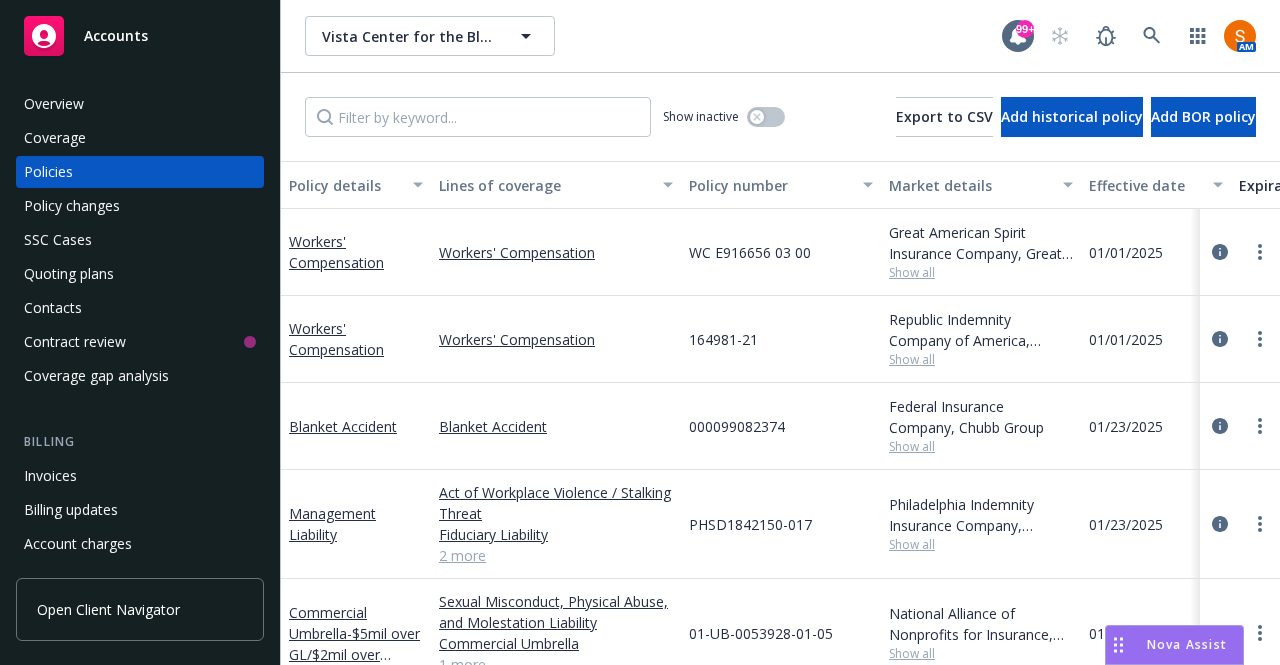 scroll, scrollTop: 0, scrollLeft: 0, axis: both 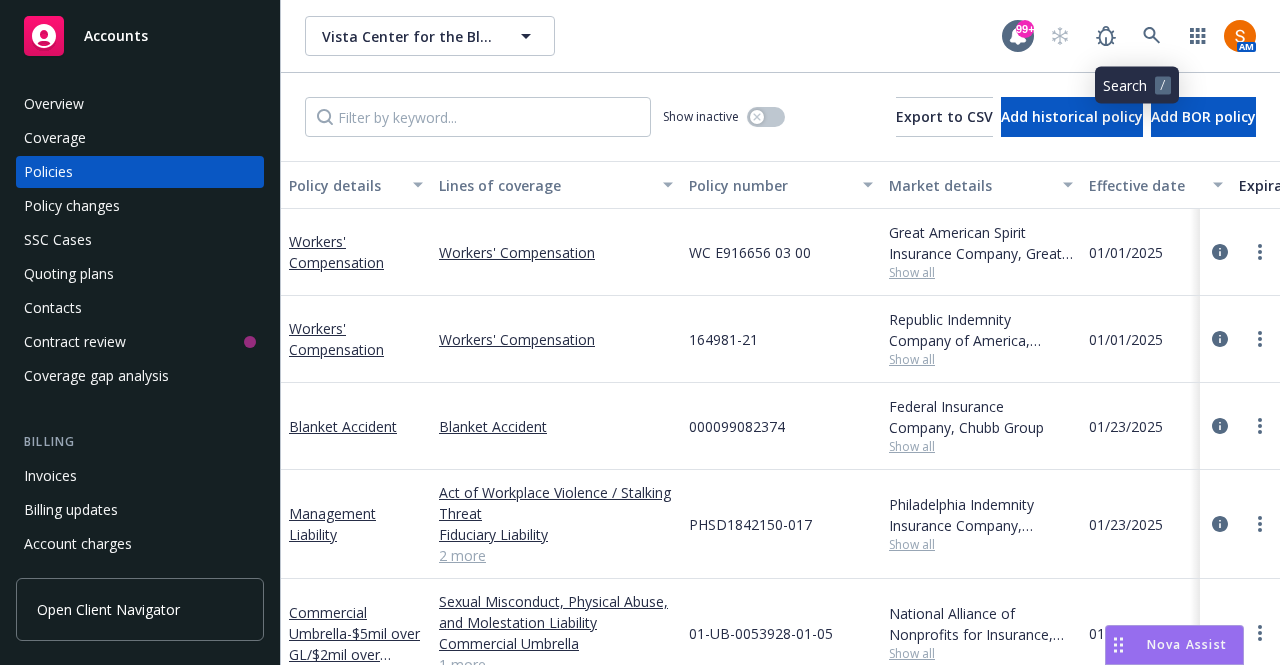 click at bounding box center (1152, 36) 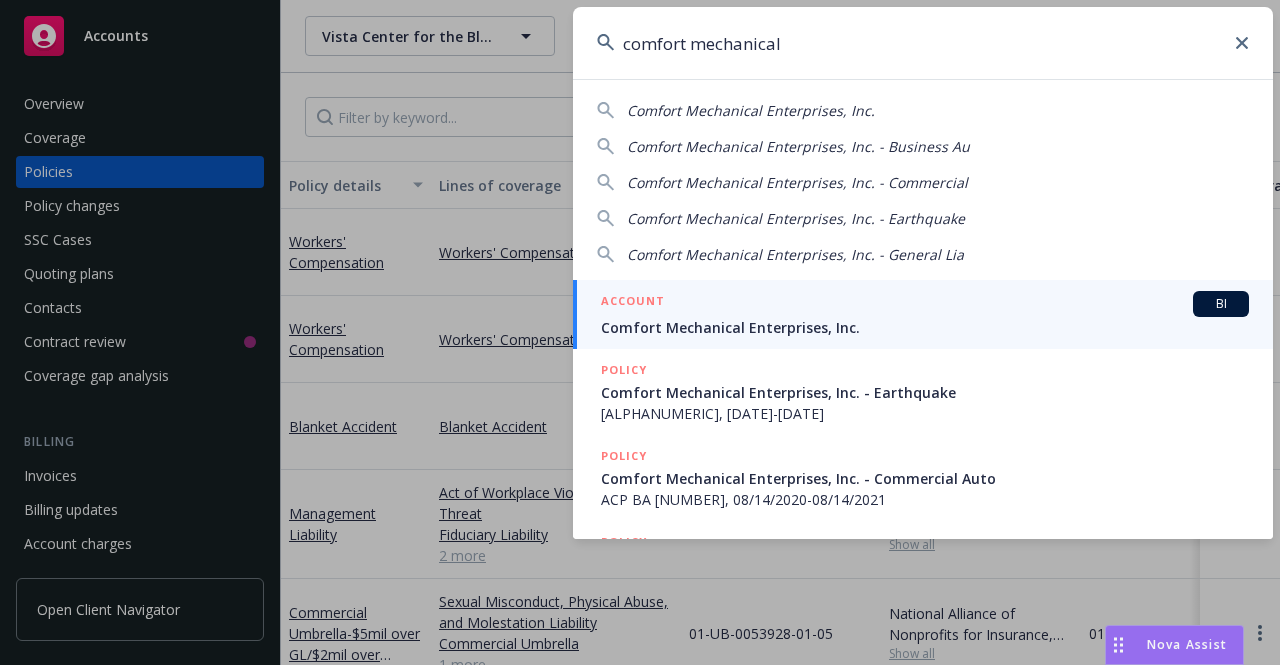 type on "comfort mechanical" 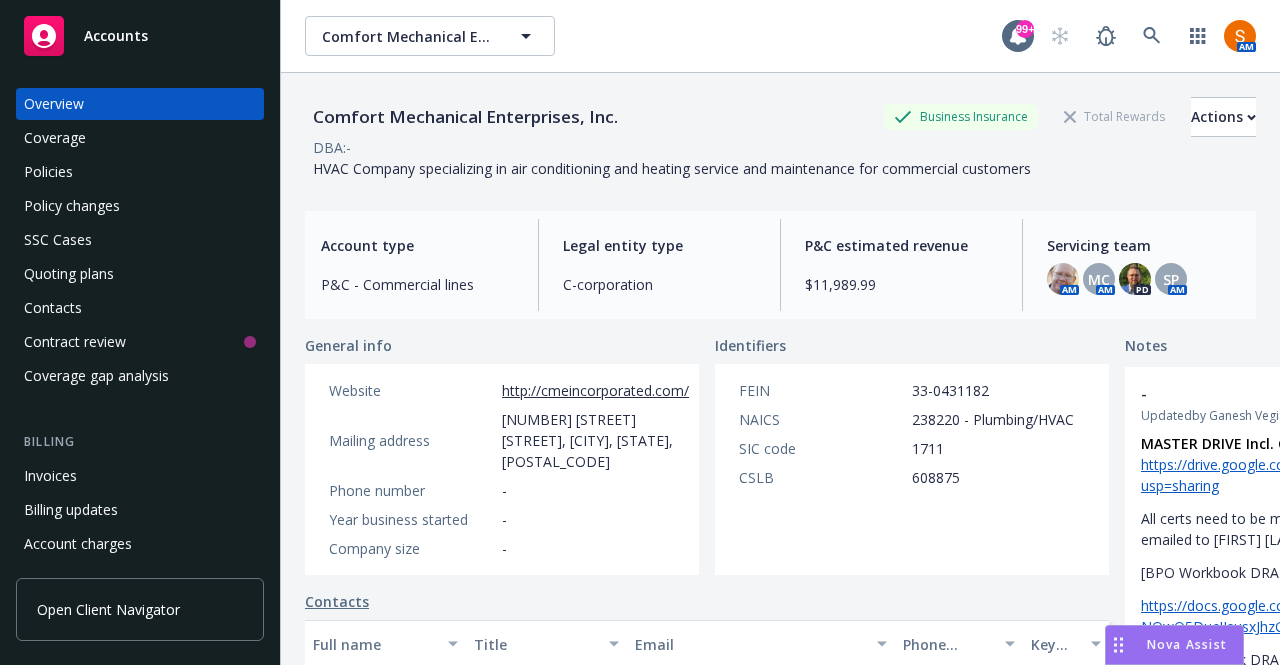 click on "Policies" at bounding box center (140, 172) 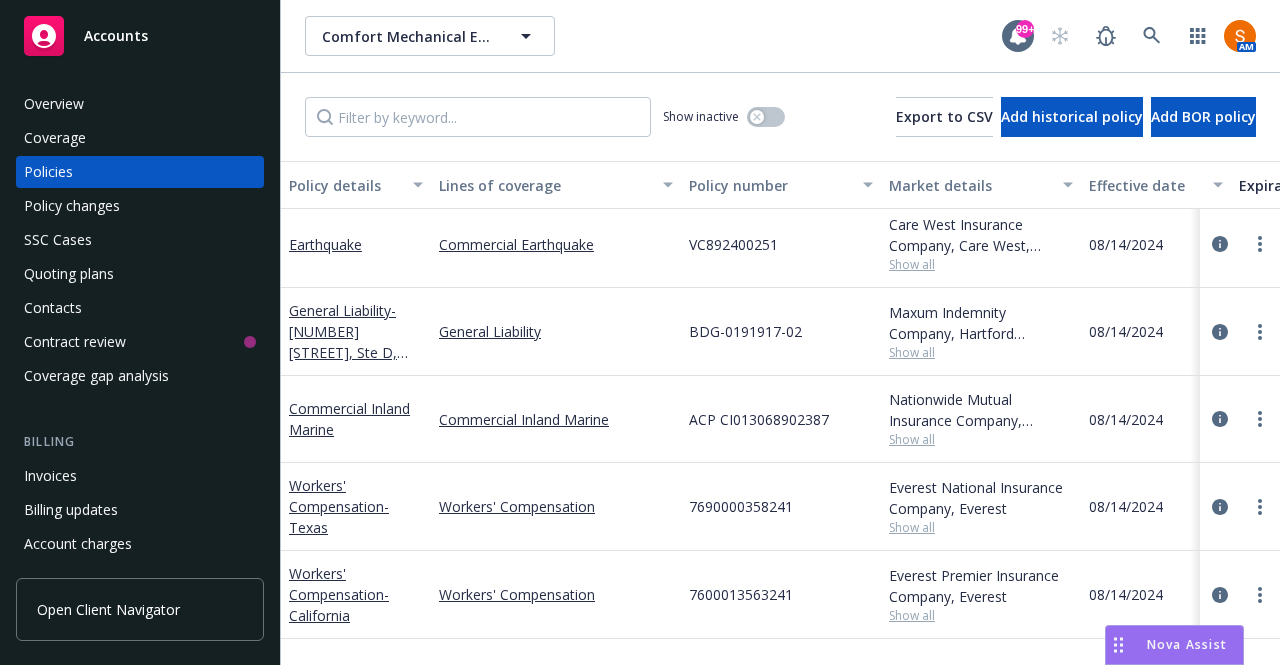scroll, scrollTop: 9, scrollLeft: 0, axis: vertical 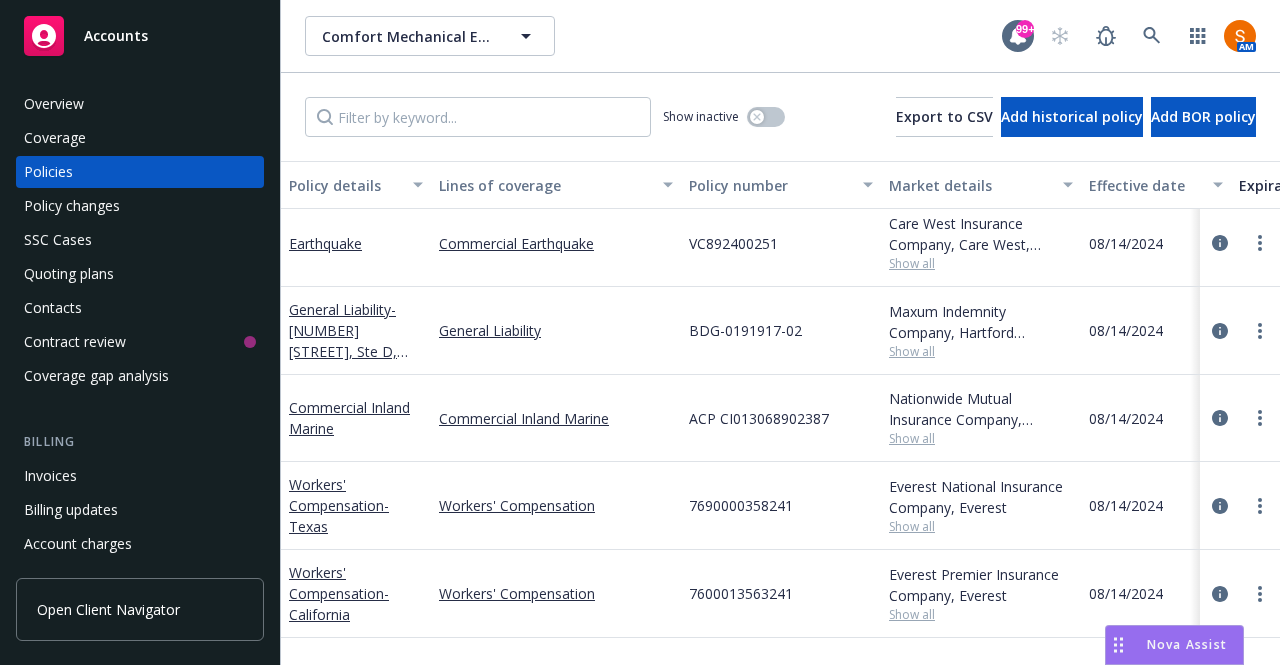 click on "Show all" at bounding box center (981, 351) 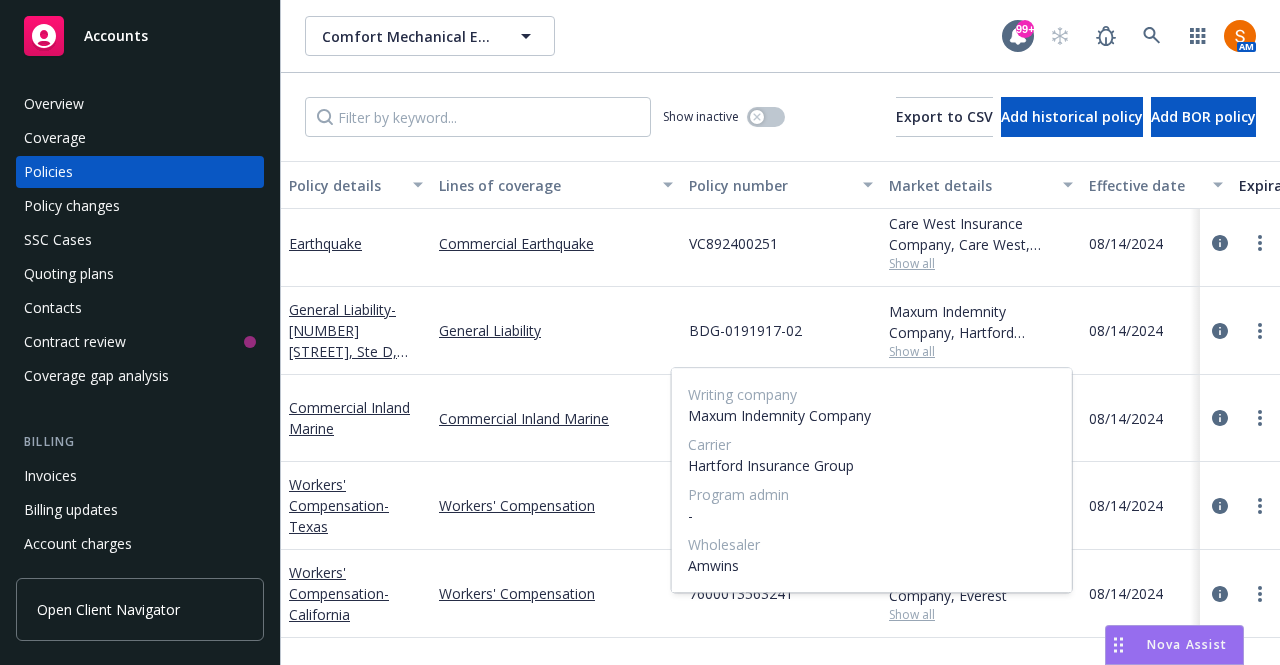 click on "Show all" at bounding box center [981, 351] 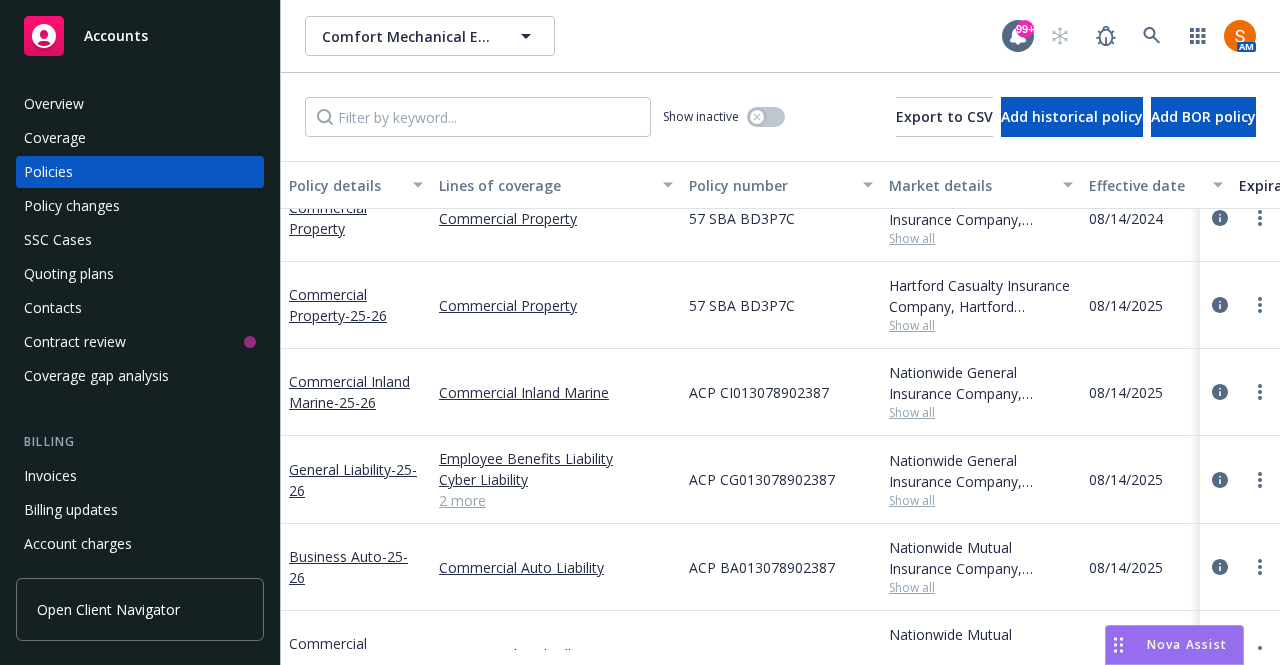 scroll, scrollTop: 759, scrollLeft: 0, axis: vertical 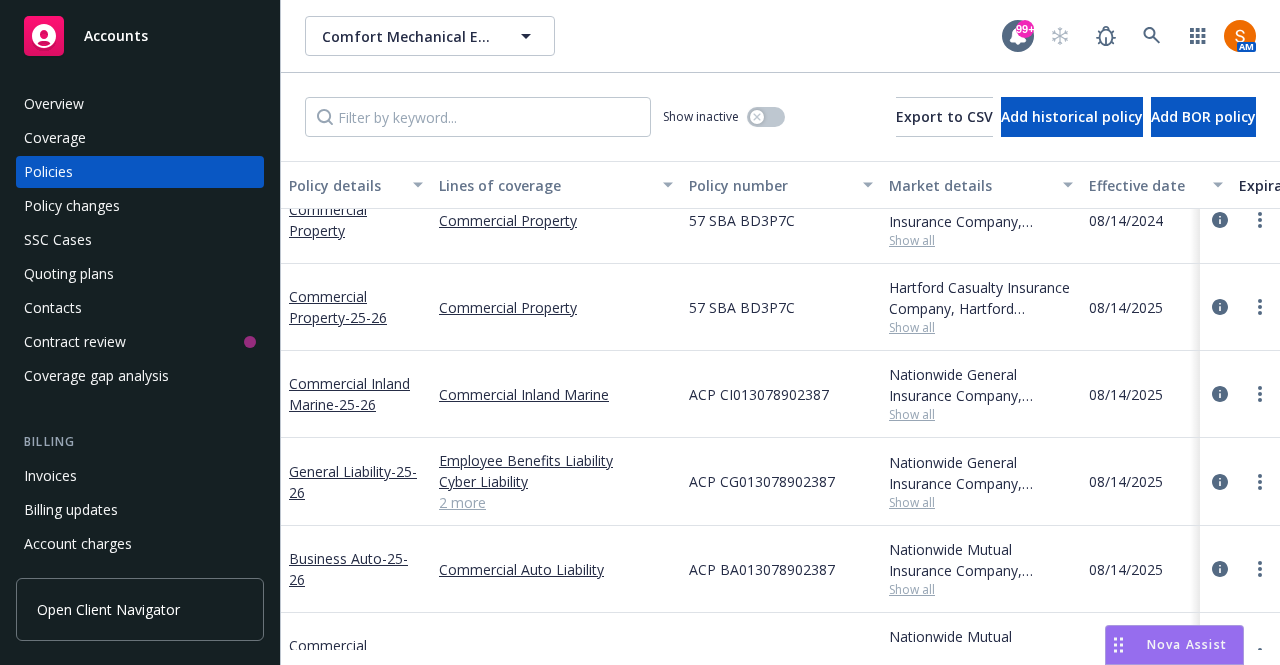 click on "Show all" at bounding box center (981, 327) 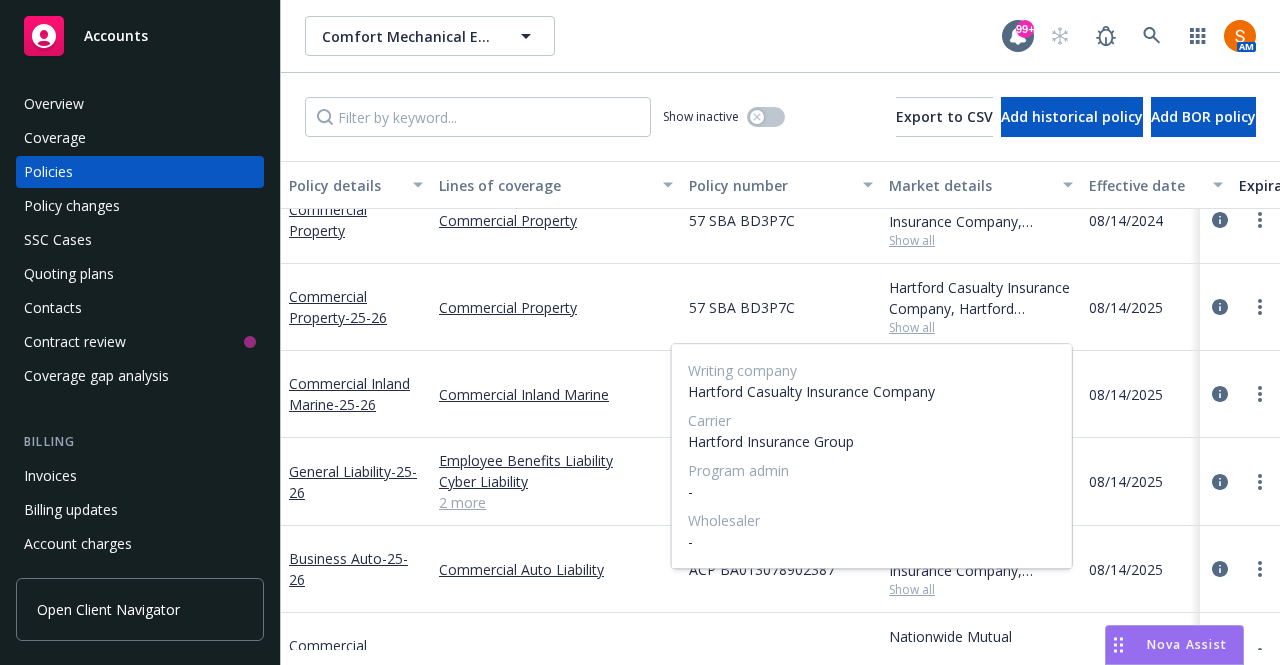 click on "Show all" at bounding box center [981, 327] 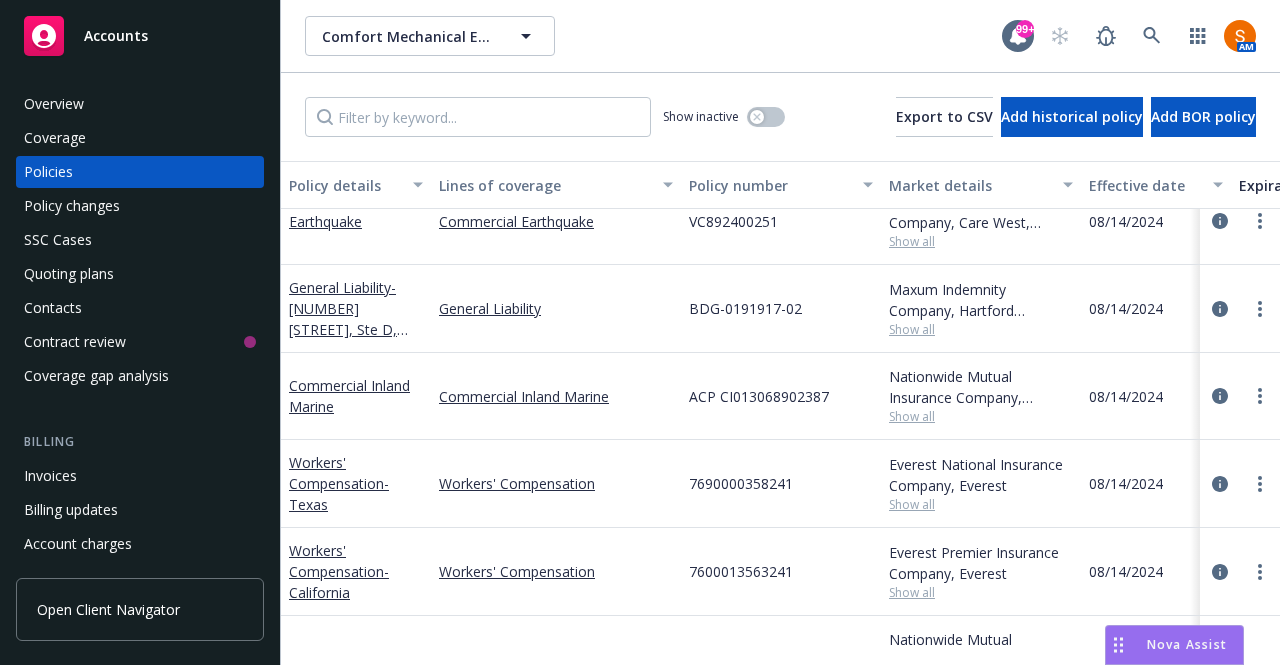 scroll, scrollTop: 0, scrollLeft: 0, axis: both 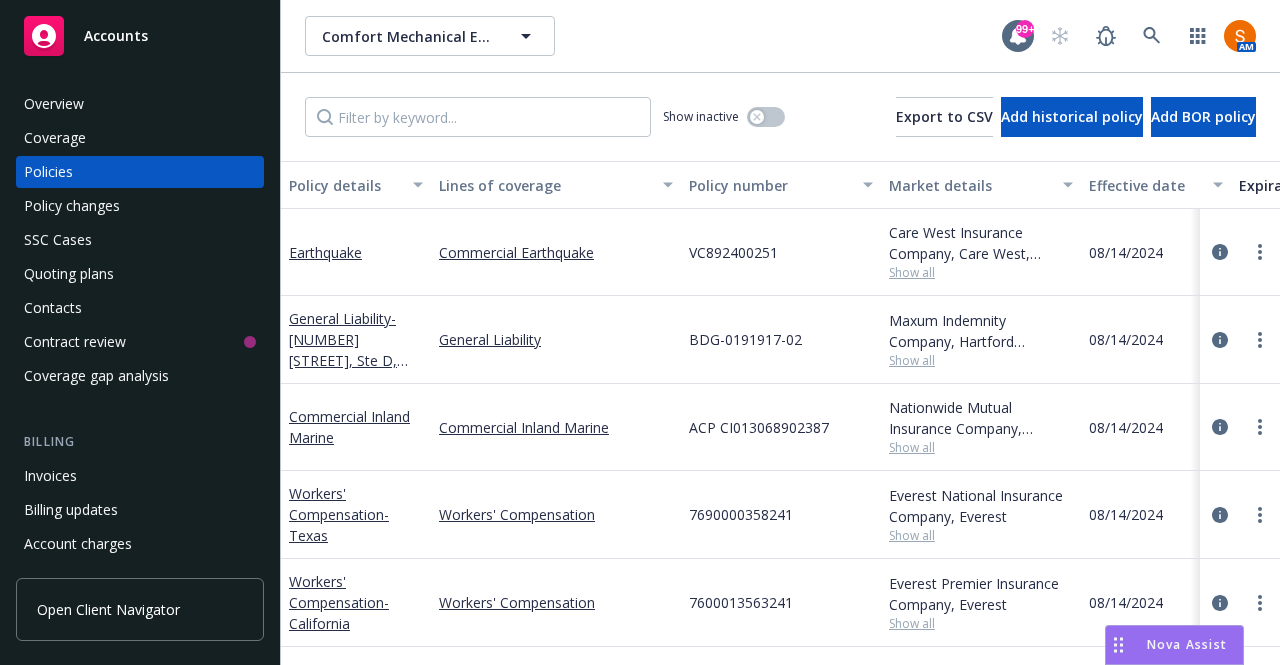 click on "Show all" at bounding box center (981, 360) 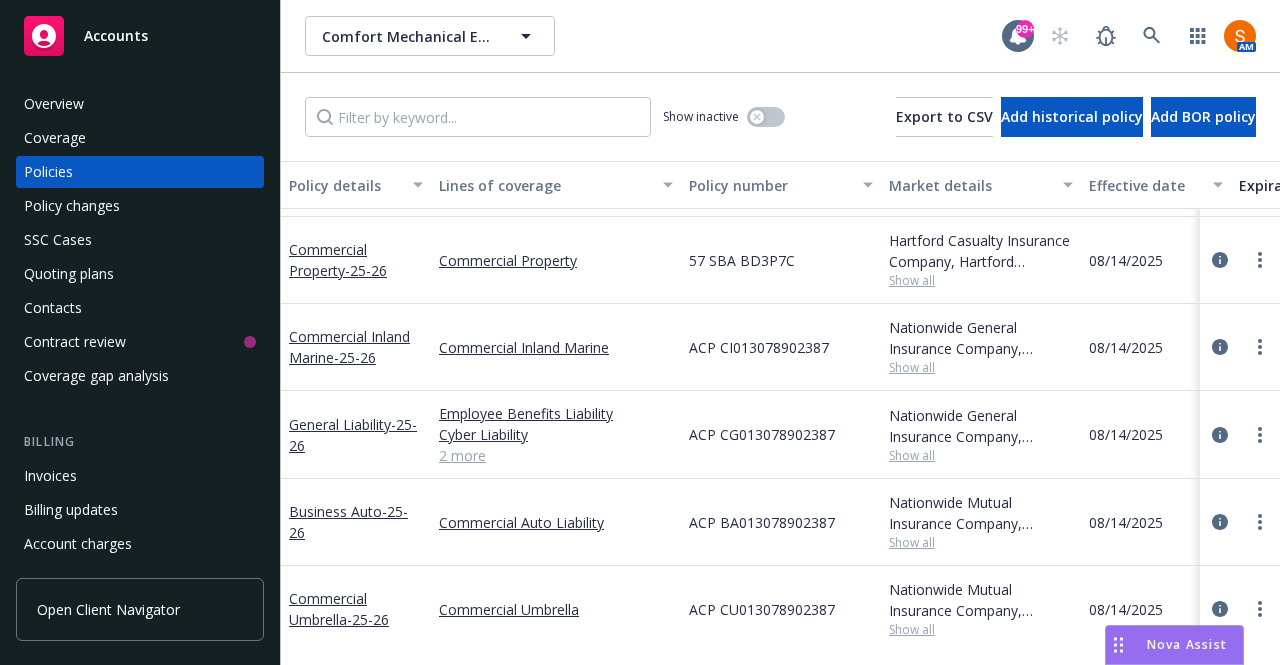 scroll, scrollTop: 764, scrollLeft: 0, axis: vertical 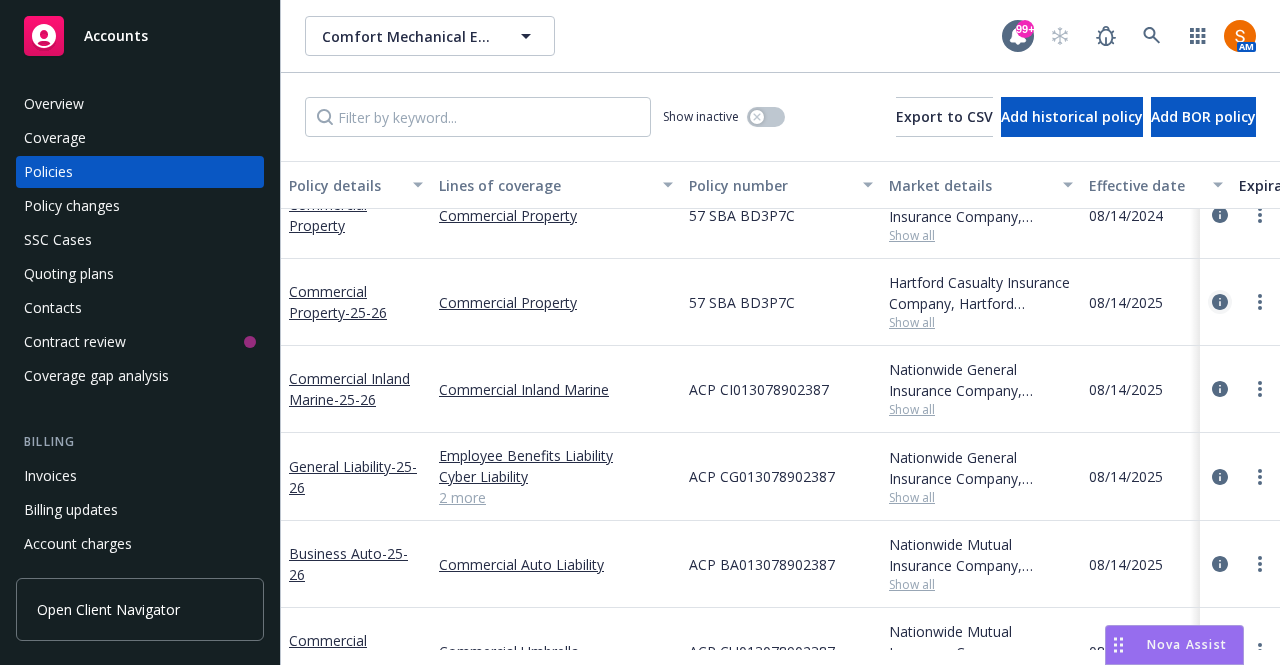click 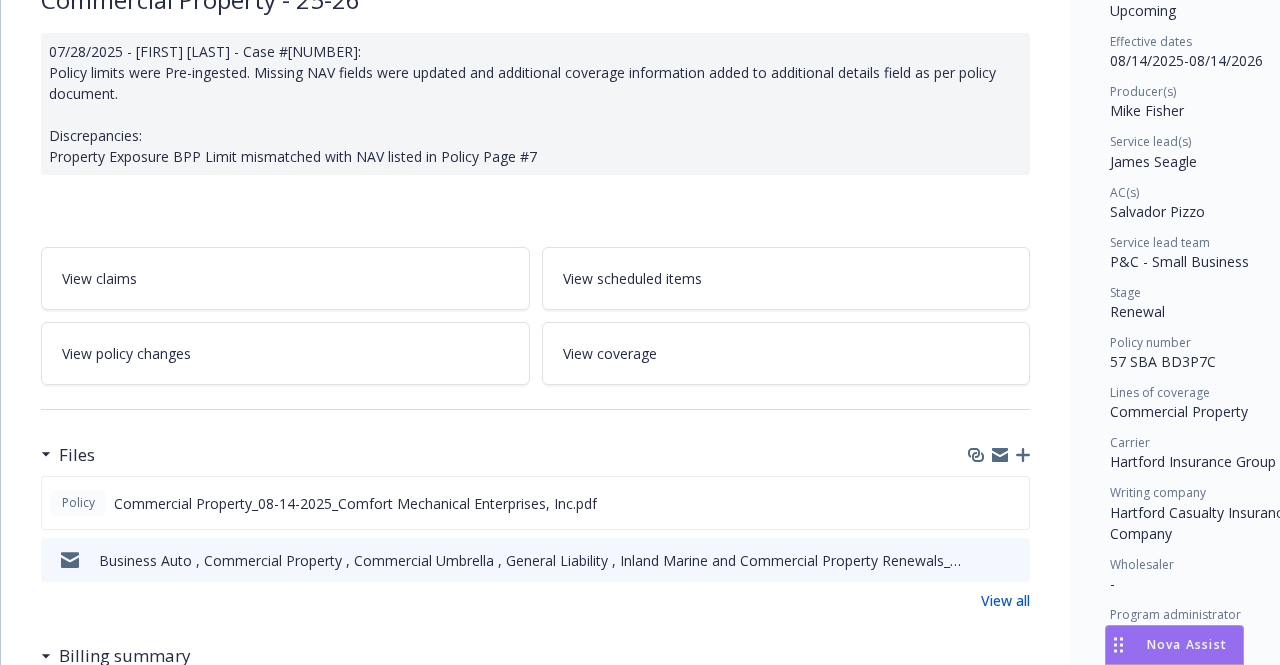 scroll, scrollTop: 182, scrollLeft: 0, axis: vertical 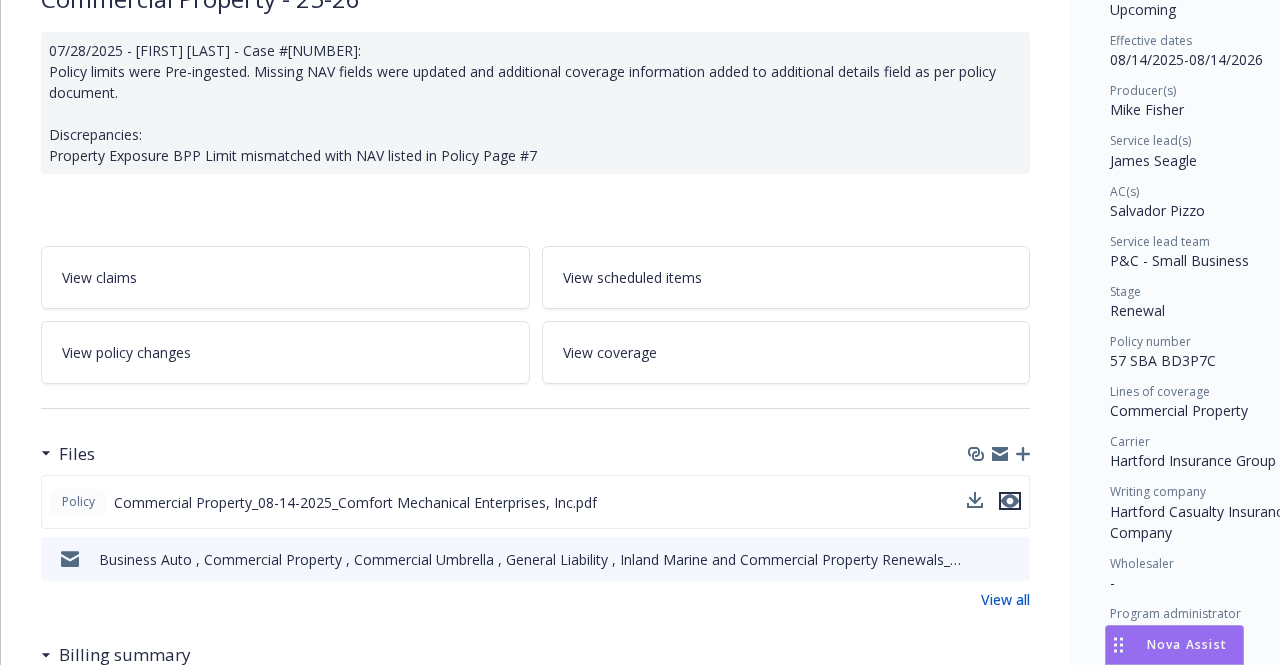 click at bounding box center [1010, 501] 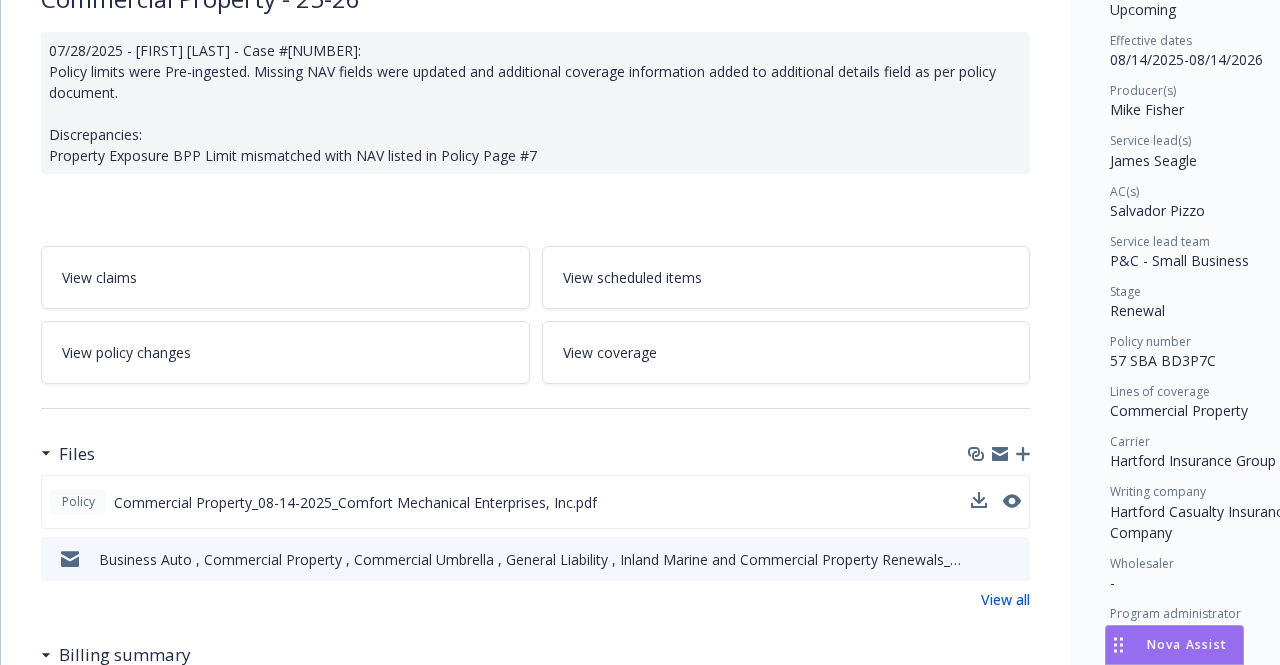 scroll, scrollTop: 0, scrollLeft: 0, axis: both 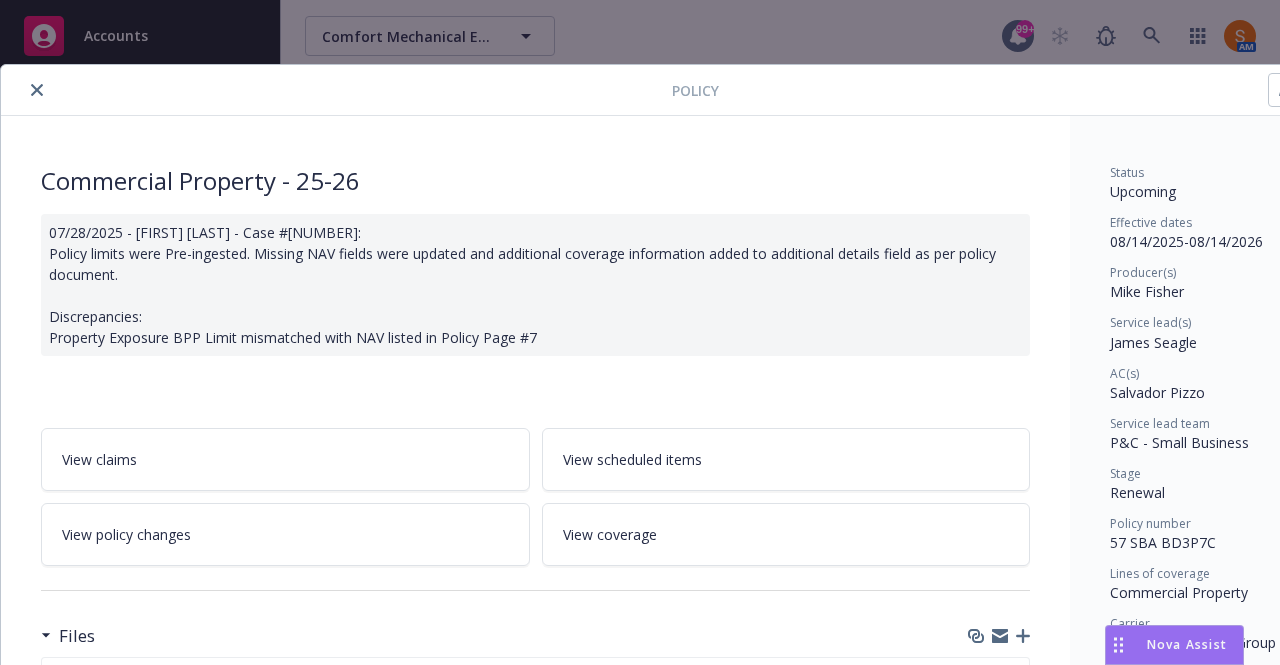 click 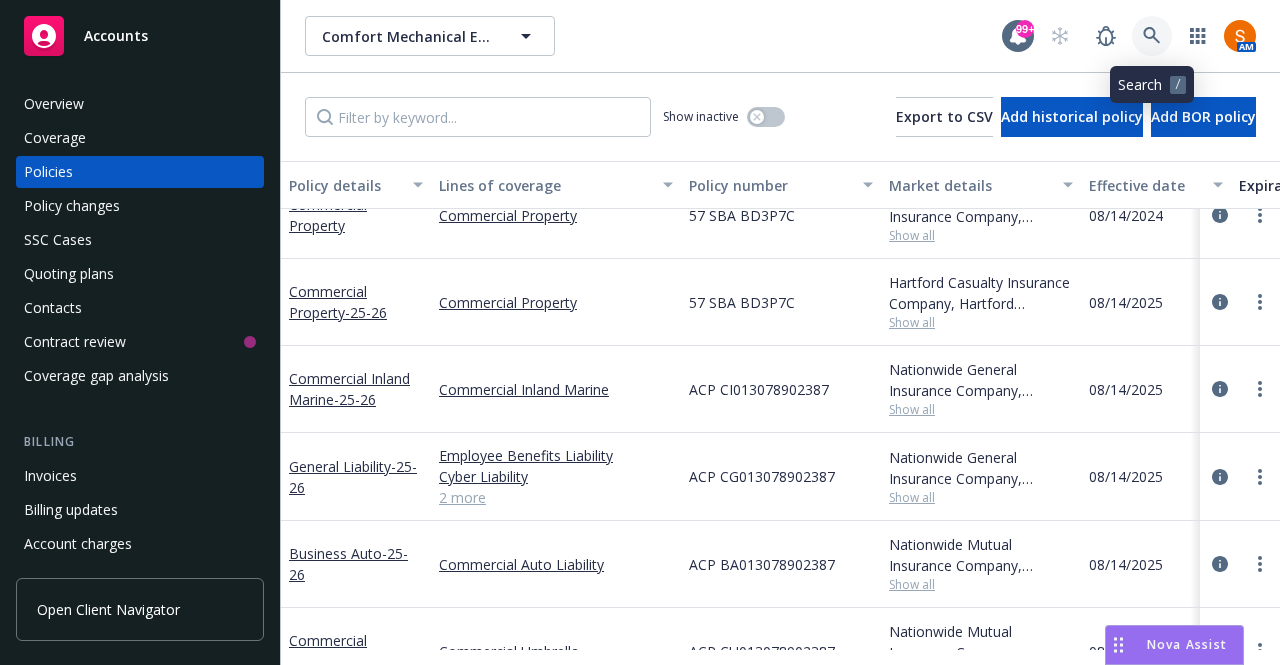 click 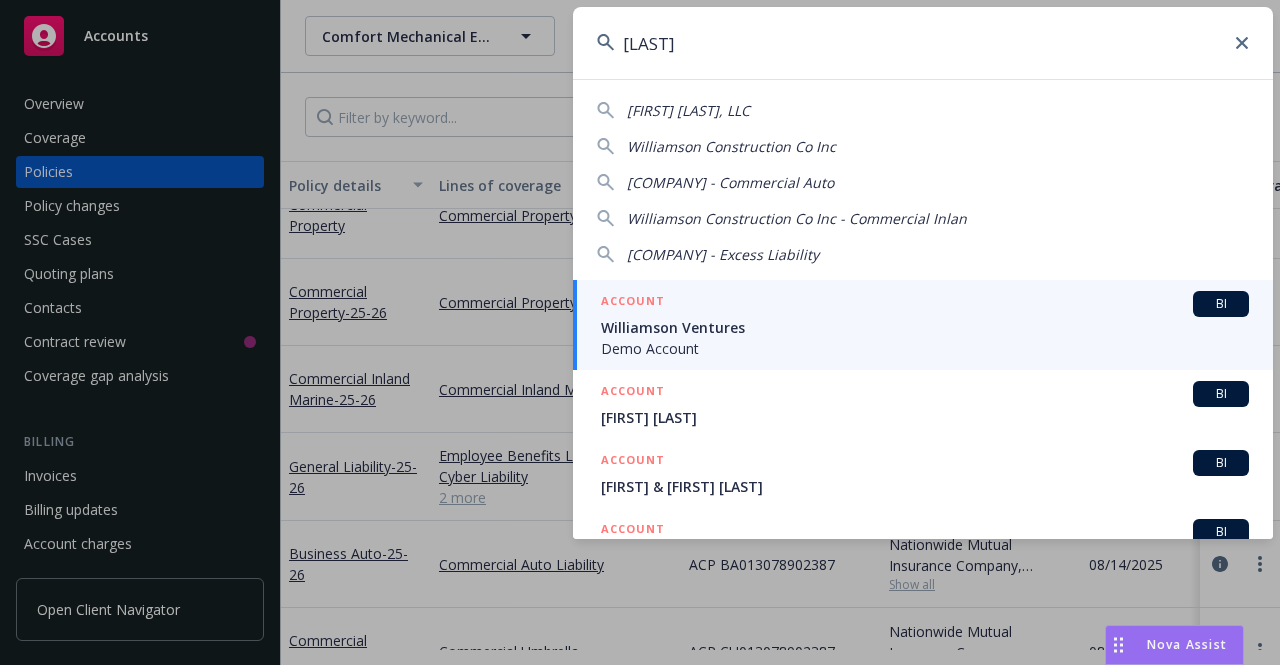 click on "Williamson Construction Co Inc" at bounding box center (731, 146) 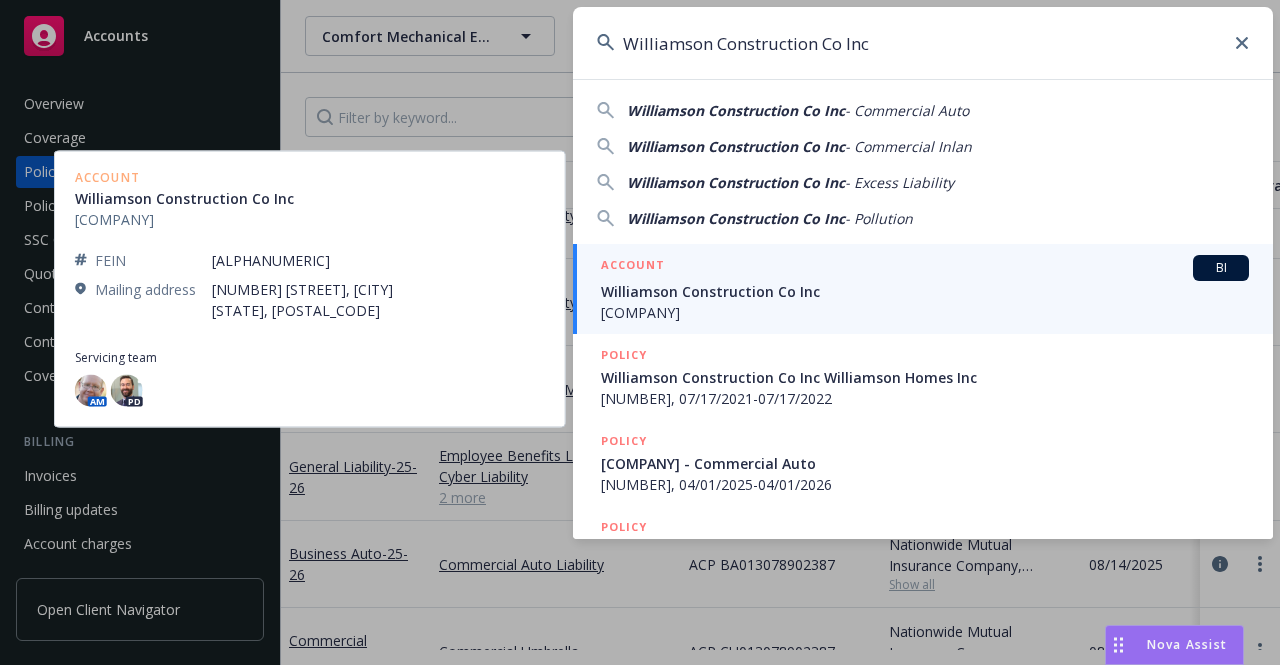 click on "Williamson Homes Inc." at bounding box center [925, 312] 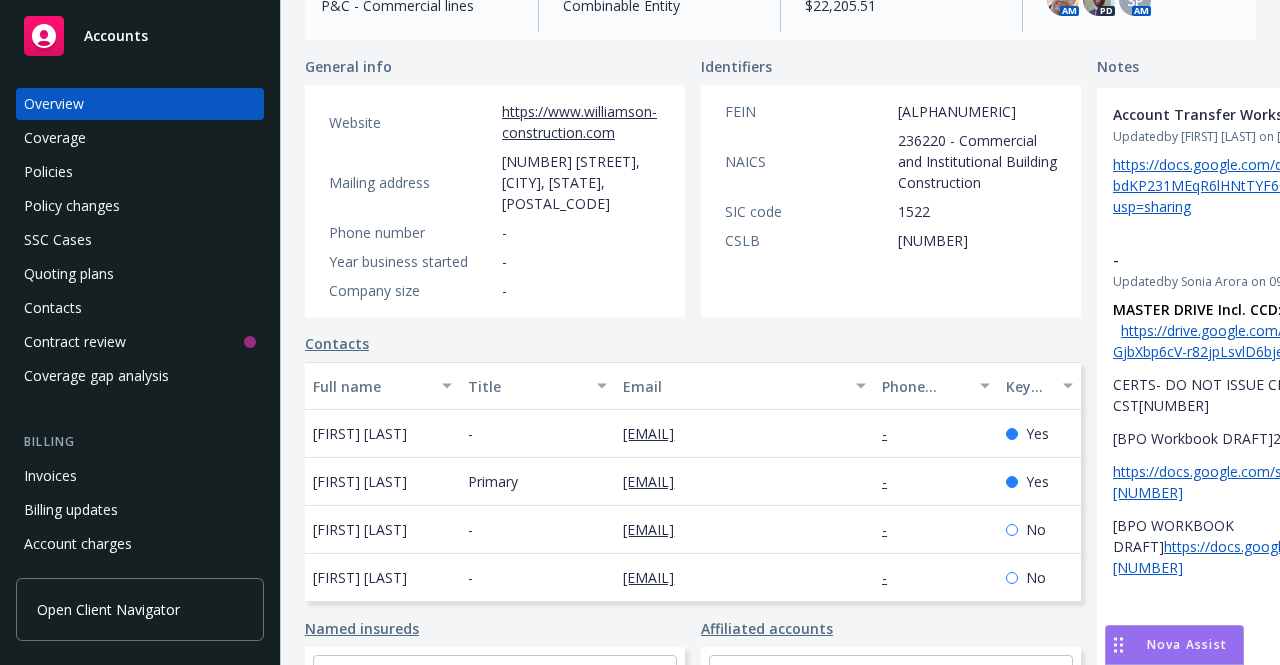 scroll, scrollTop: 0, scrollLeft: 0, axis: both 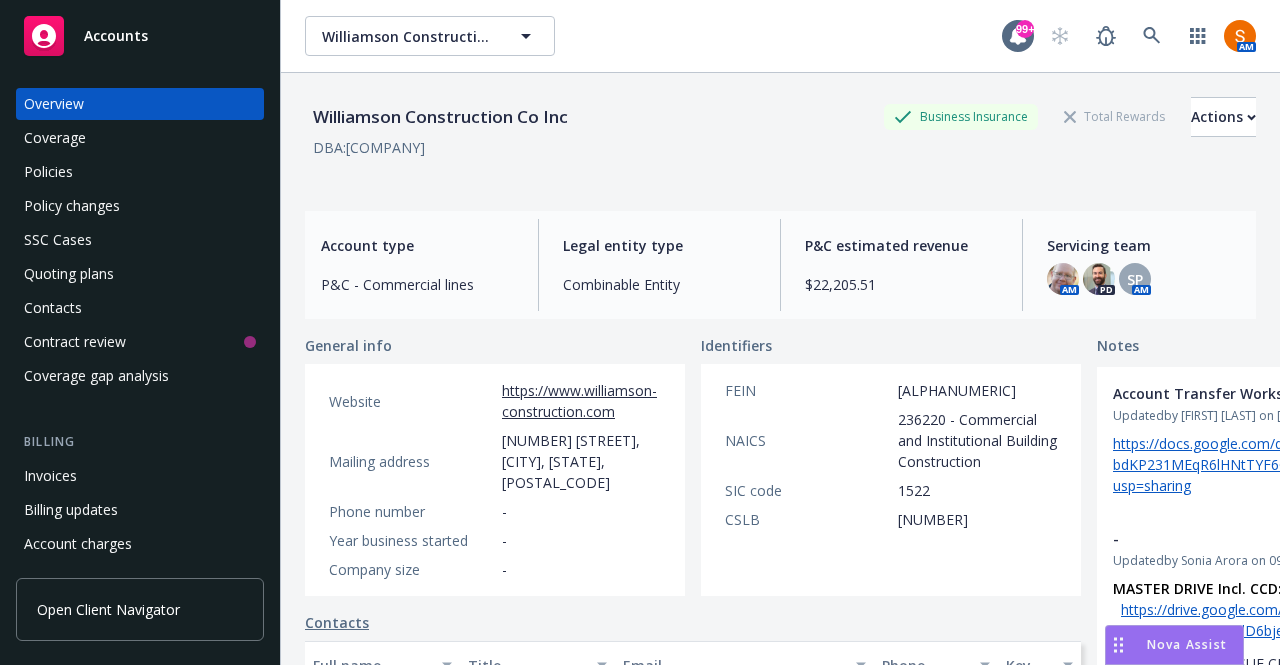 click on "Policies" at bounding box center [140, 172] 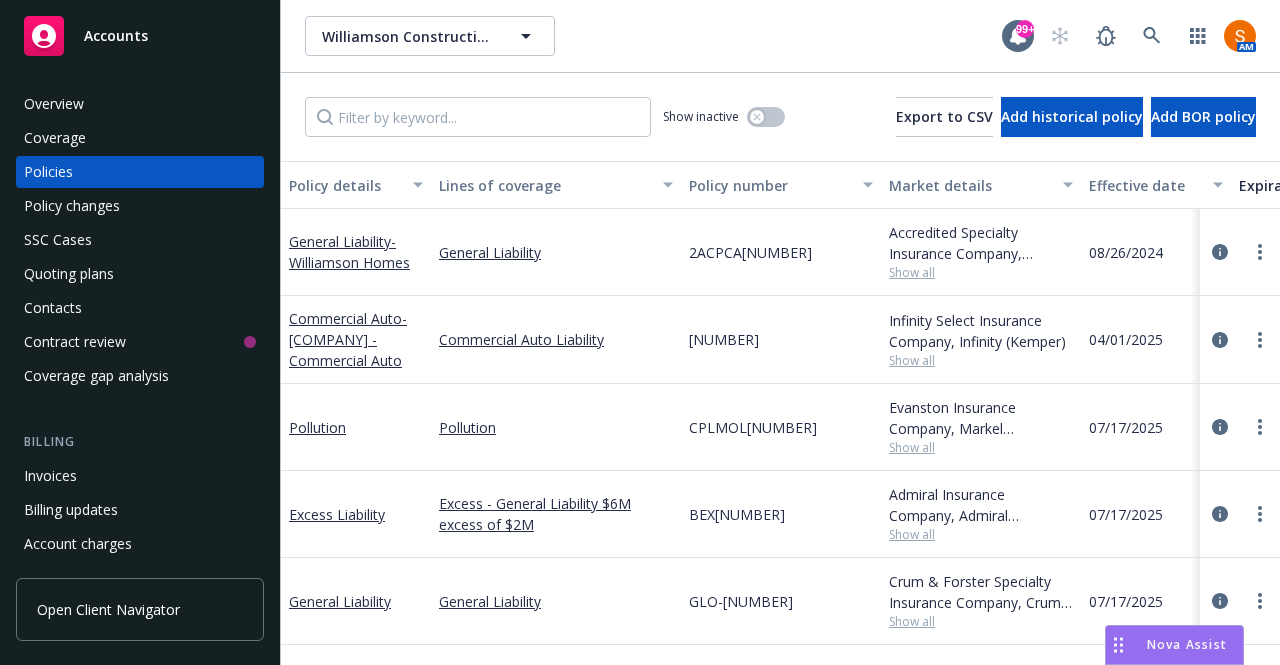 scroll, scrollTop: 26, scrollLeft: 0, axis: vertical 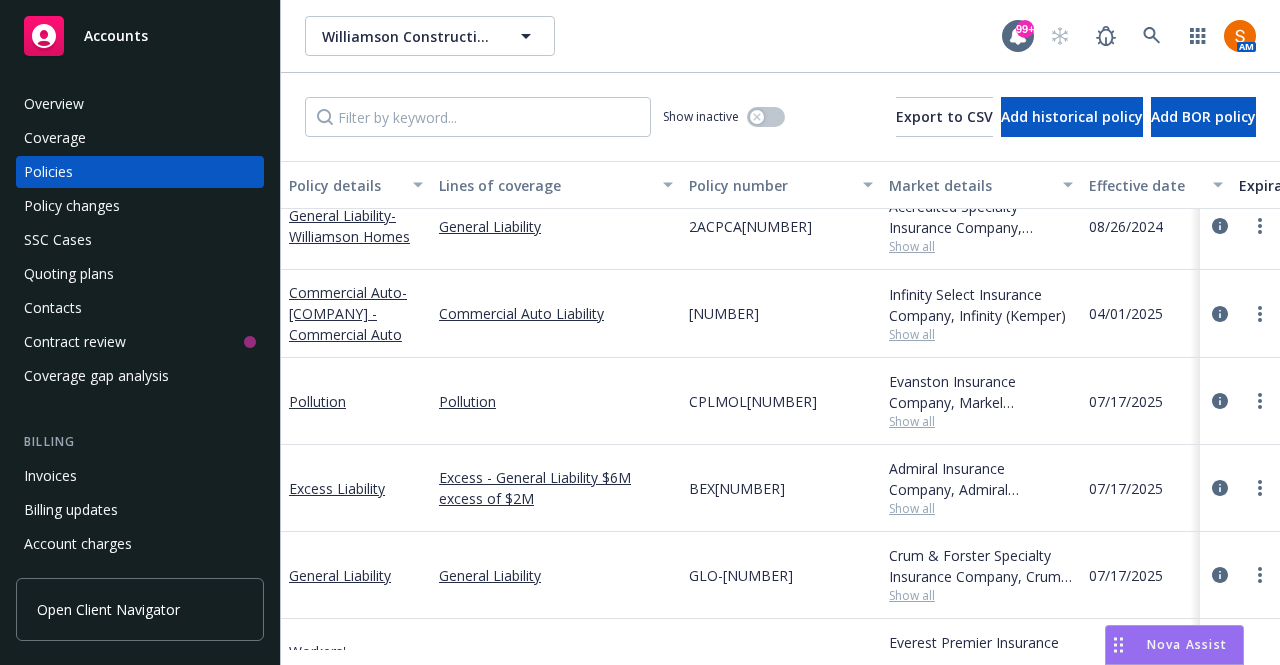 click on "Policy changes" at bounding box center [72, 206] 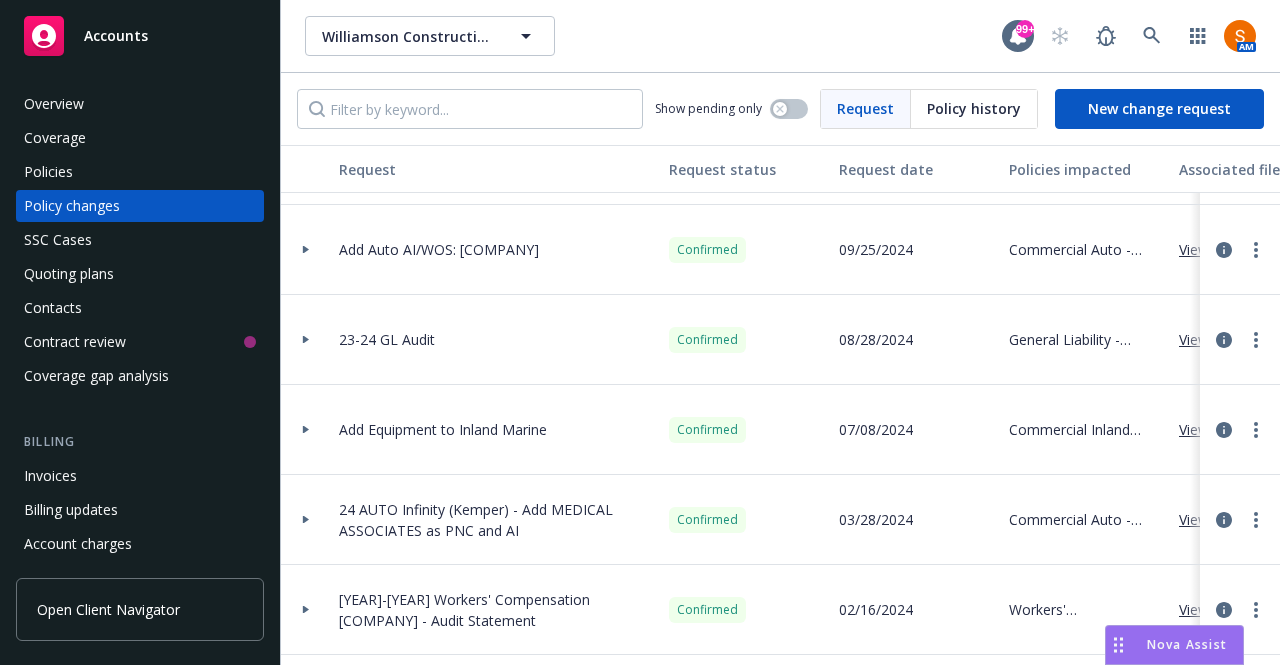 scroll, scrollTop: 1261, scrollLeft: 0, axis: vertical 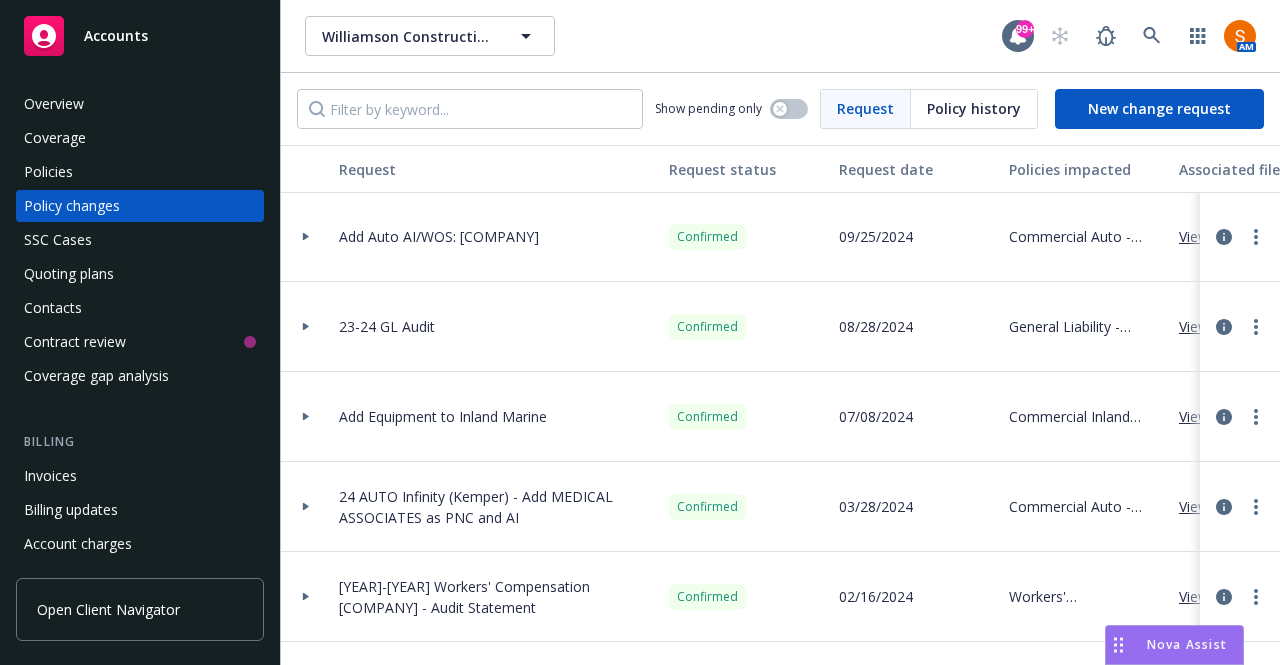 click at bounding box center (306, 237) 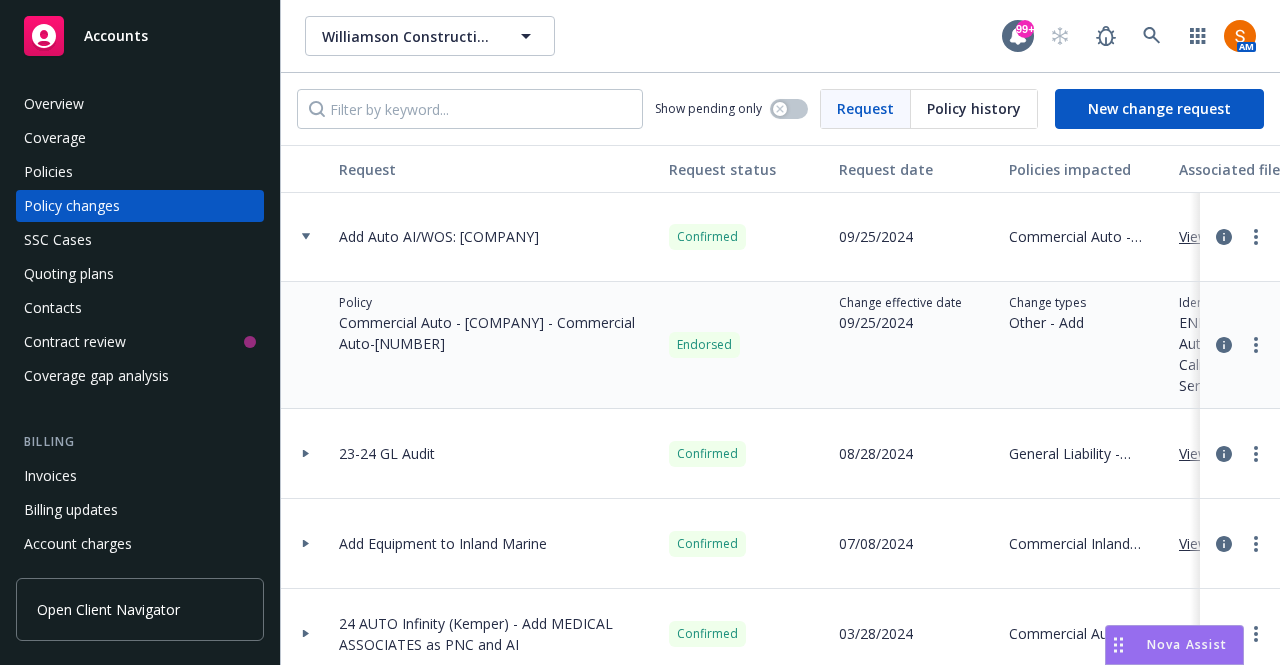 click at bounding box center (306, 237) 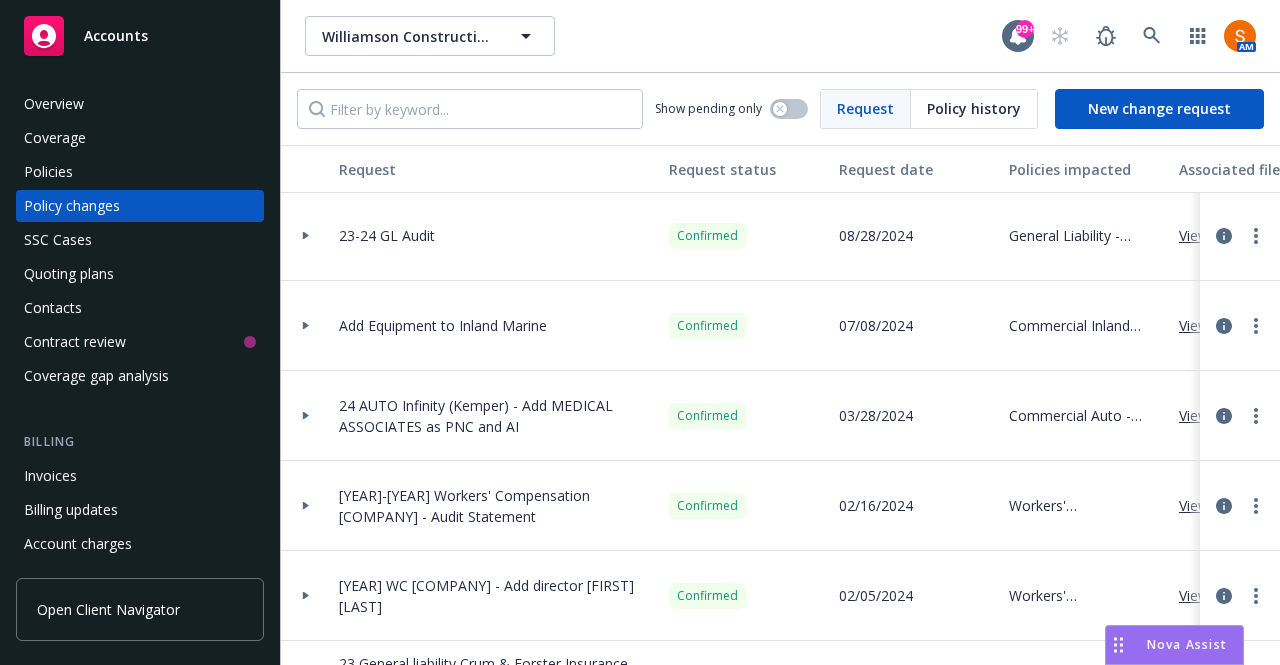 scroll, scrollTop: 1476, scrollLeft: 0, axis: vertical 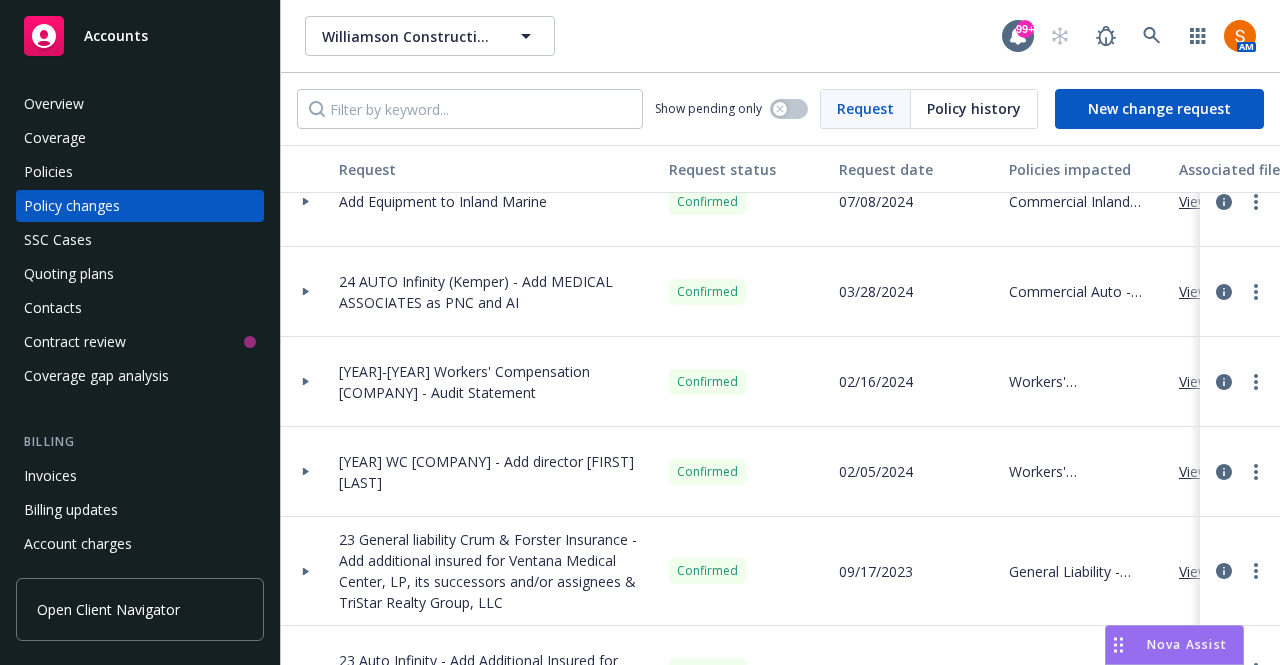 click on "Policy changes" at bounding box center (72, 206) 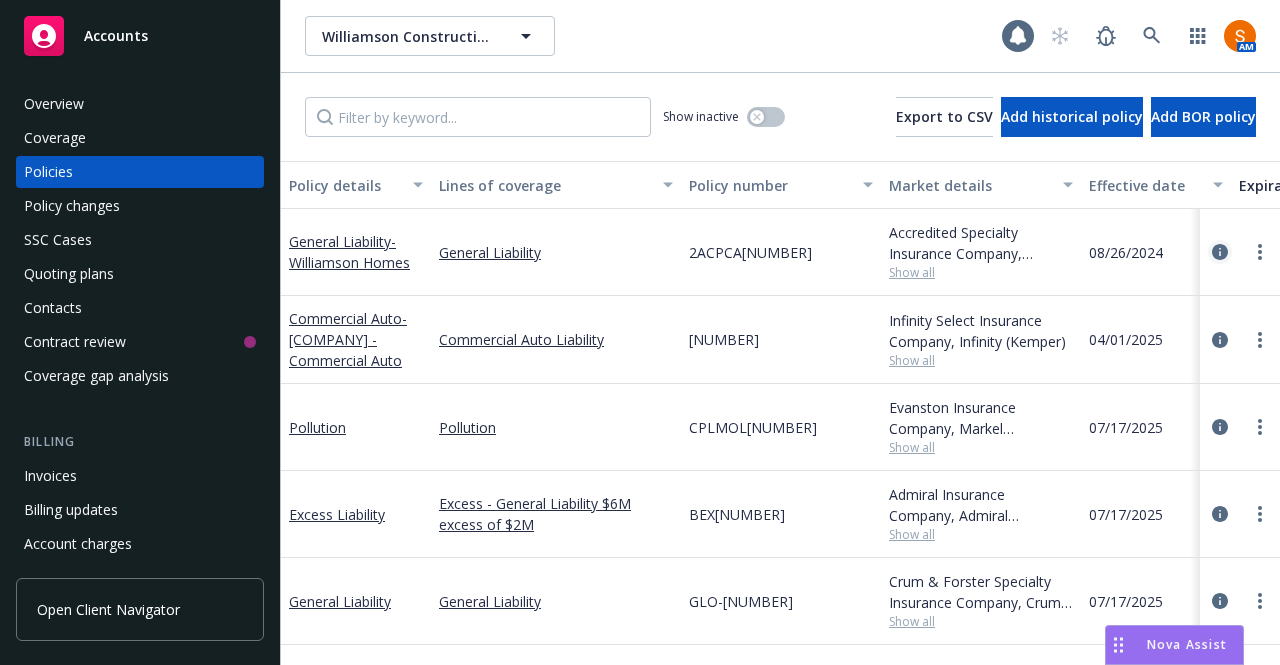 click 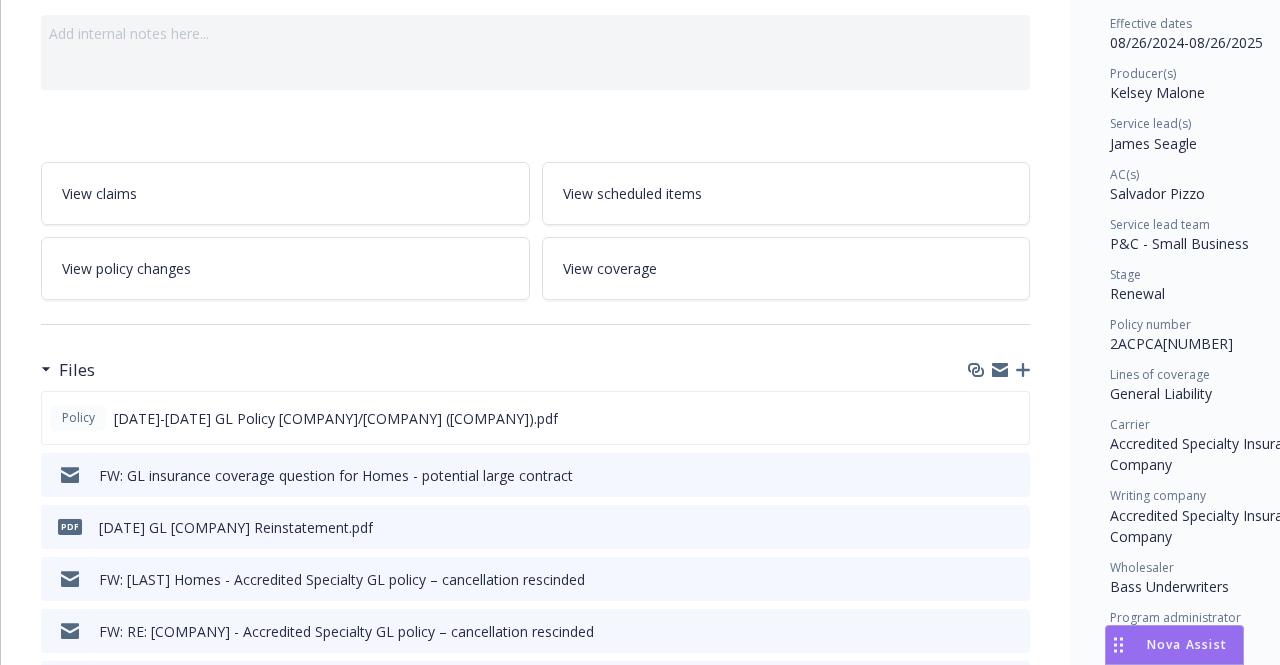 scroll, scrollTop: 200, scrollLeft: 0, axis: vertical 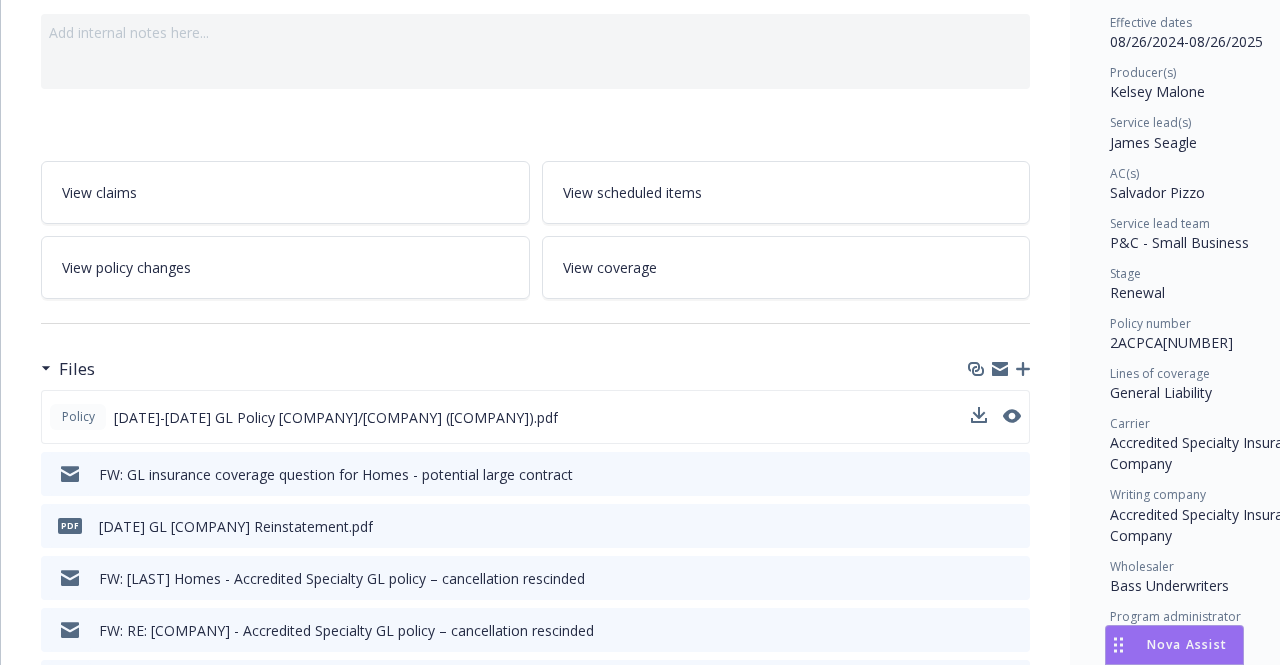 click on "Policy 8/26/24 GL Policy Accredited/Bass (Williamson Homes).pdf" at bounding box center [535, 417] 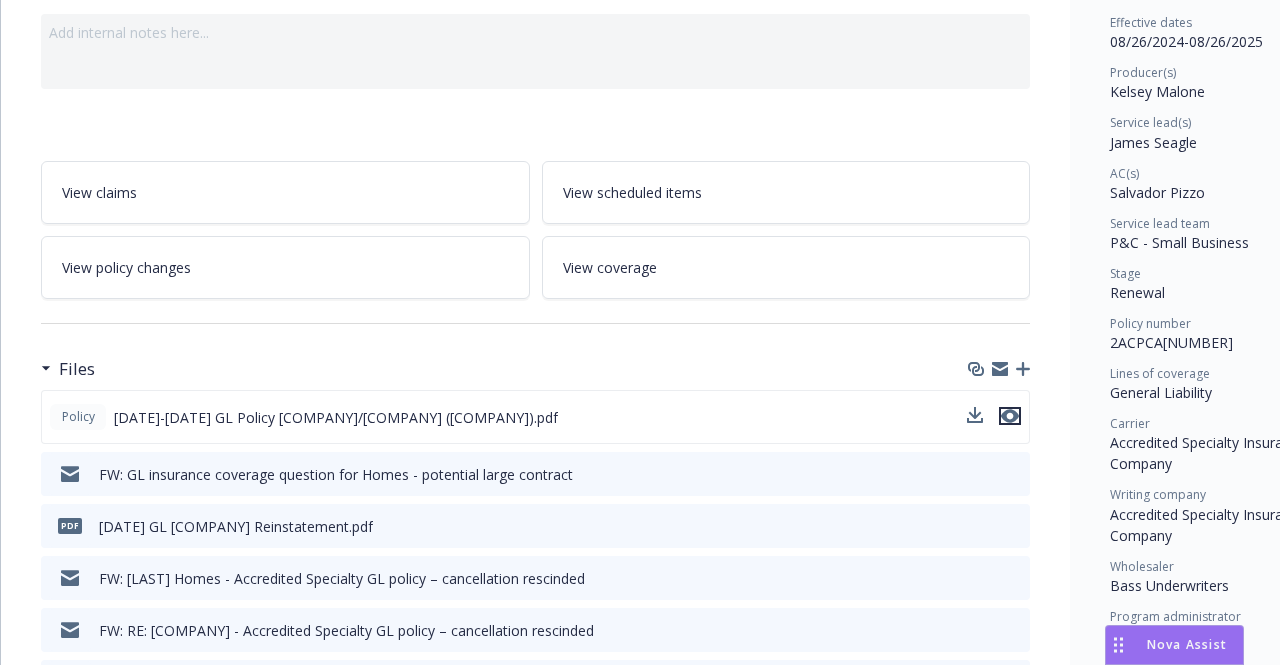 click 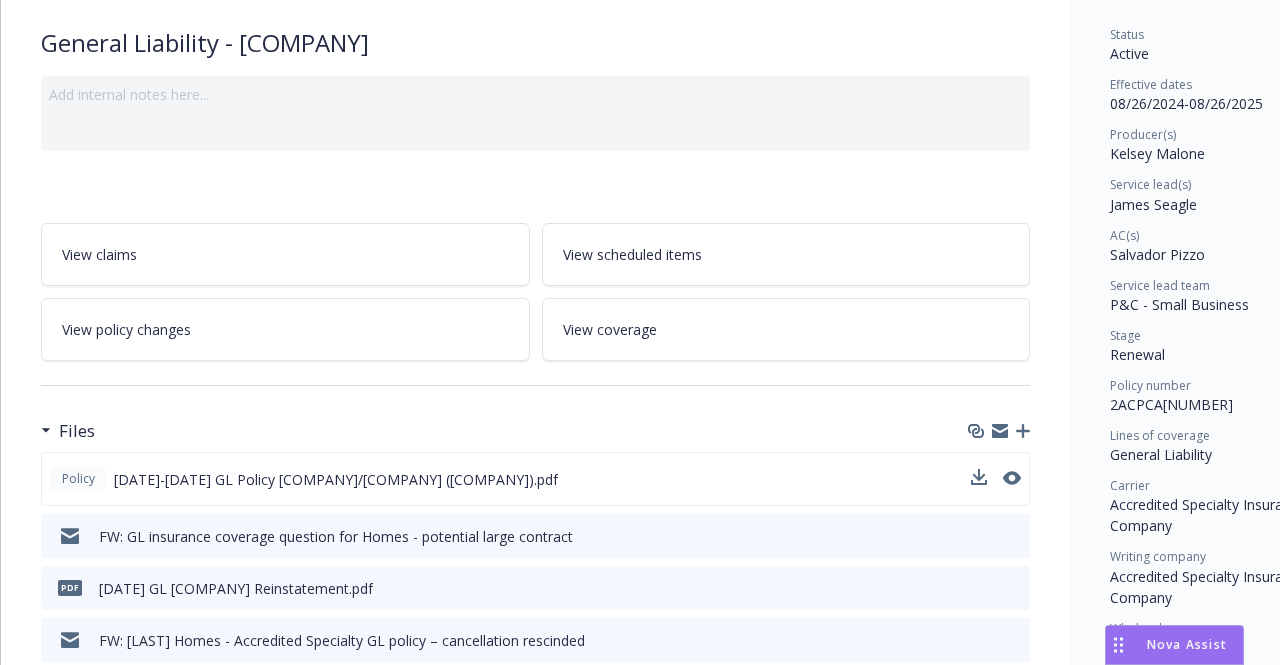 scroll, scrollTop: 0, scrollLeft: 0, axis: both 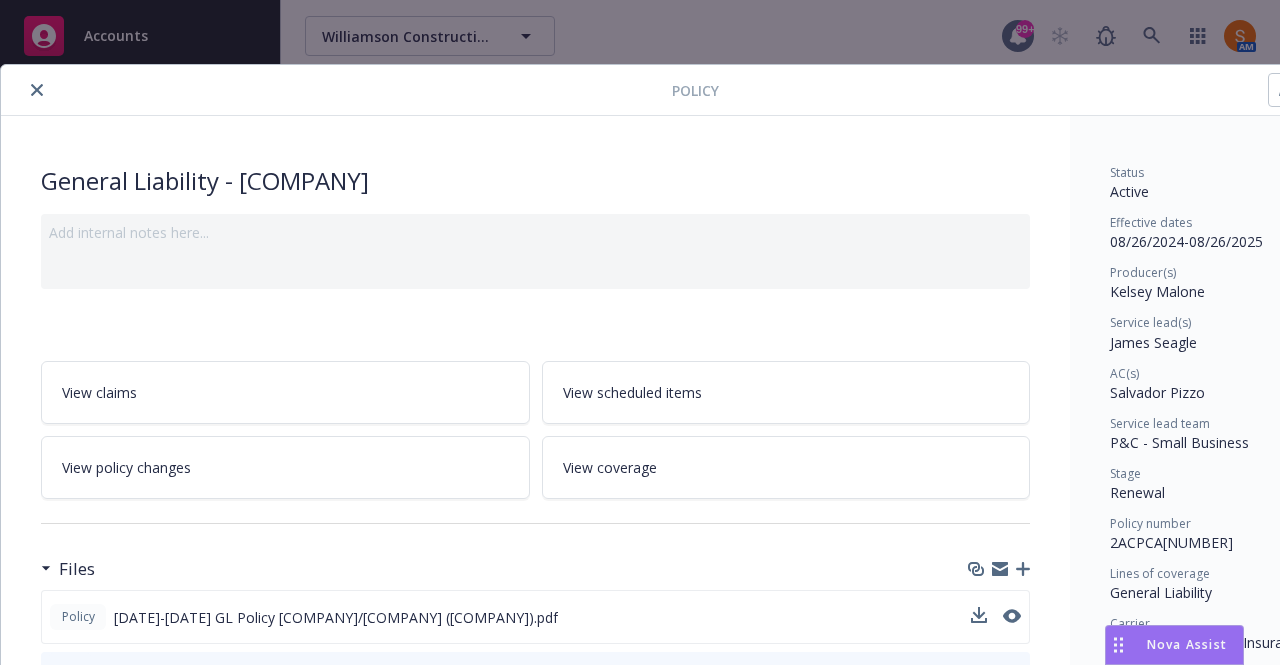 click at bounding box center [37, 90] 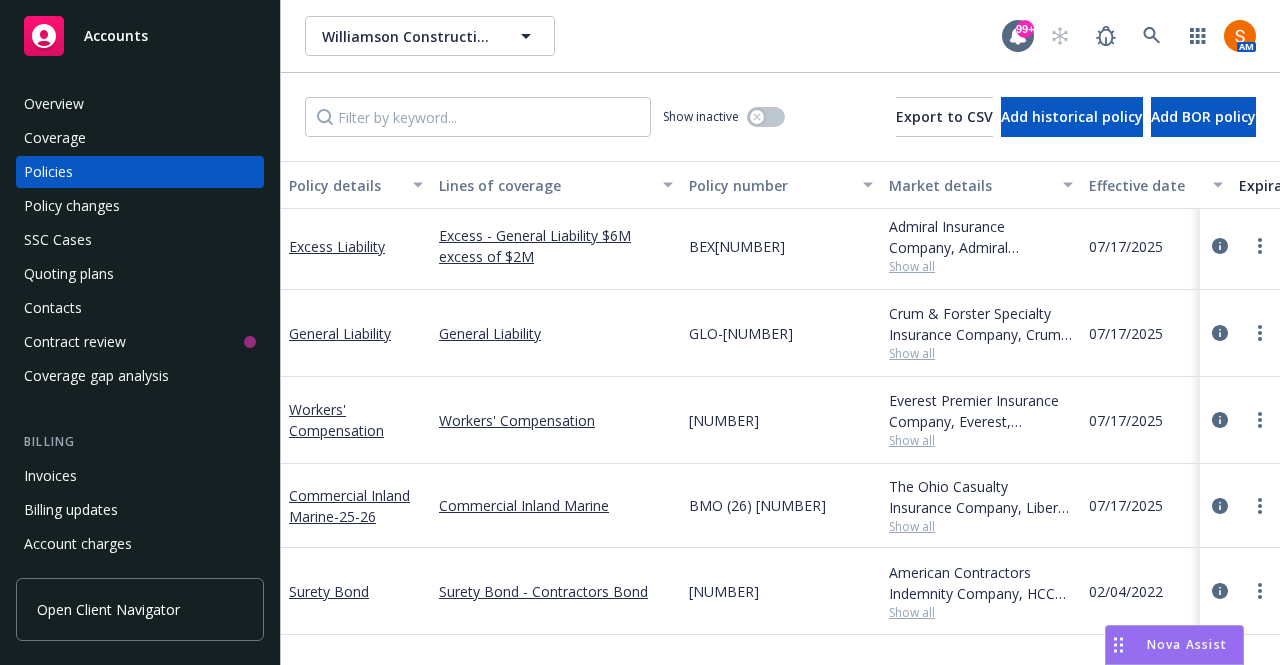 scroll, scrollTop: 254, scrollLeft: 0, axis: vertical 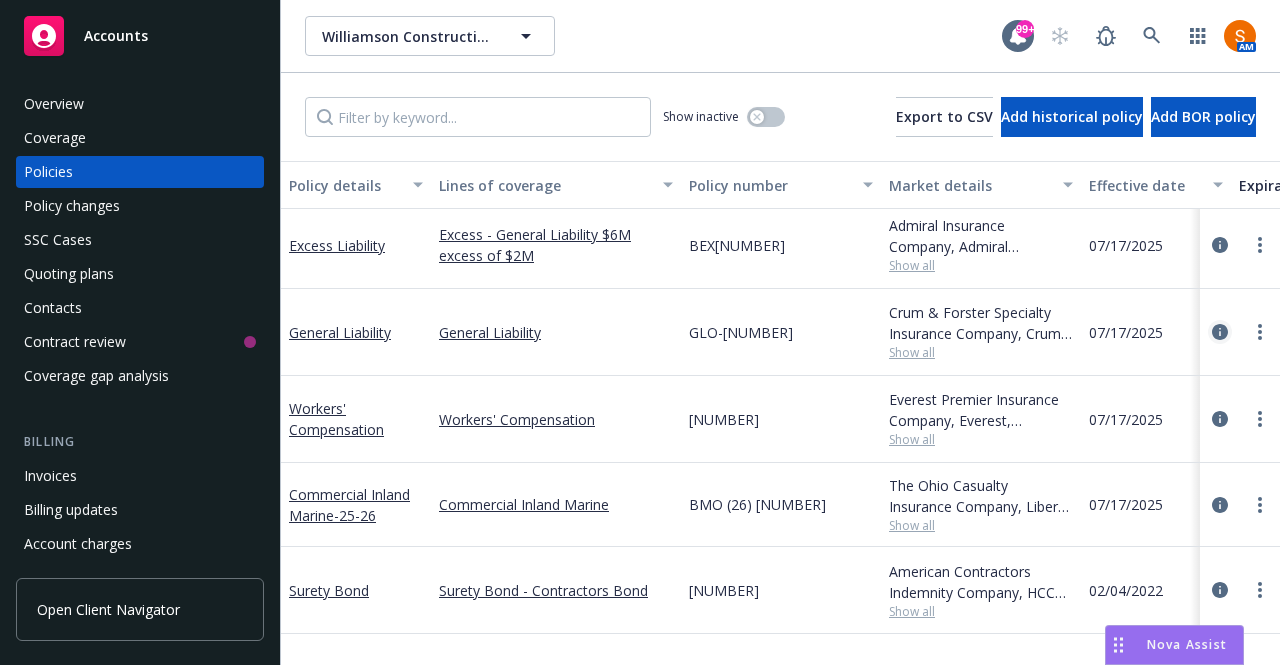click 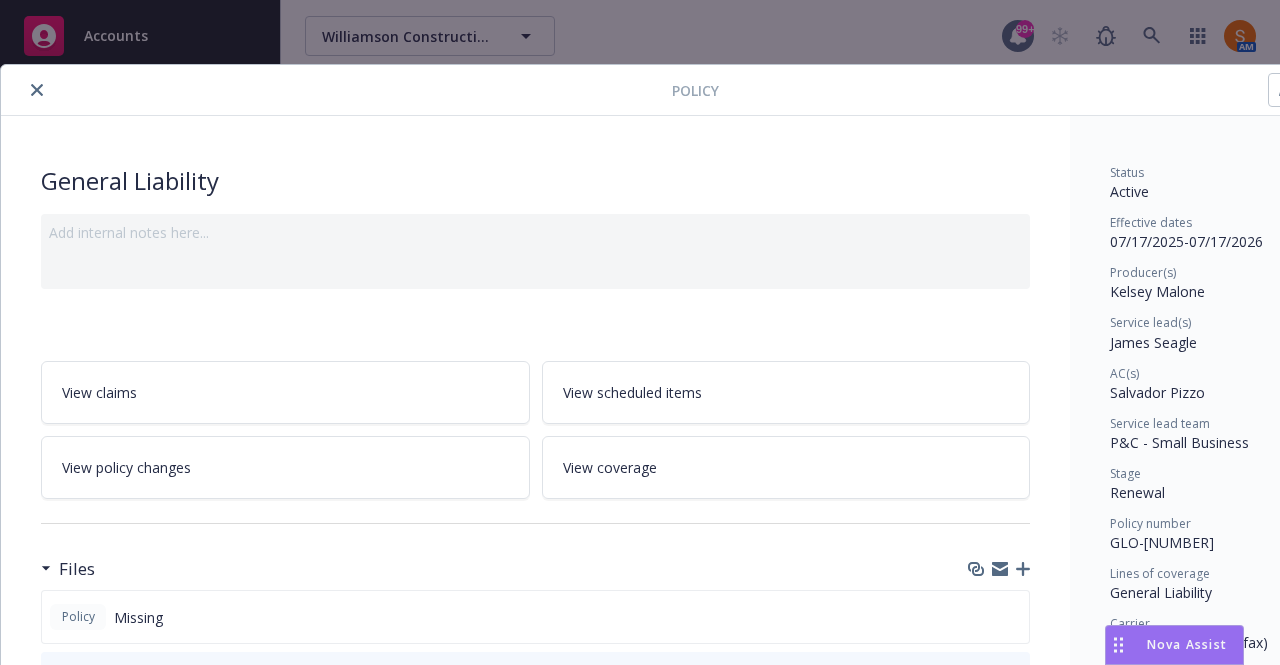 scroll, scrollTop: 144, scrollLeft: 0, axis: vertical 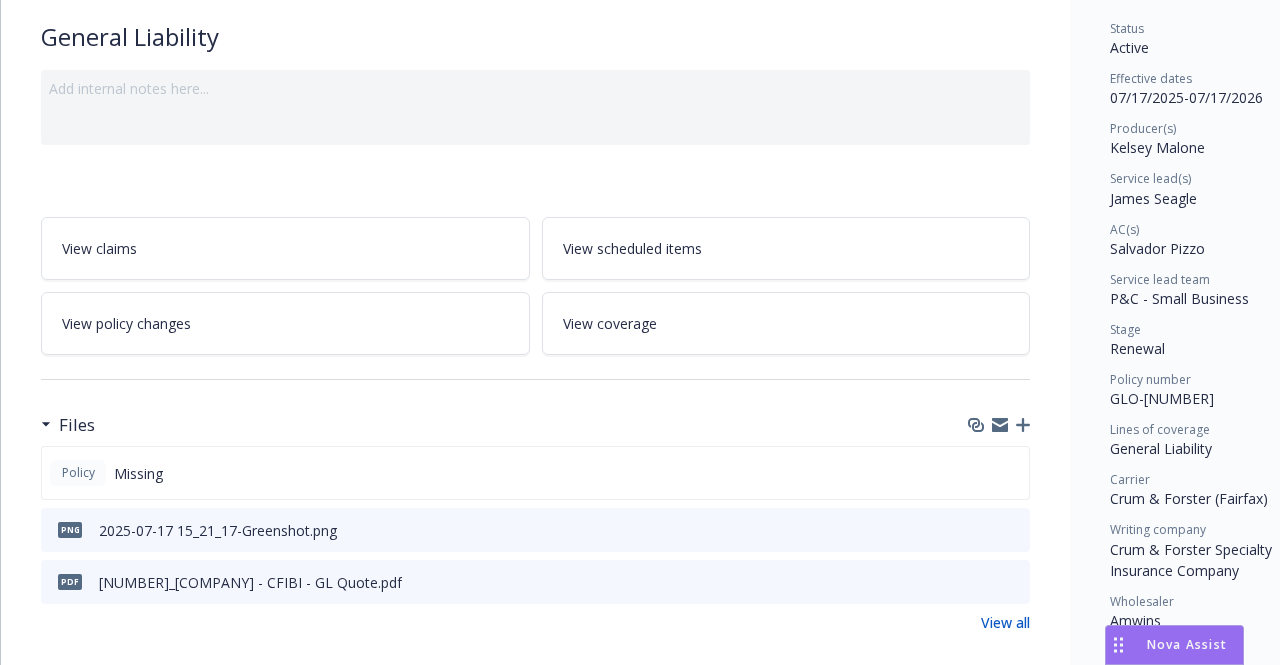 click 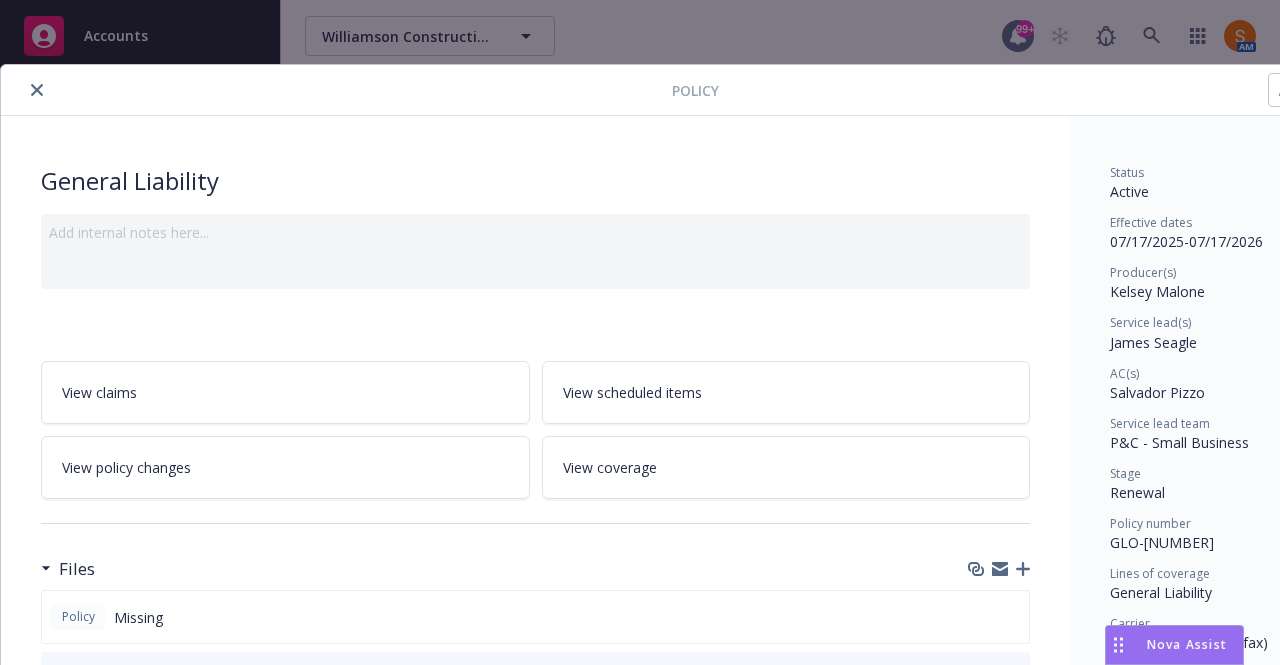 click 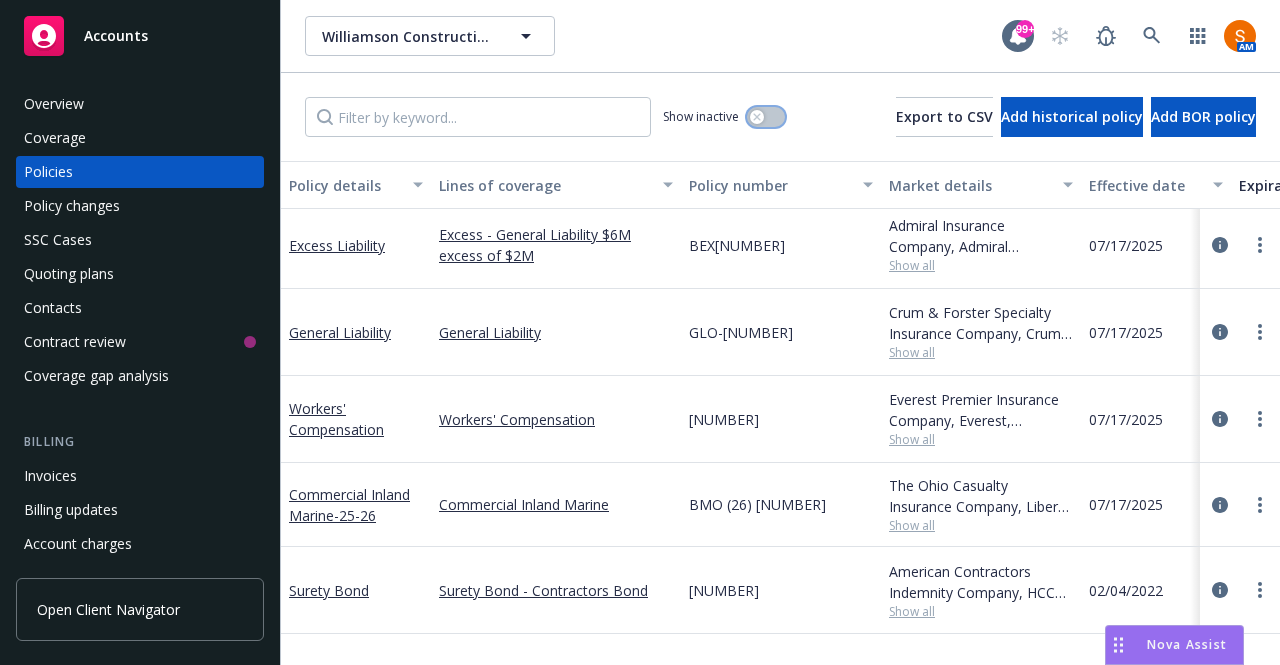 click at bounding box center (766, 117) 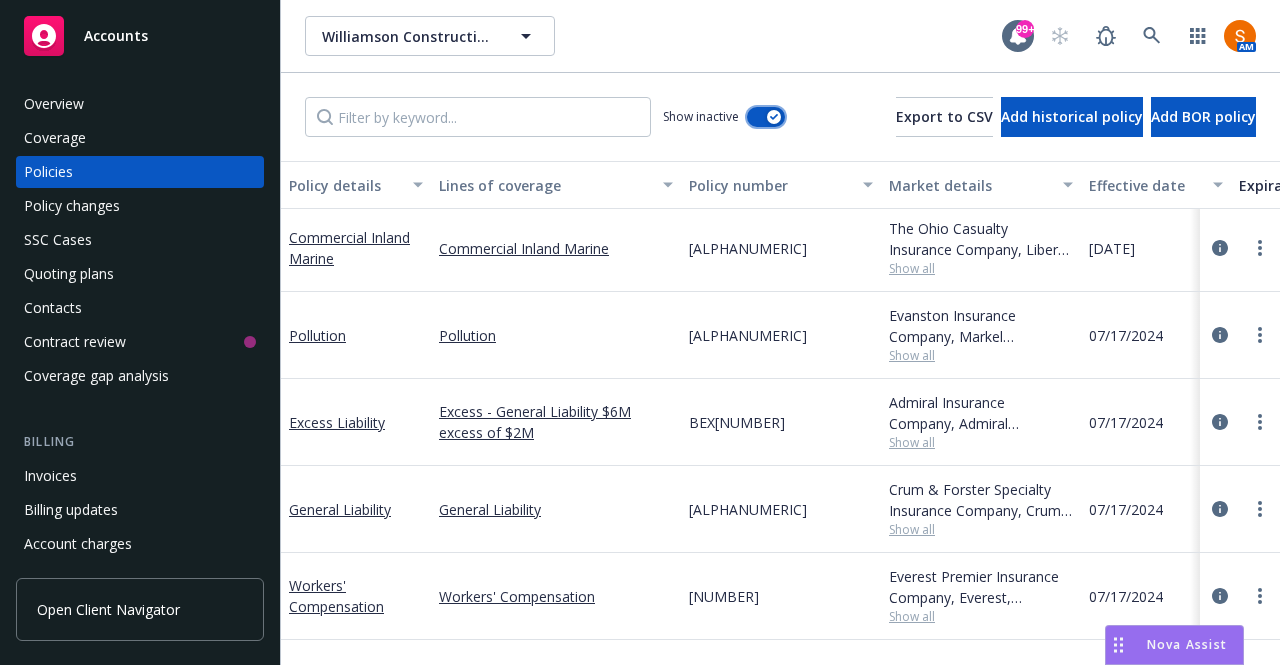scroll, scrollTop: 3533, scrollLeft: 0, axis: vertical 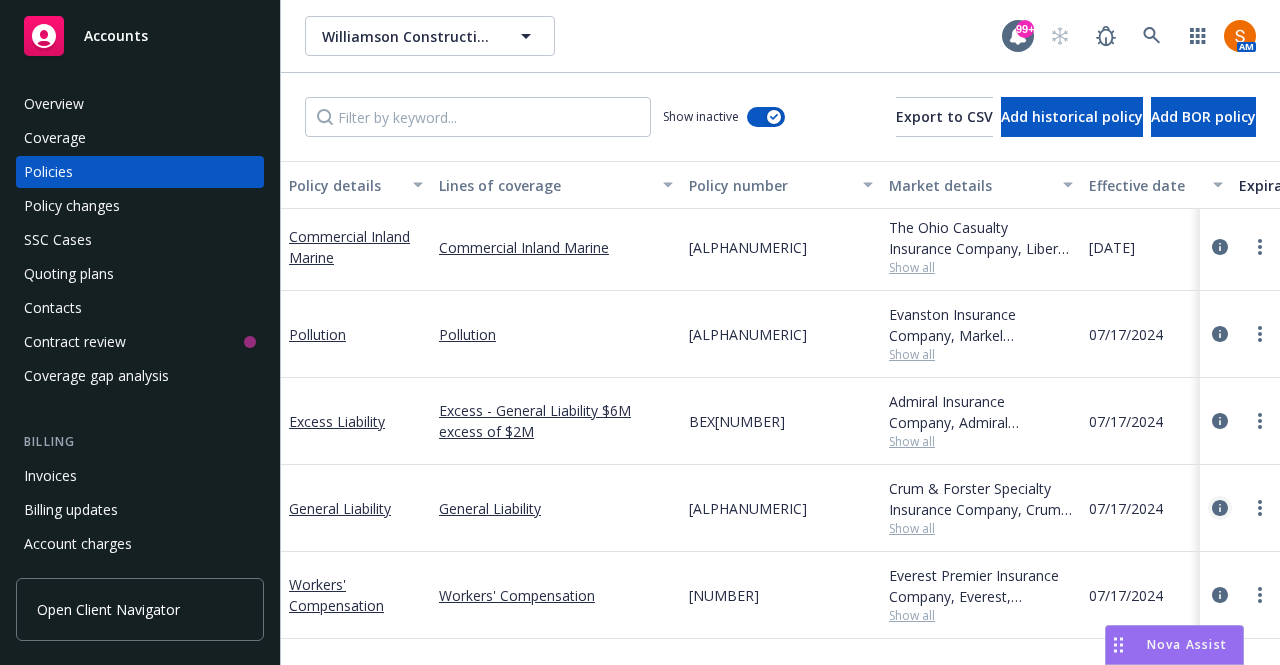click 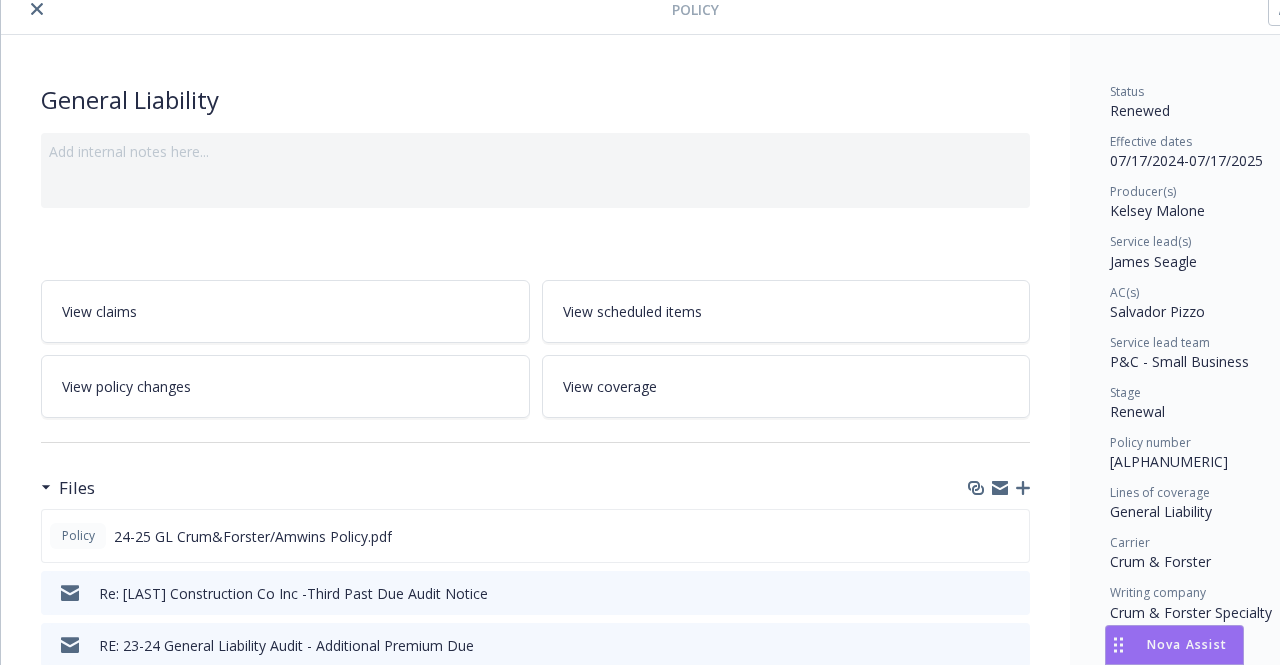 scroll, scrollTop: 82, scrollLeft: 0, axis: vertical 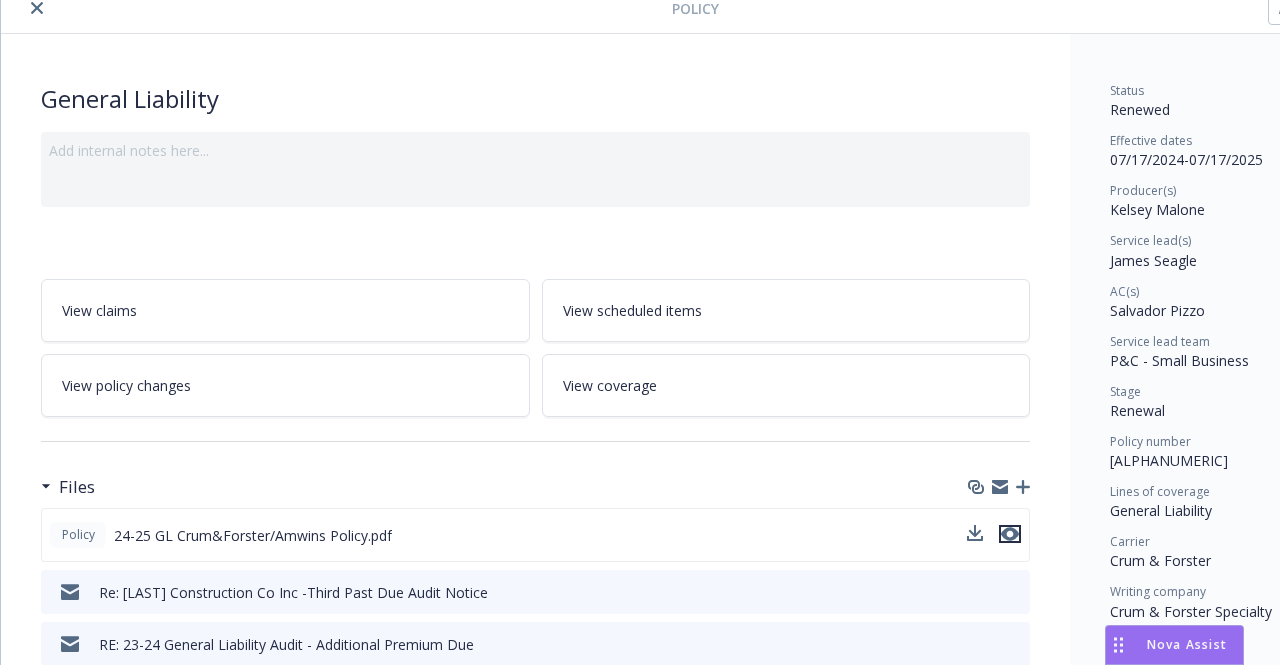 click 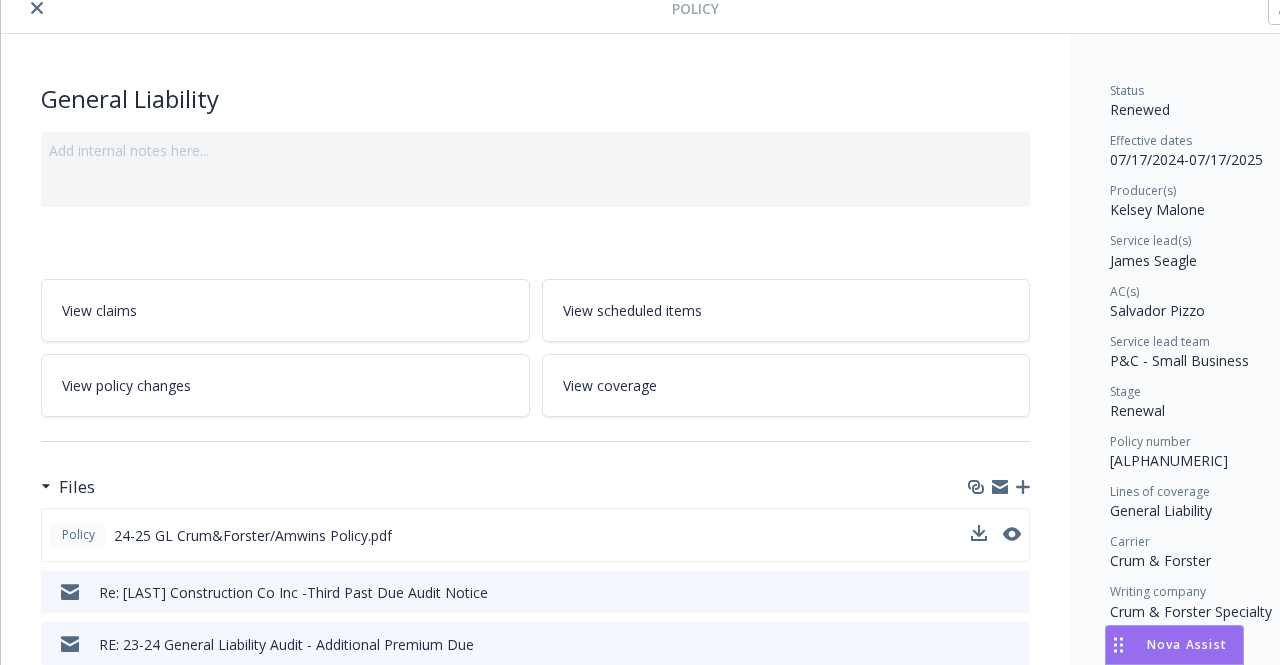 scroll, scrollTop: 0, scrollLeft: 0, axis: both 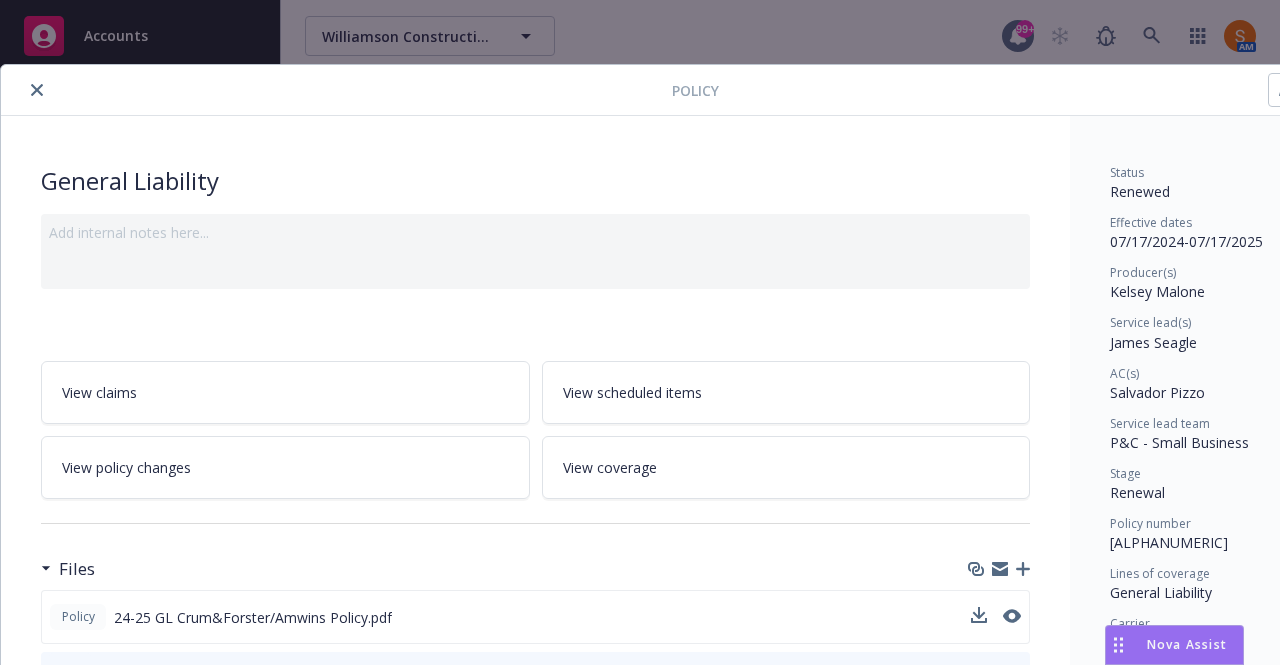 click at bounding box center (37, 90) 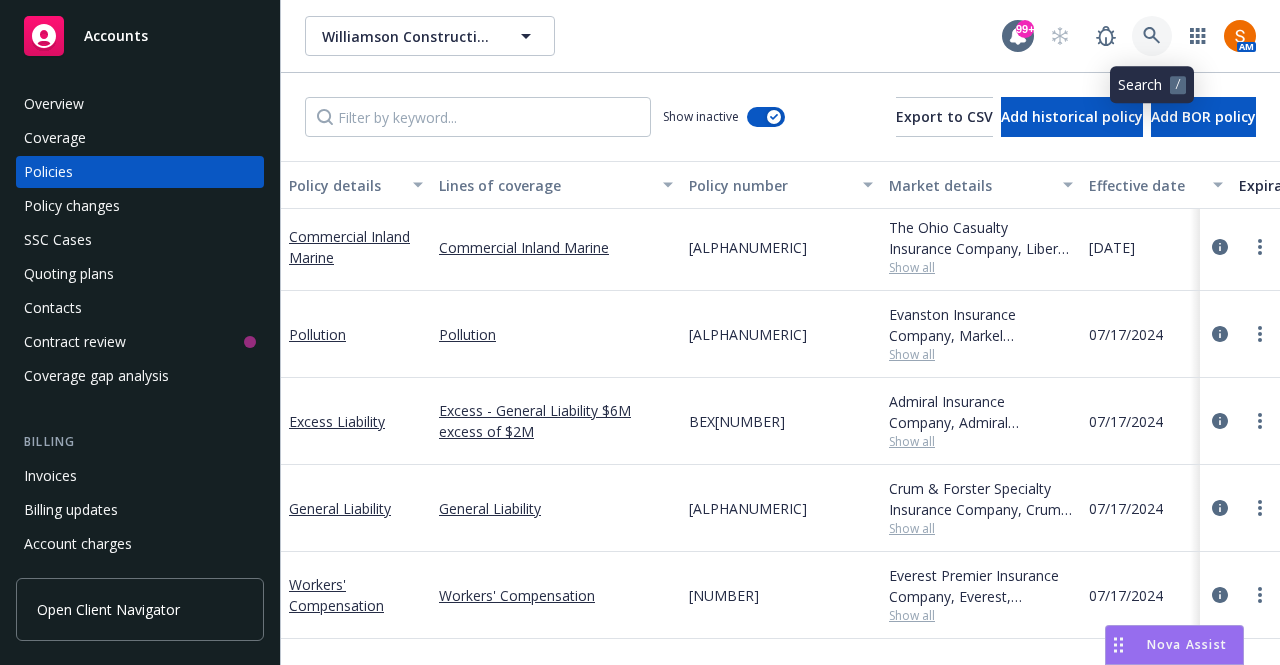 click 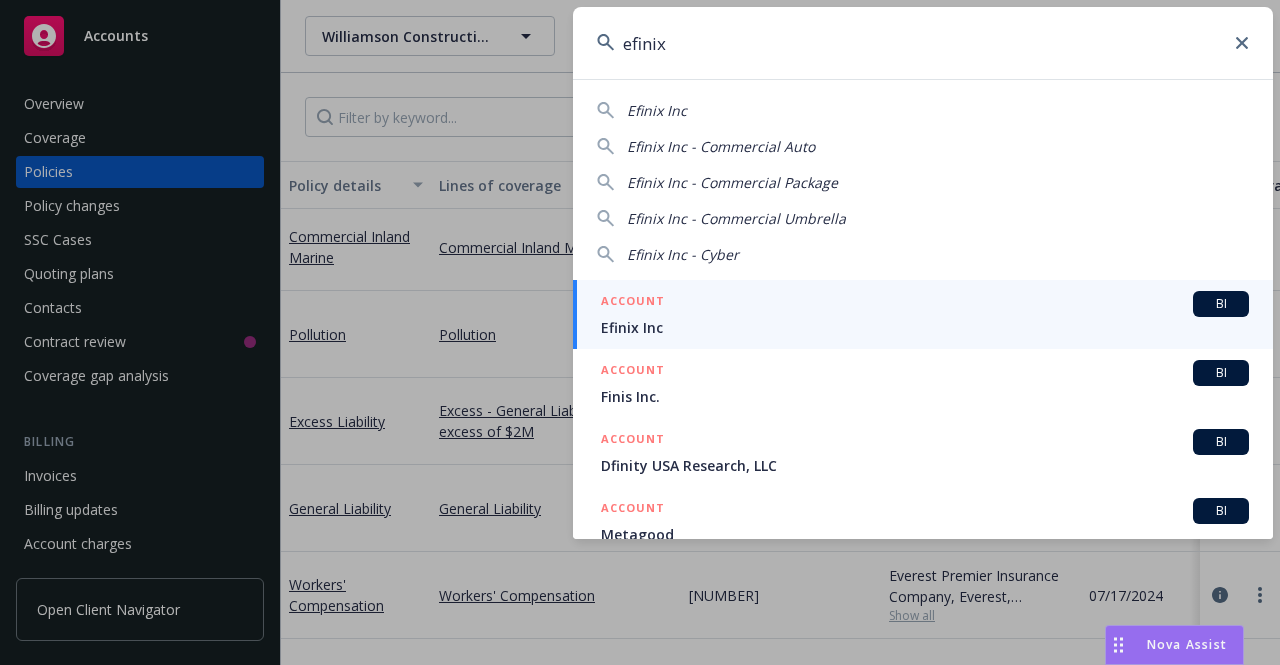 type on "efinix" 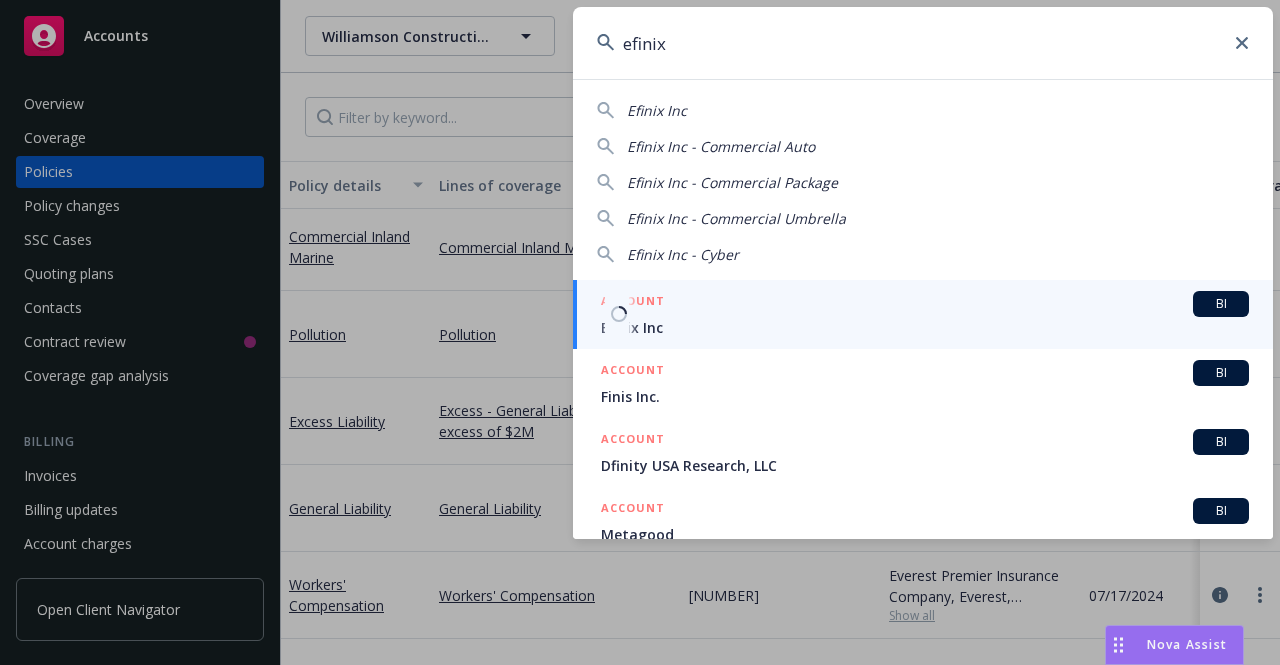 click on "ACCOUNT BI" at bounding box center [925, 304] 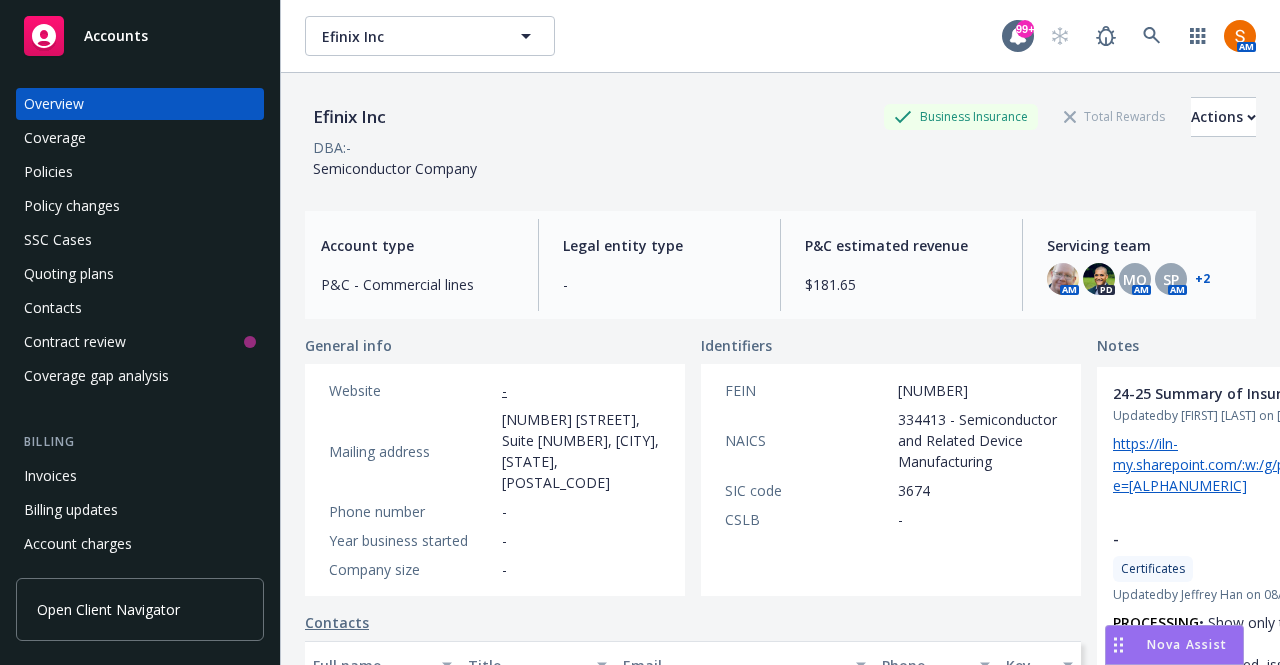 click on "Policies" at bounding box center (140, 172) 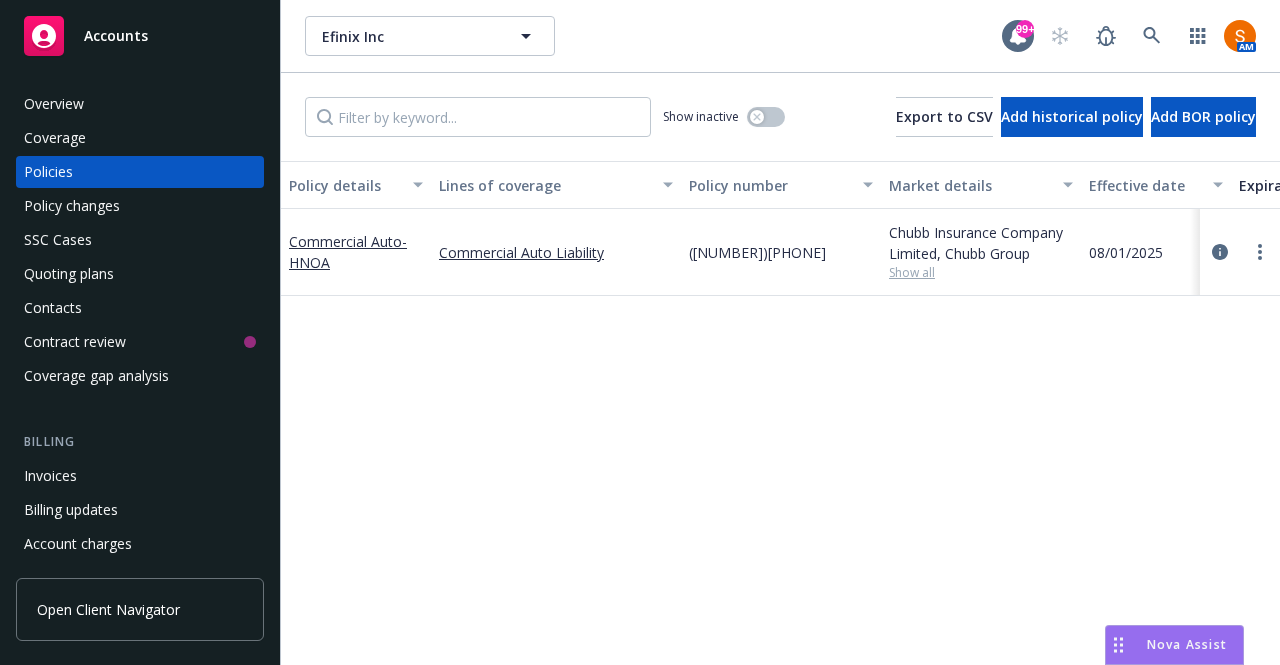 click on "Show inactive" at bounding box center [724, 117] 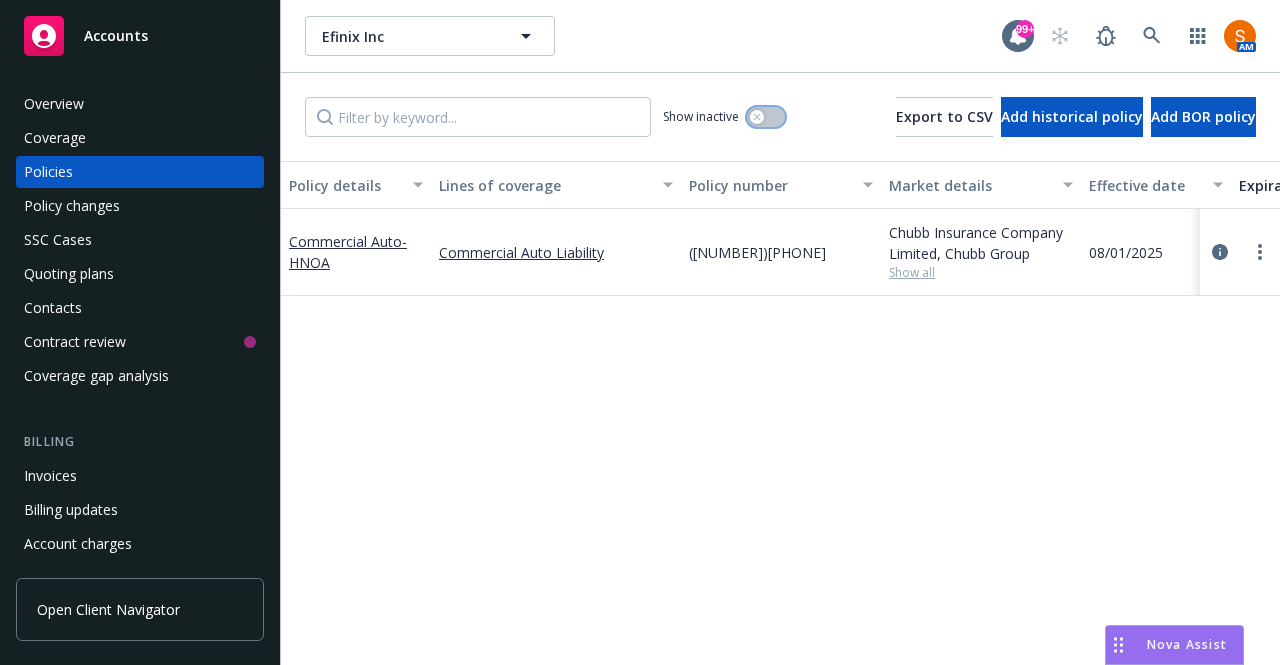 click at bounding box center [757, 117] 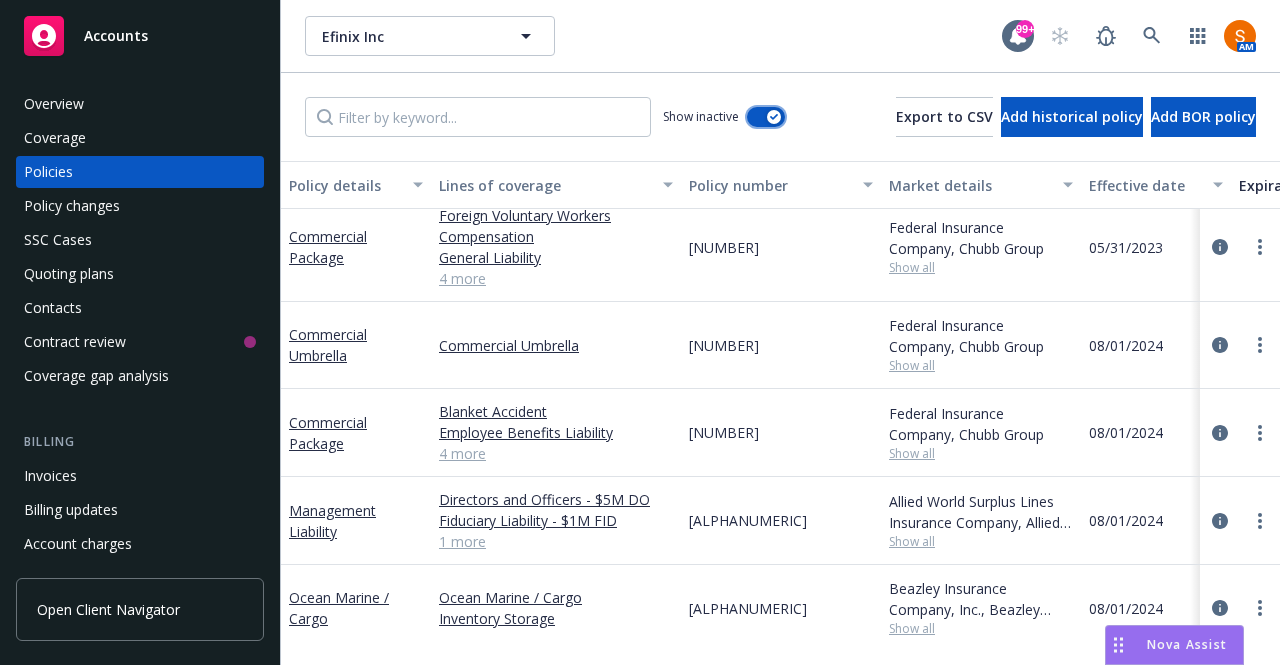 scroll, scrollTop: 1064, scrollLeft: 0, axis: vertical 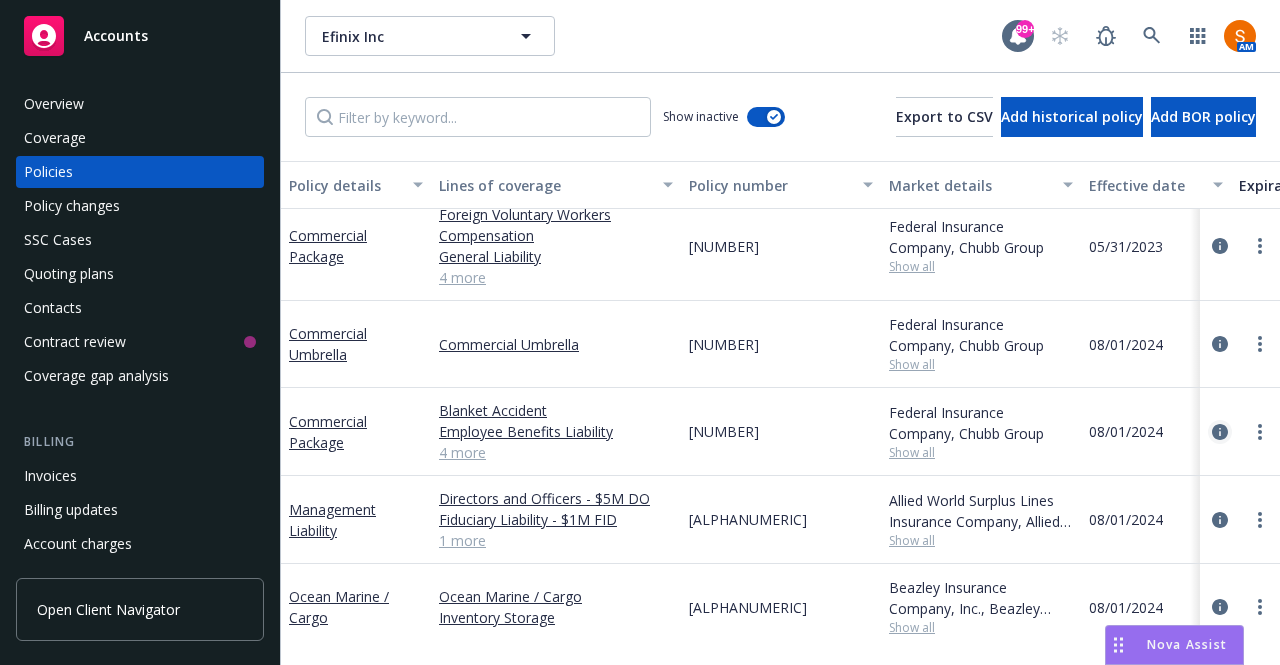 click 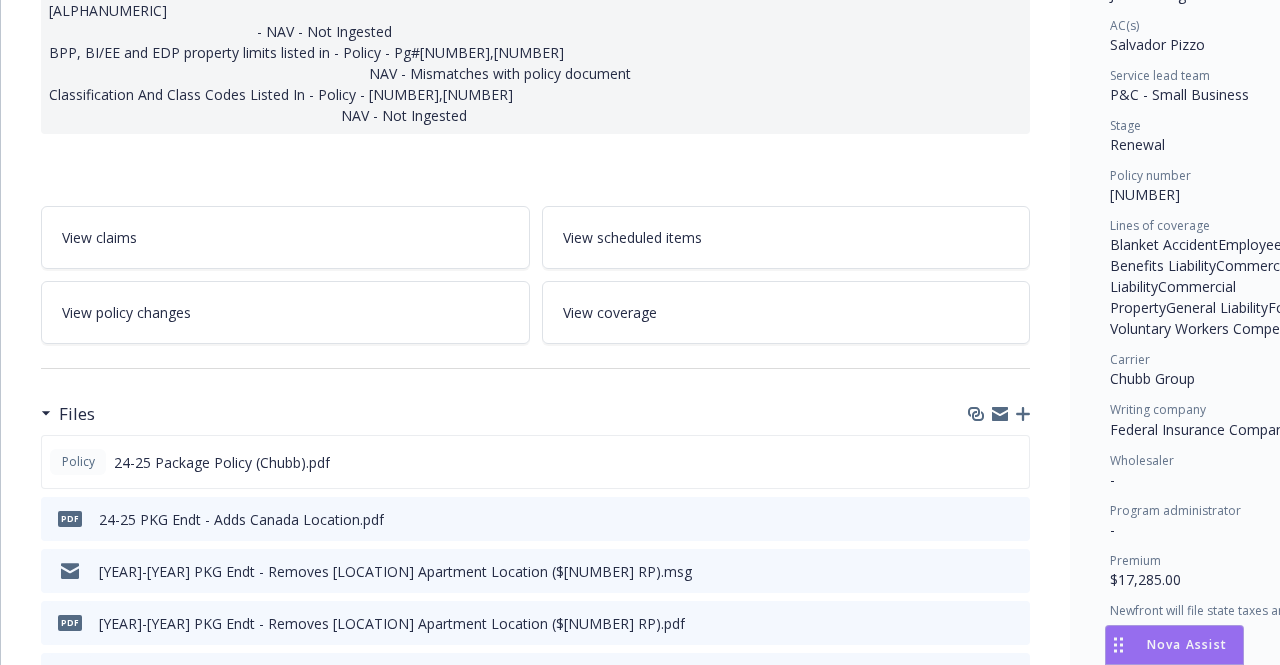 scroll, scrollTop: 351, scrollLeft: 0, axis: vertical 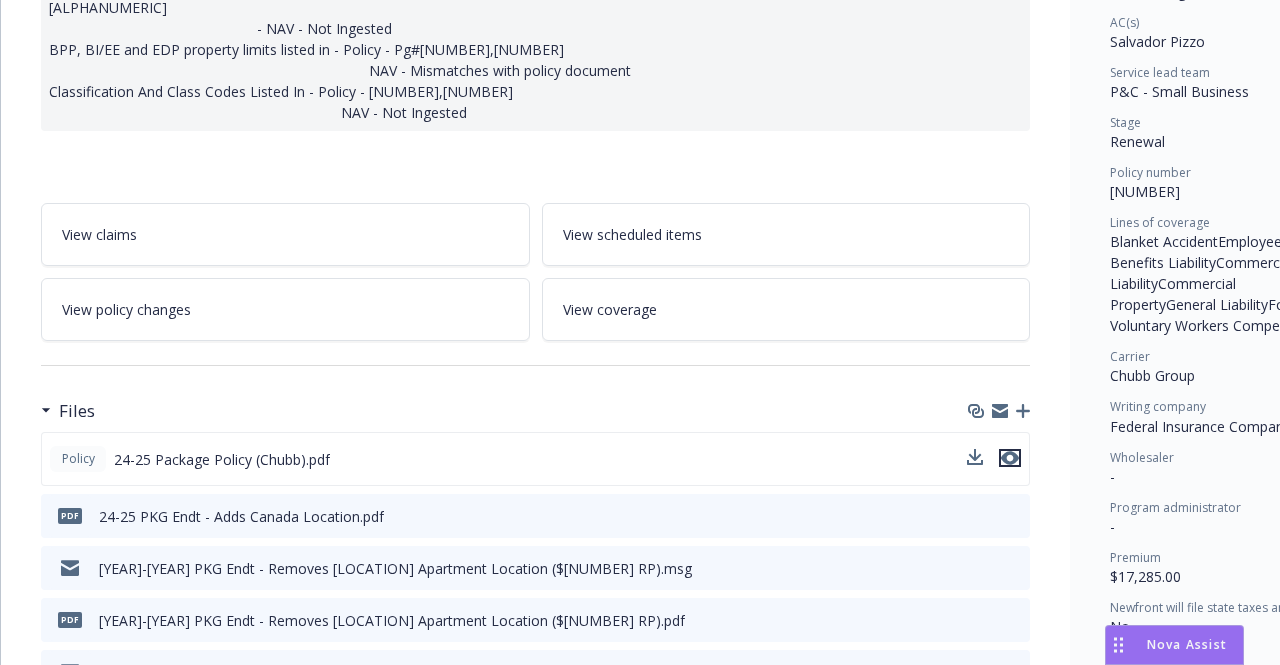 click 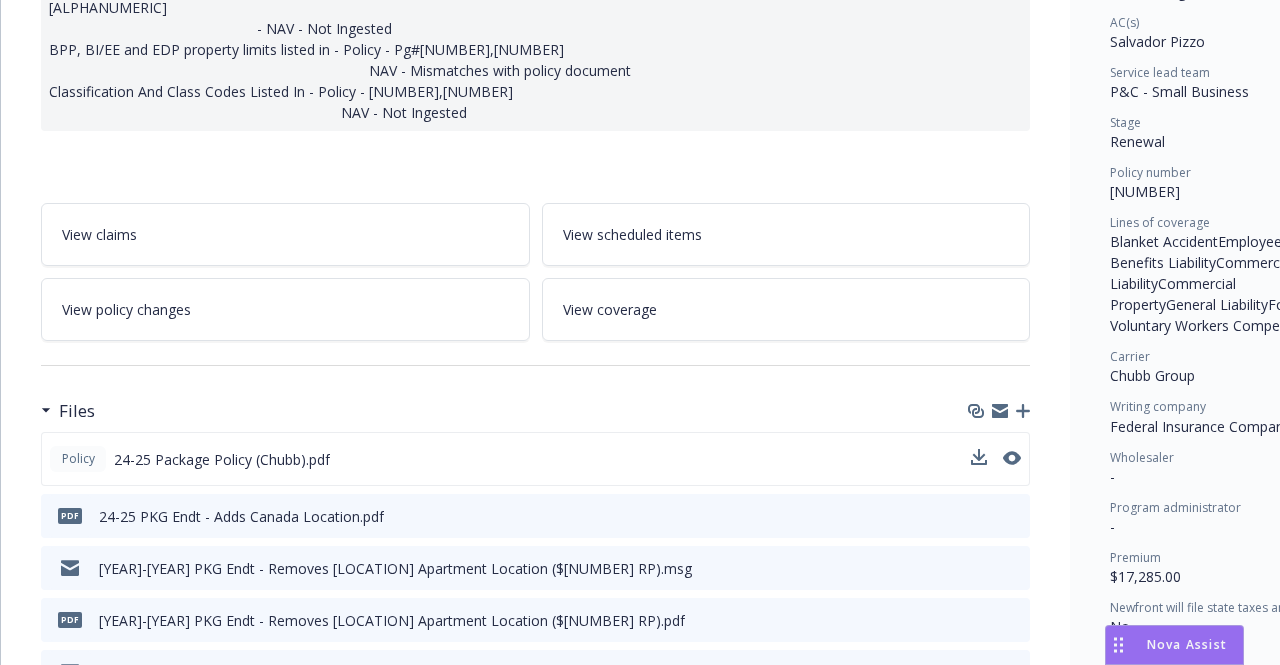 scroll, scrollTop: 0, scrollLeft: 0, axis: both 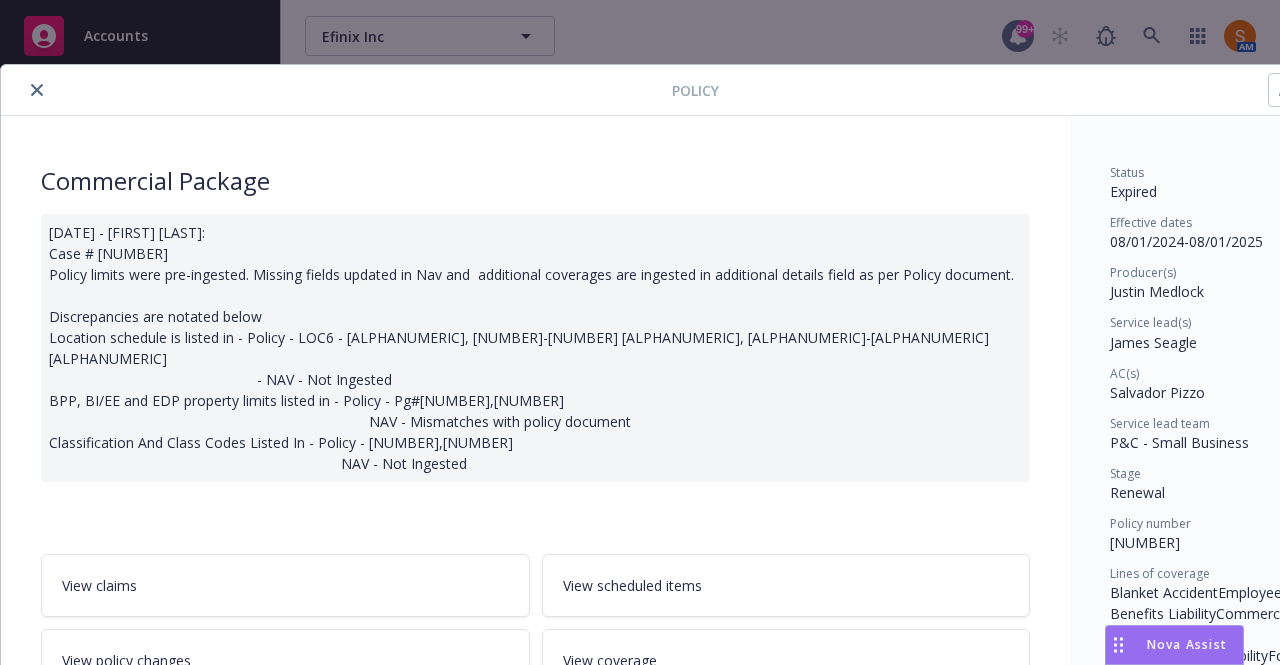 click at bounding box center [340, 90] 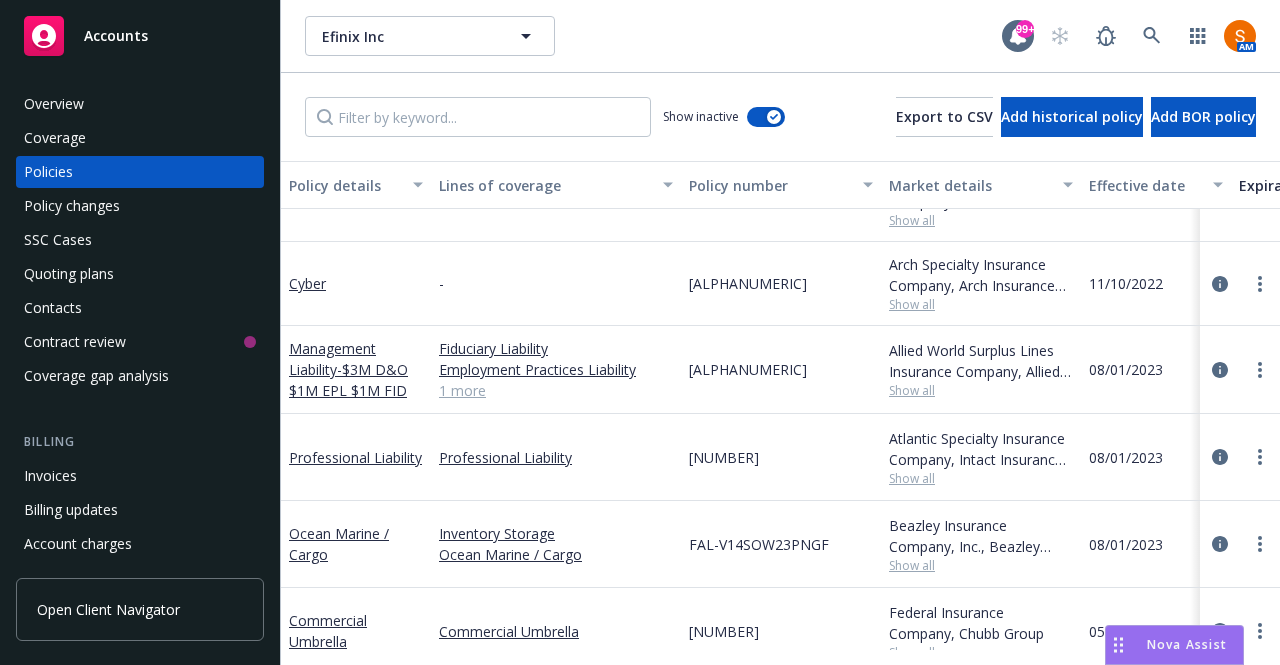 scroll, scrollTop: 480, scrollLeft: 0, axis: vertical 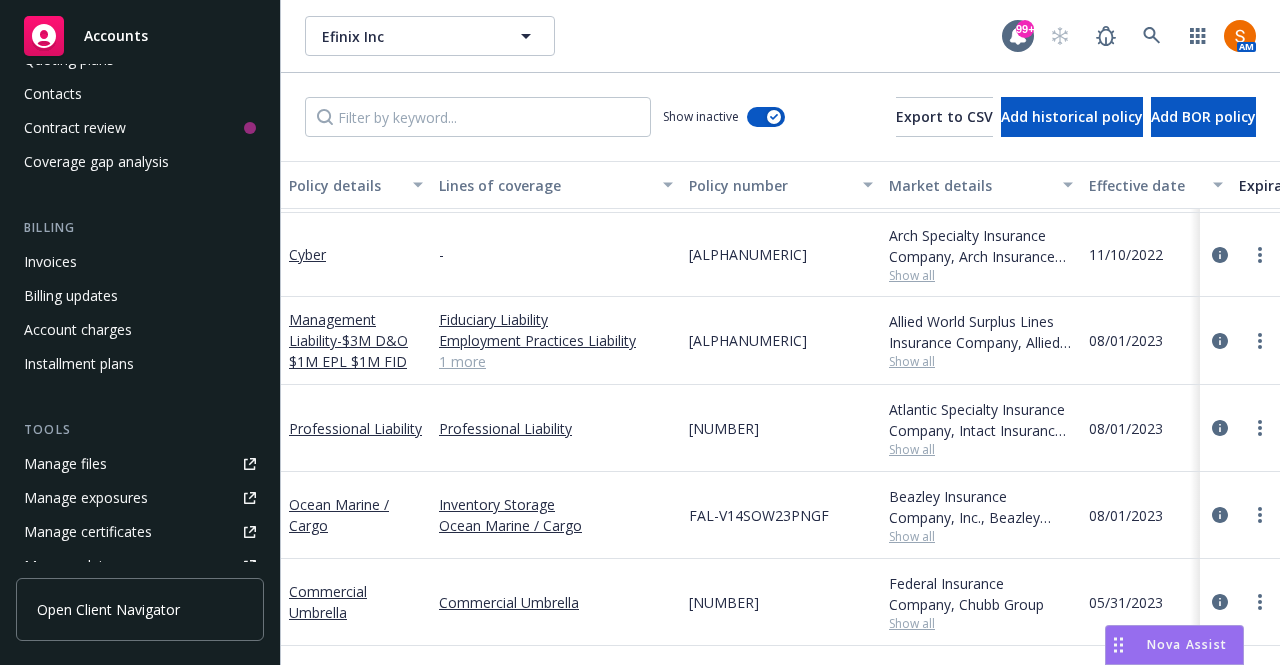 click on "Manage files" at bounding box center (65, 464) 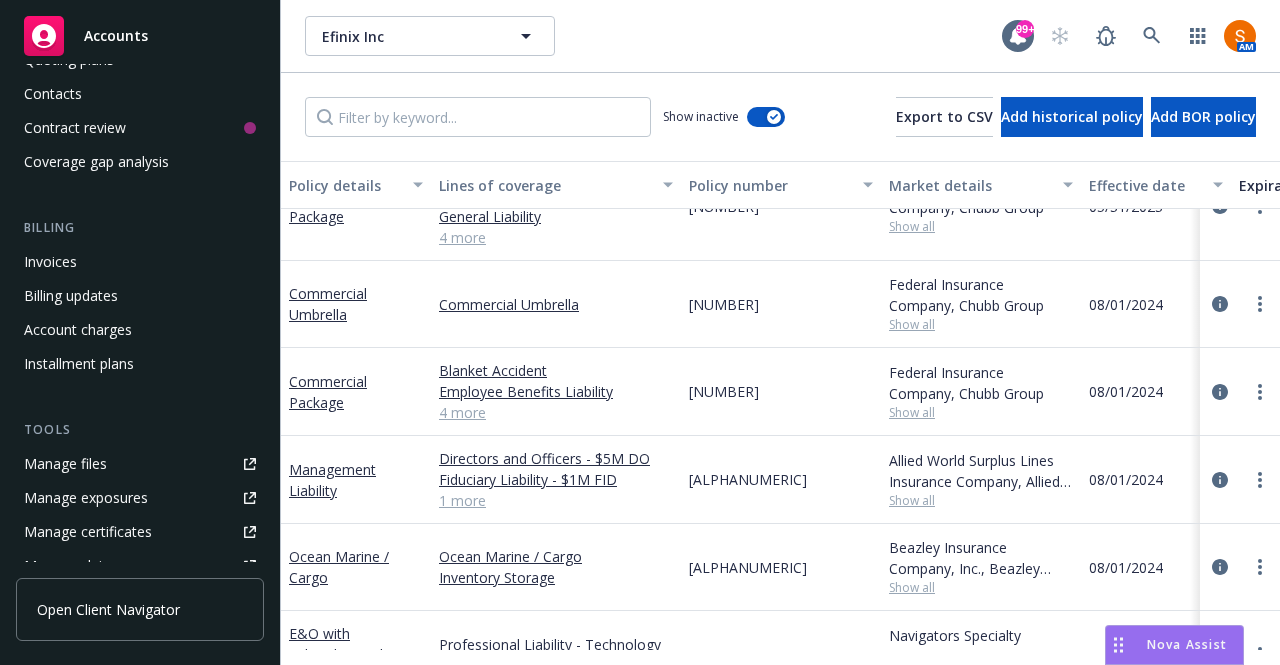scroll, scrollTop: 1296, scrollLeft: 0, axis: vertical 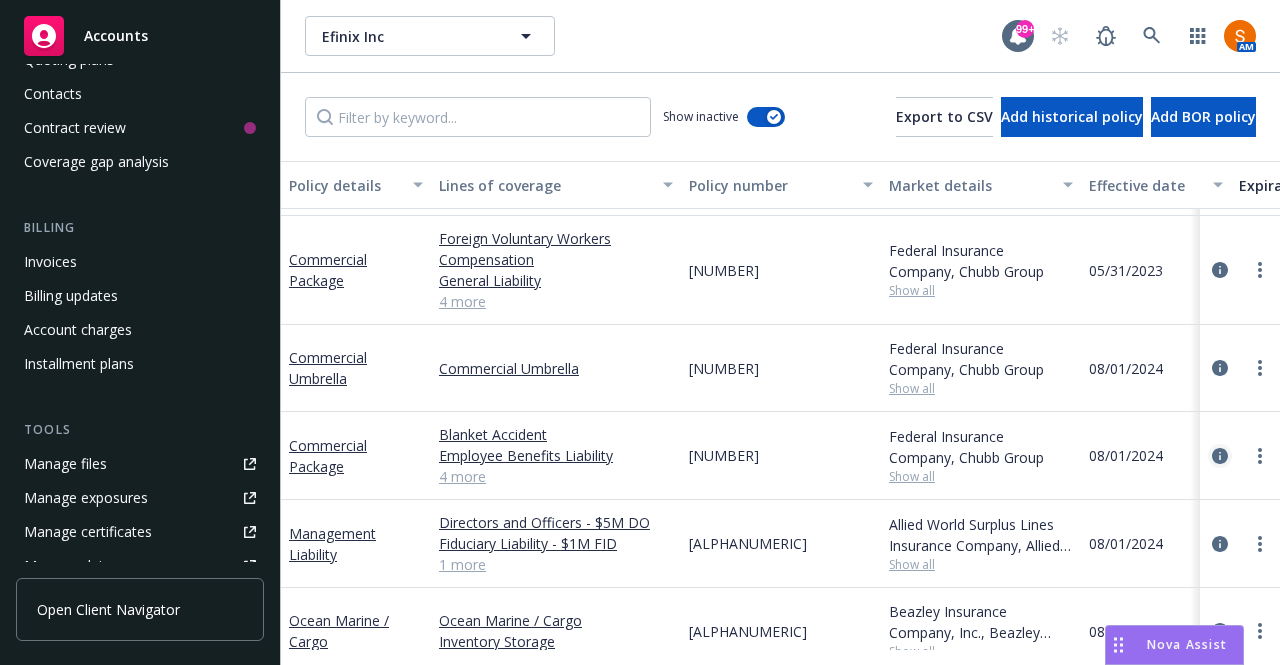 click 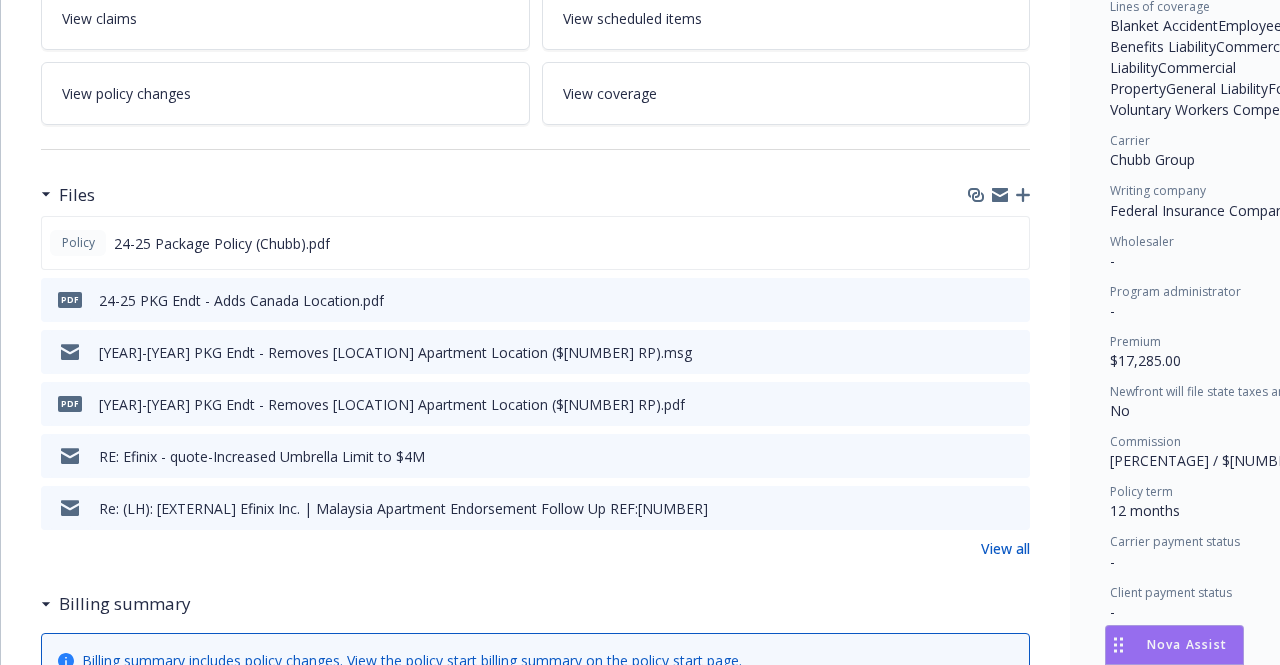 scroll, scrollTop: 568, scrollLeft: 0, axis: vertical 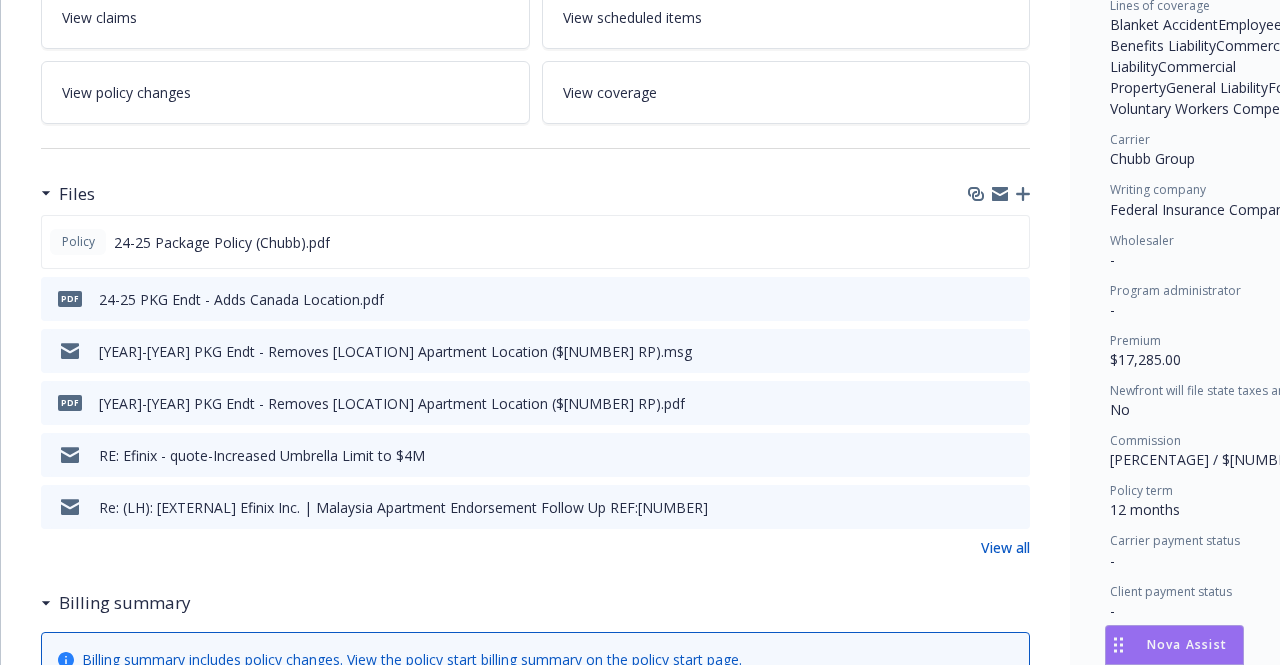 click on "View all" at bounding box center [1005, 547] 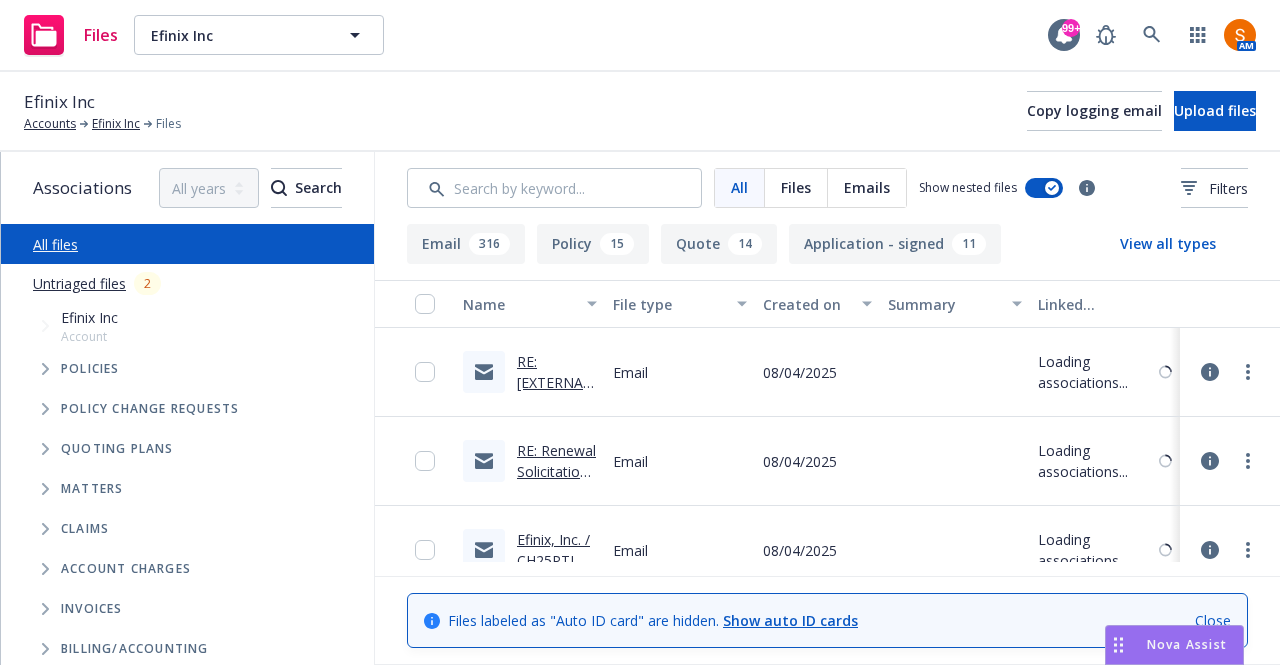 scroll, scrollTop: 0, scrollLeft: 0, axis: both 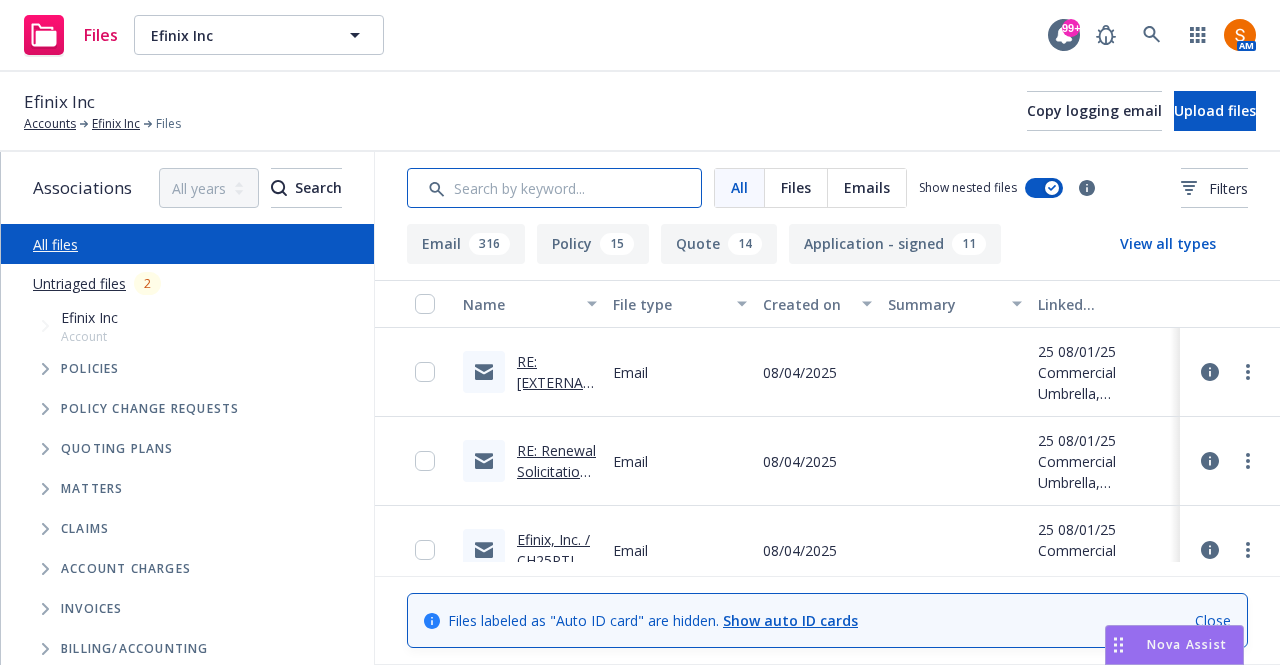 click at bounding box center (554, 188) 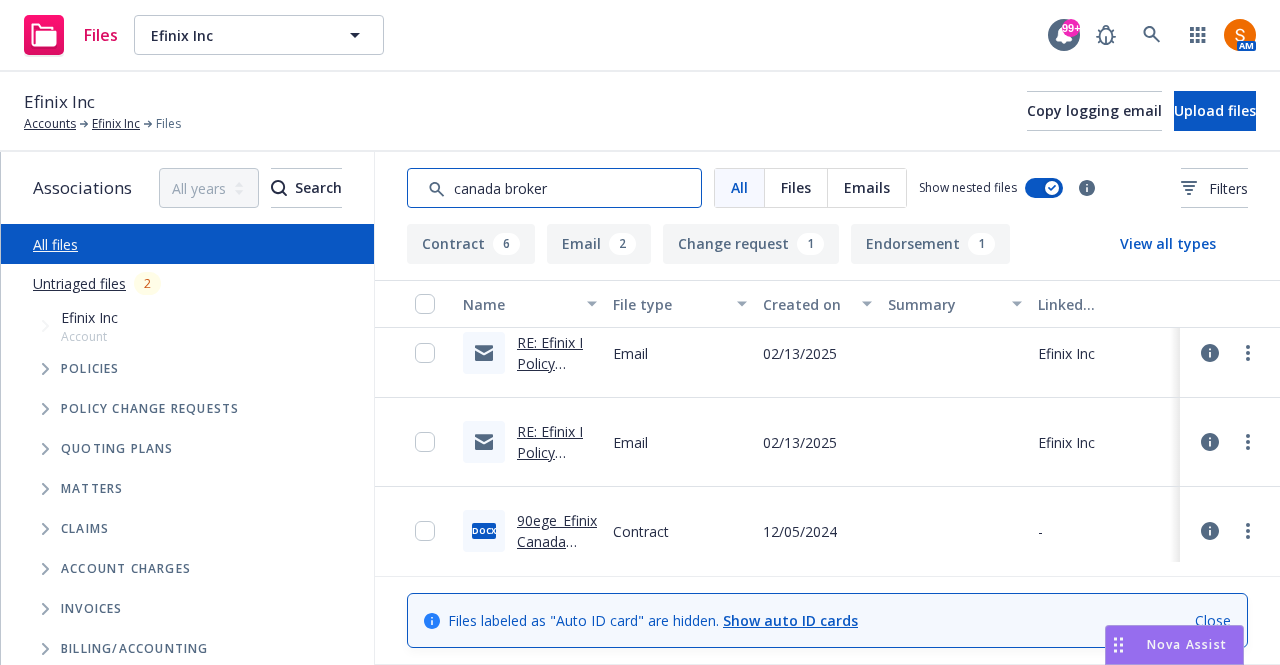 scroll, scrollTop: 462, scrollLeft: 0, axis: vertical 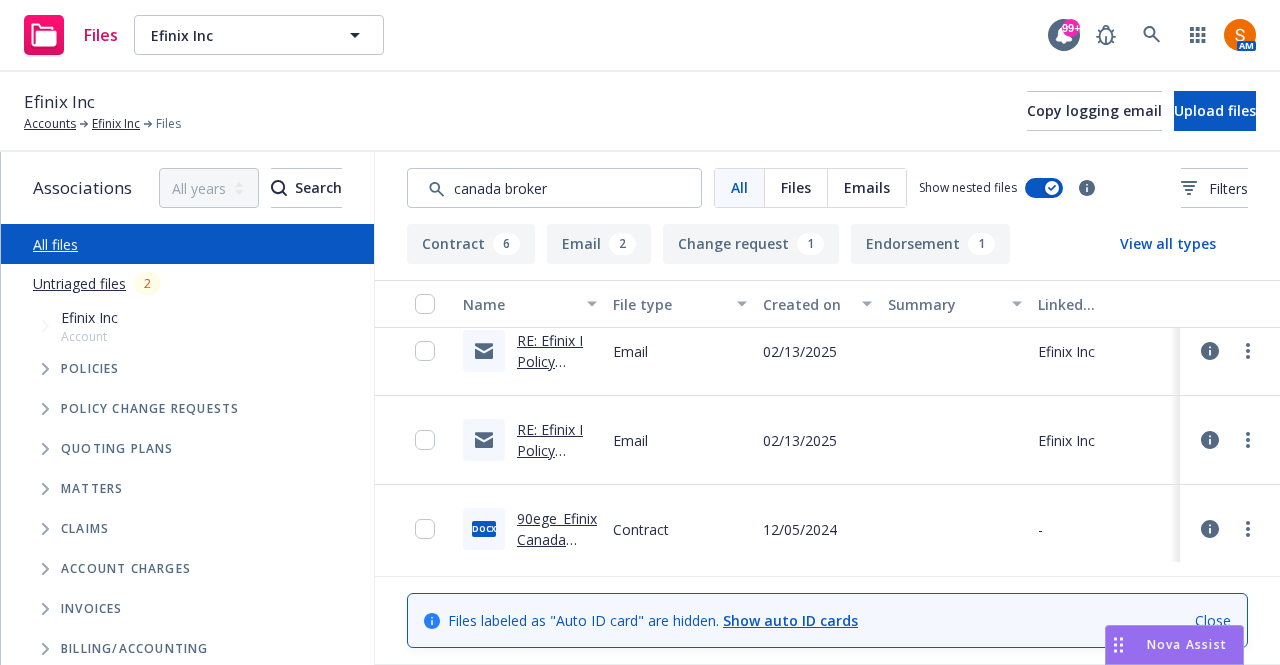 click on "RE: Efinix I Policy Number 36075726 I New Canada Location Follow Up" at bounding box center (553, 414) 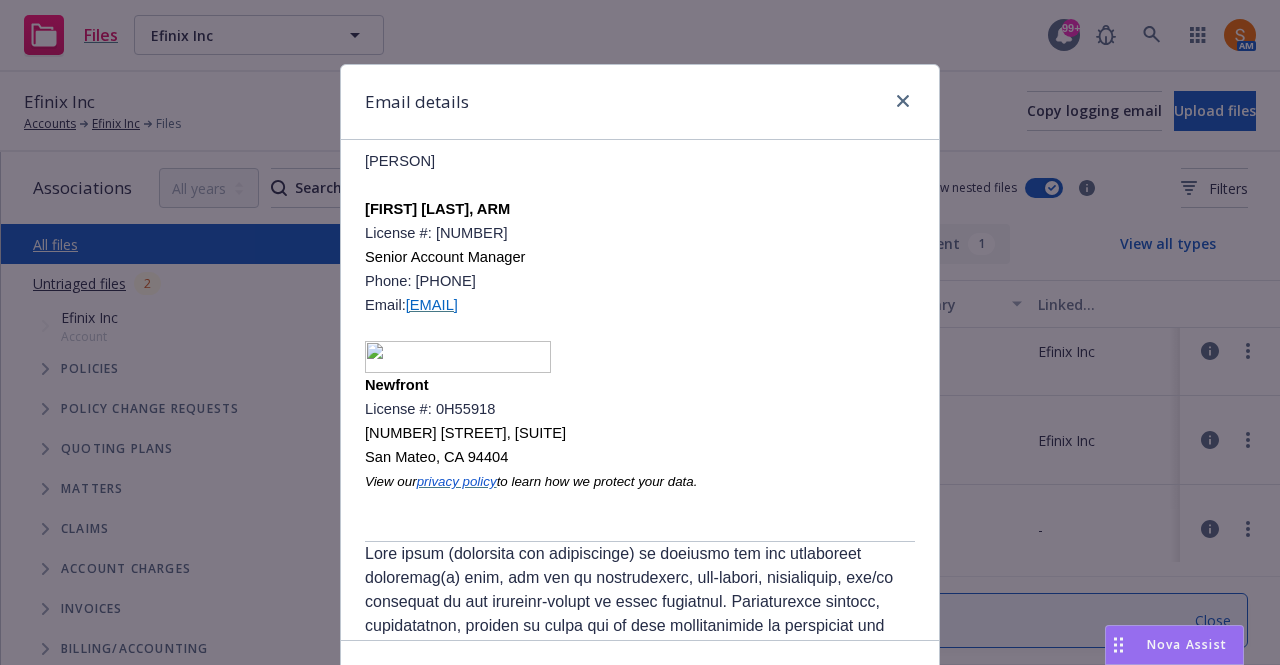 scroll, scrollTop: 3122, scrollLeft: 0, axis: vertical 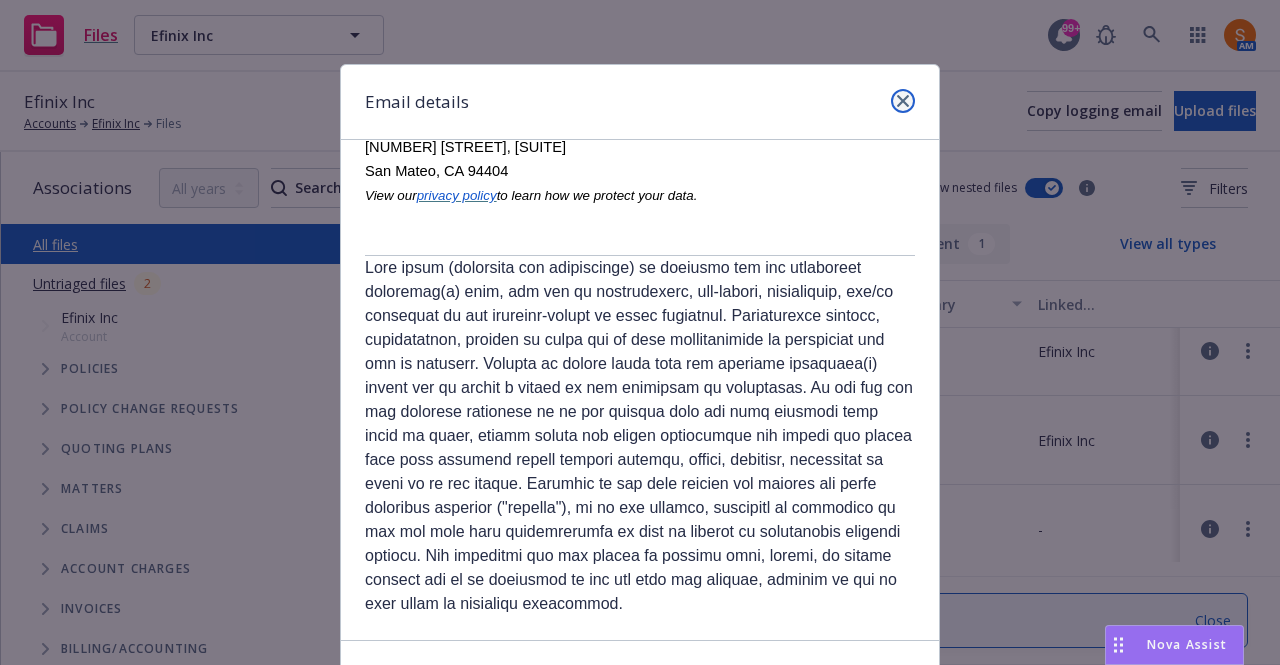 click at bounding box center [903, 101] 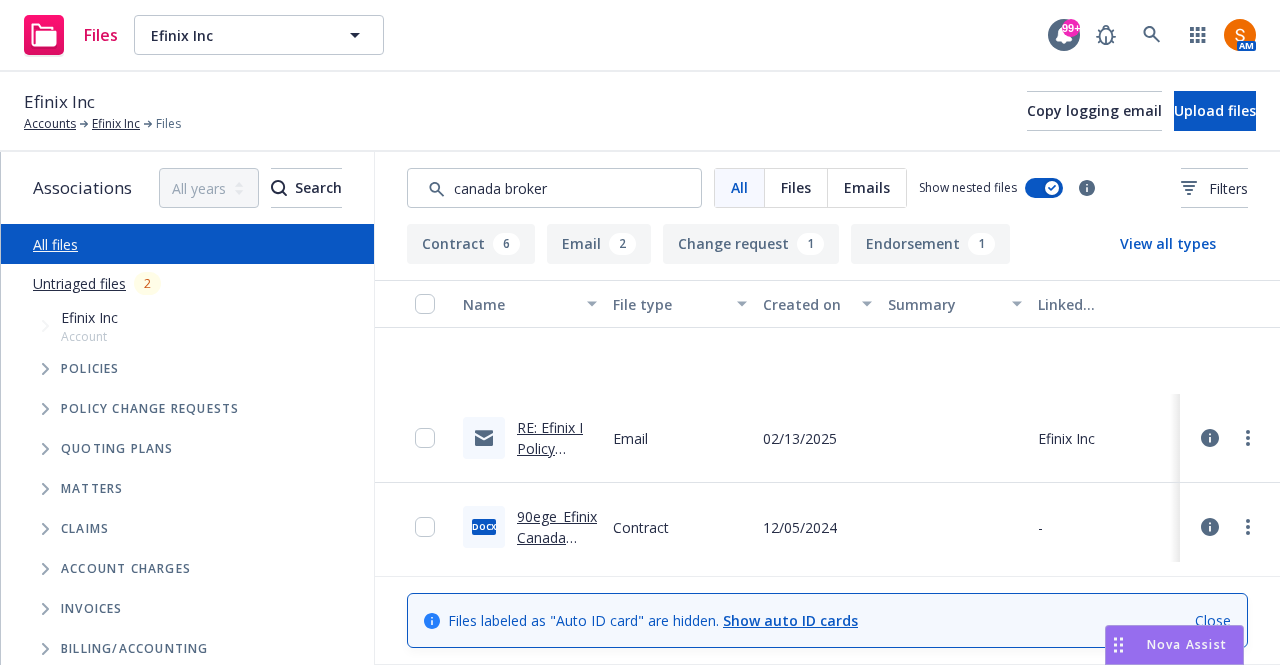 scroll, scrollTop: 648, scrollLeft: 0, axis: vertical 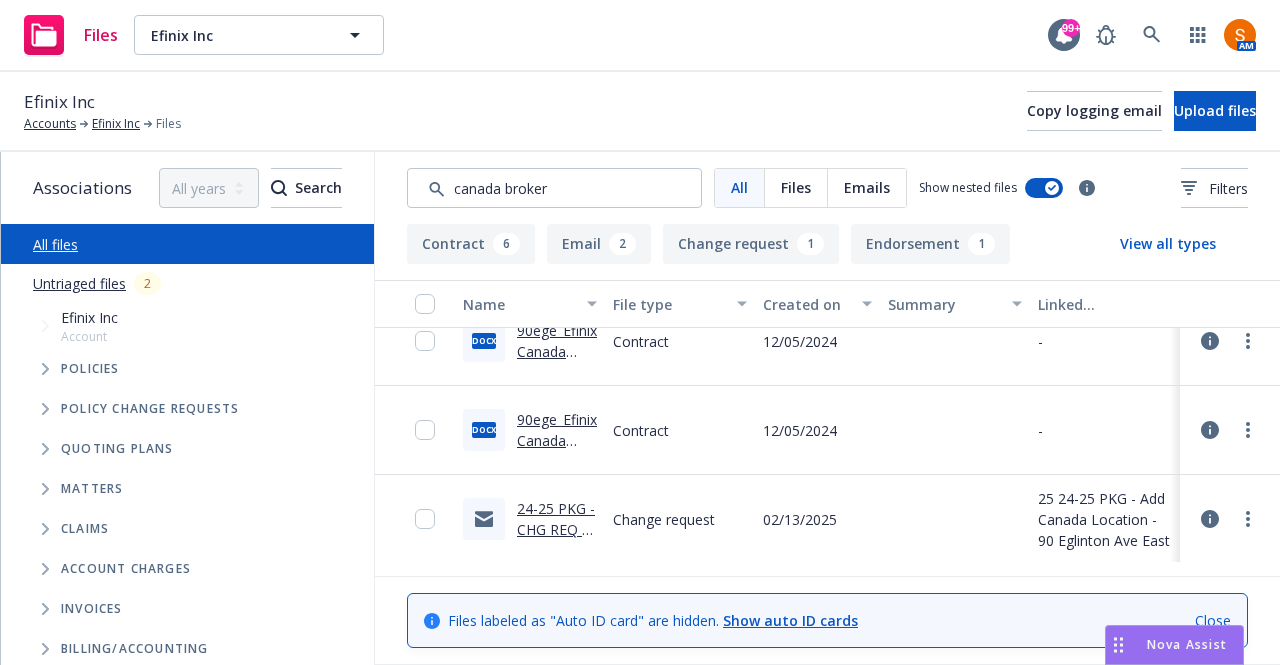 click on "24-25 PKG - CHG REQ to Chubb - Add Canada Location - 90 Eglinton Ave East.msg" at bounding box center [557, 582] 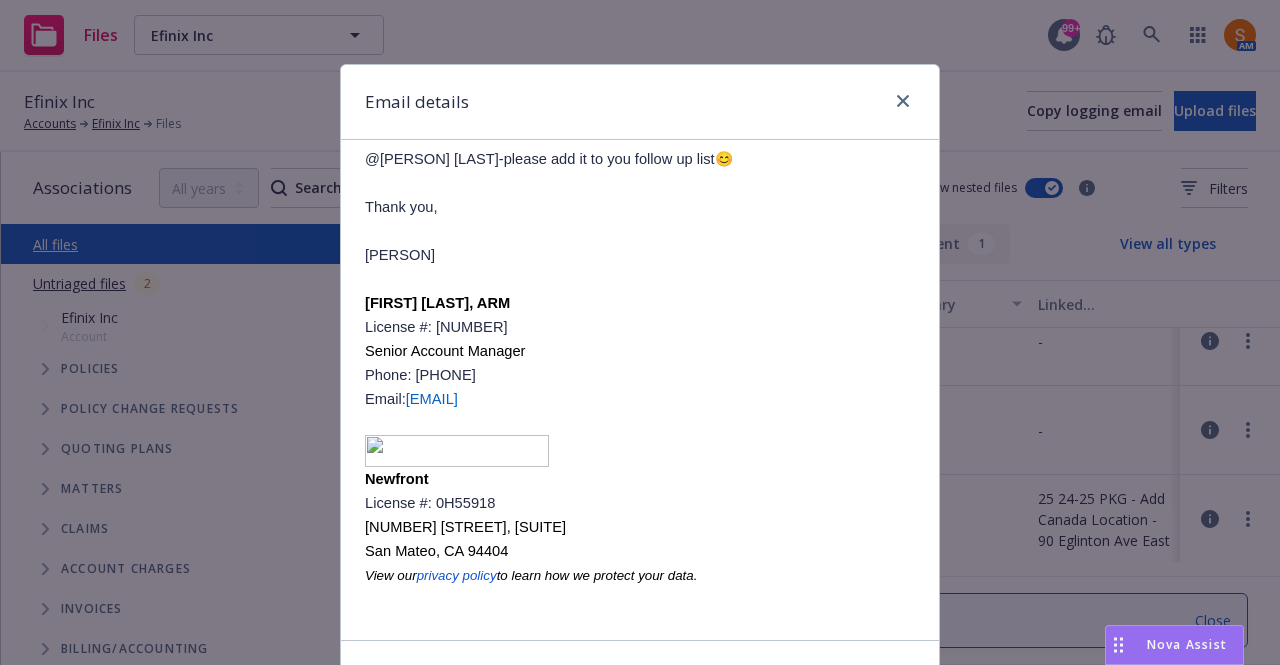 scroll, scrollTop: 404, scrollLeft: 0, axis: vertical 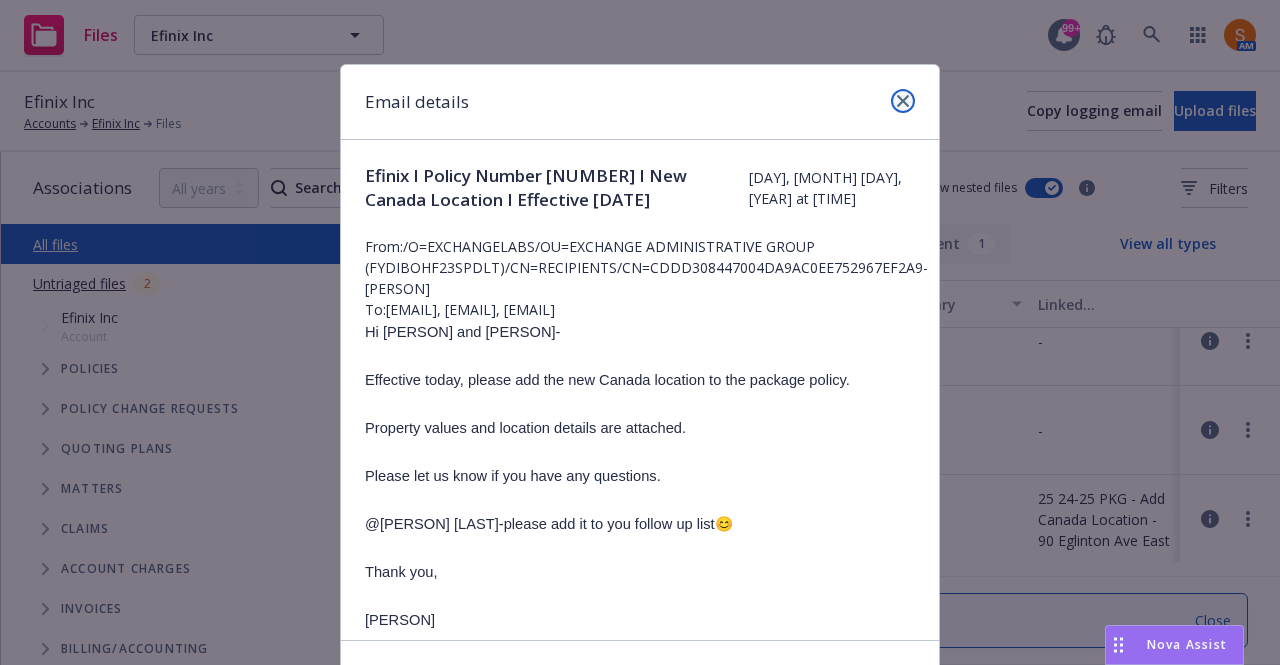 click at bounding box center [903, 101] 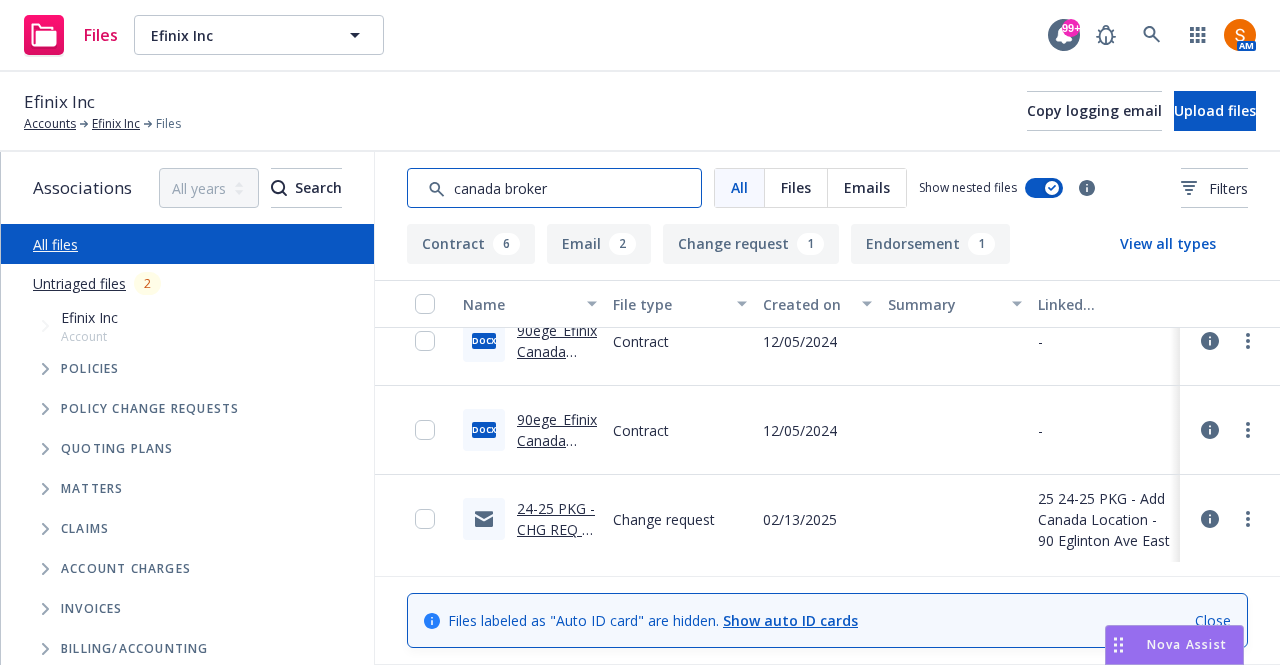 click at bounding box center (554, 188) 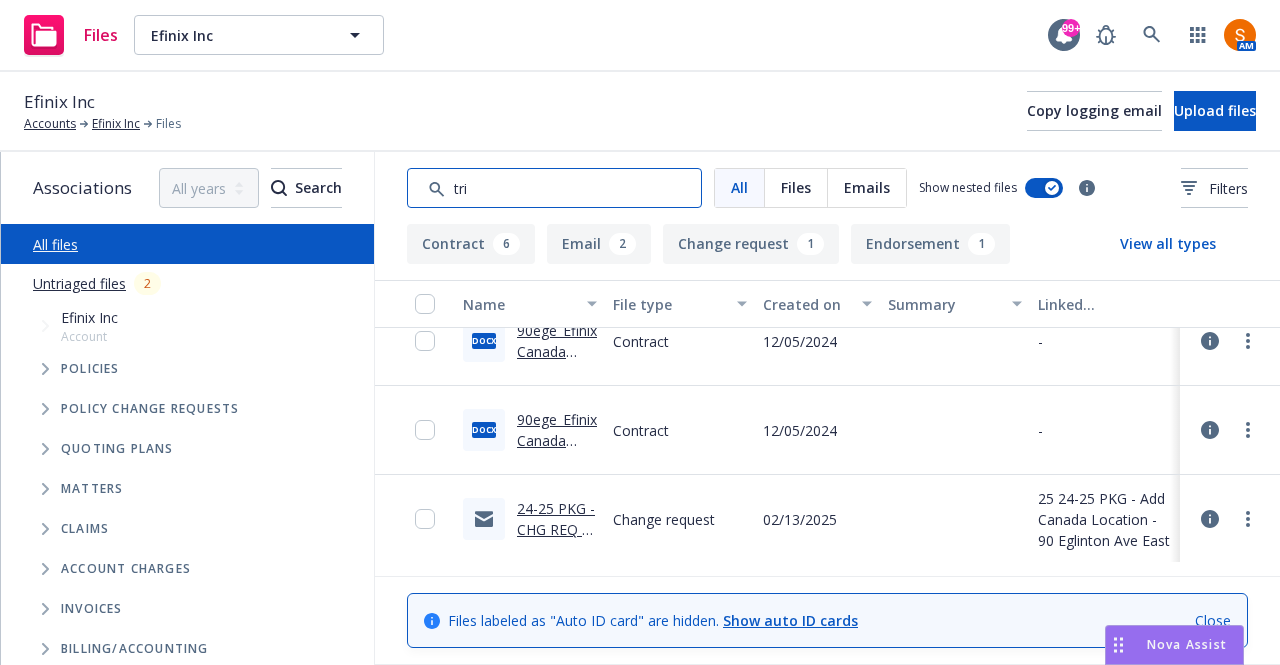 type on "tria" 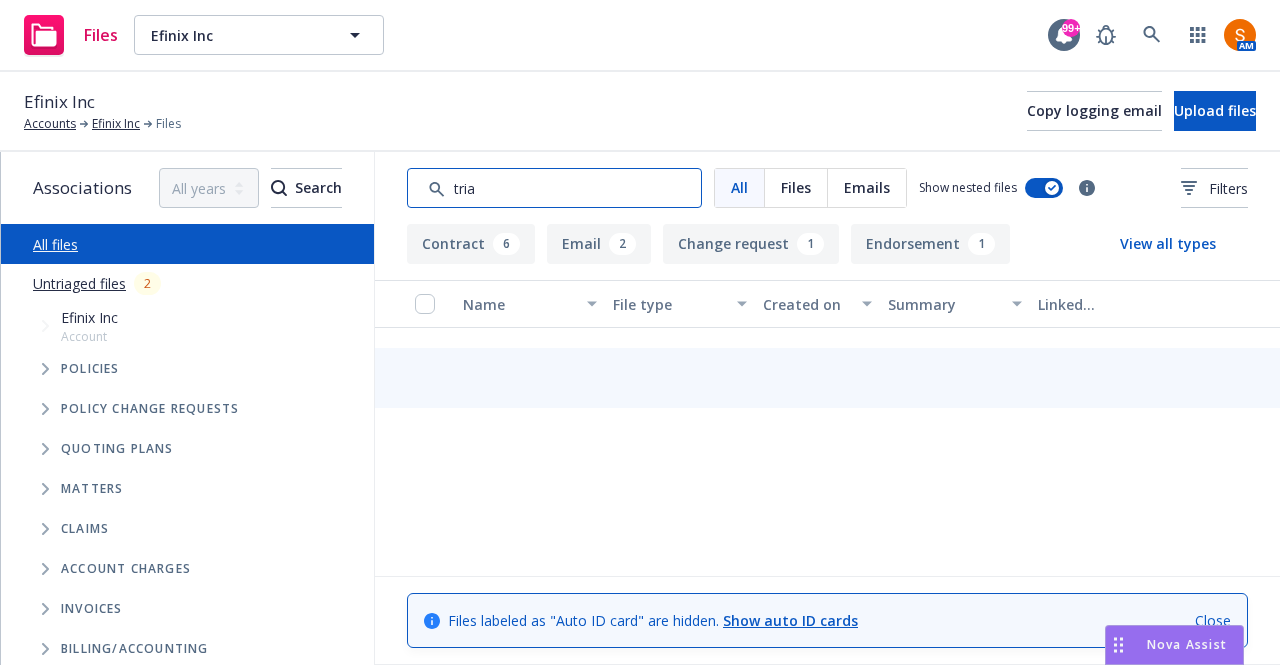 scroll, scrollTop: 628, scrollLeft: 0, axis: vertical 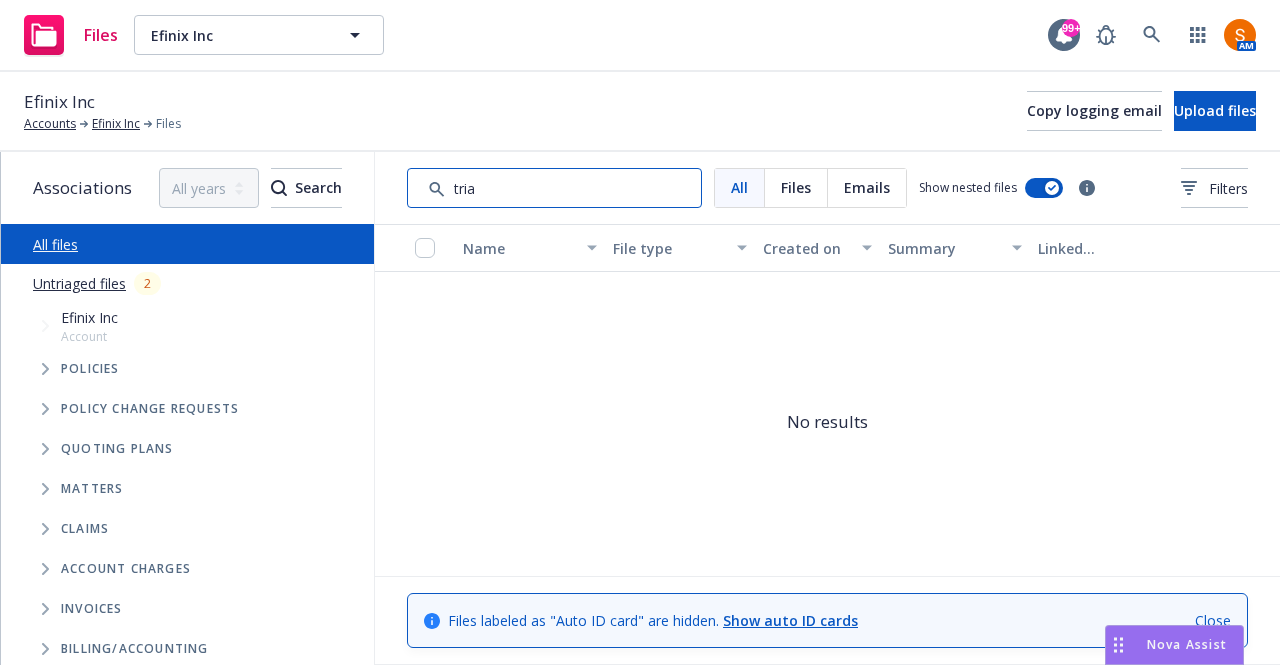 click at bounding box center [554, 188] 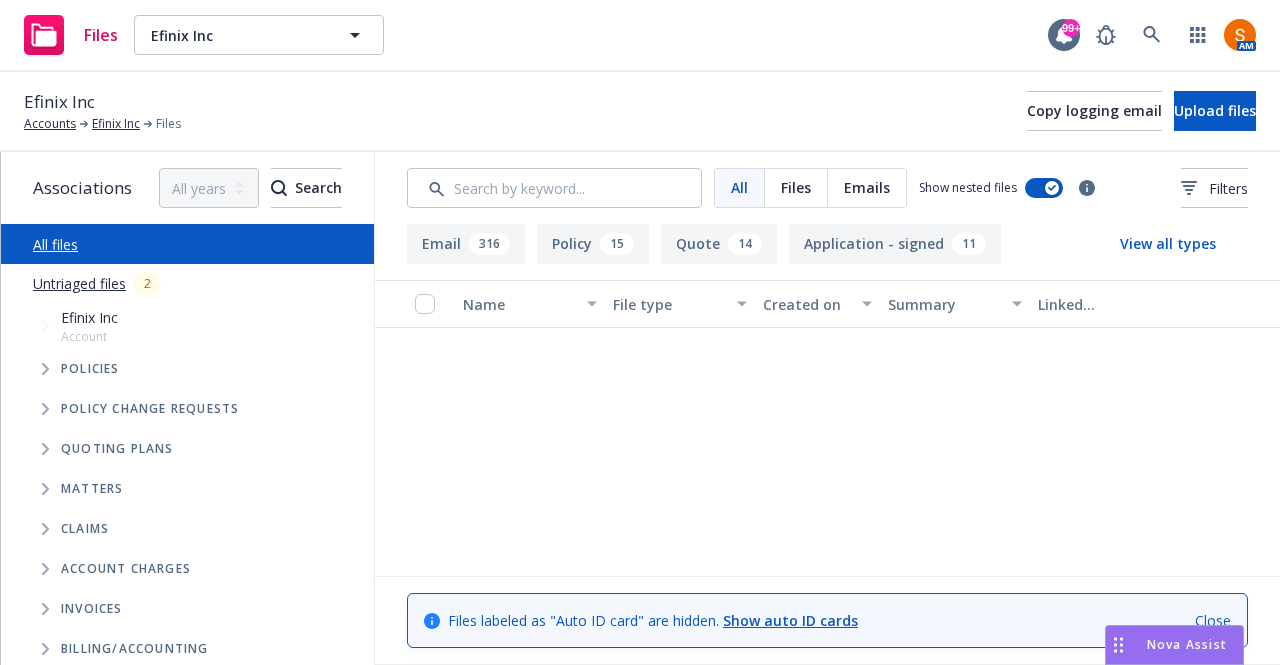 click on "Efinix Inc Accounts Efinix Inc Files Copy logging email Upload files" at bounding box center [640, 111] 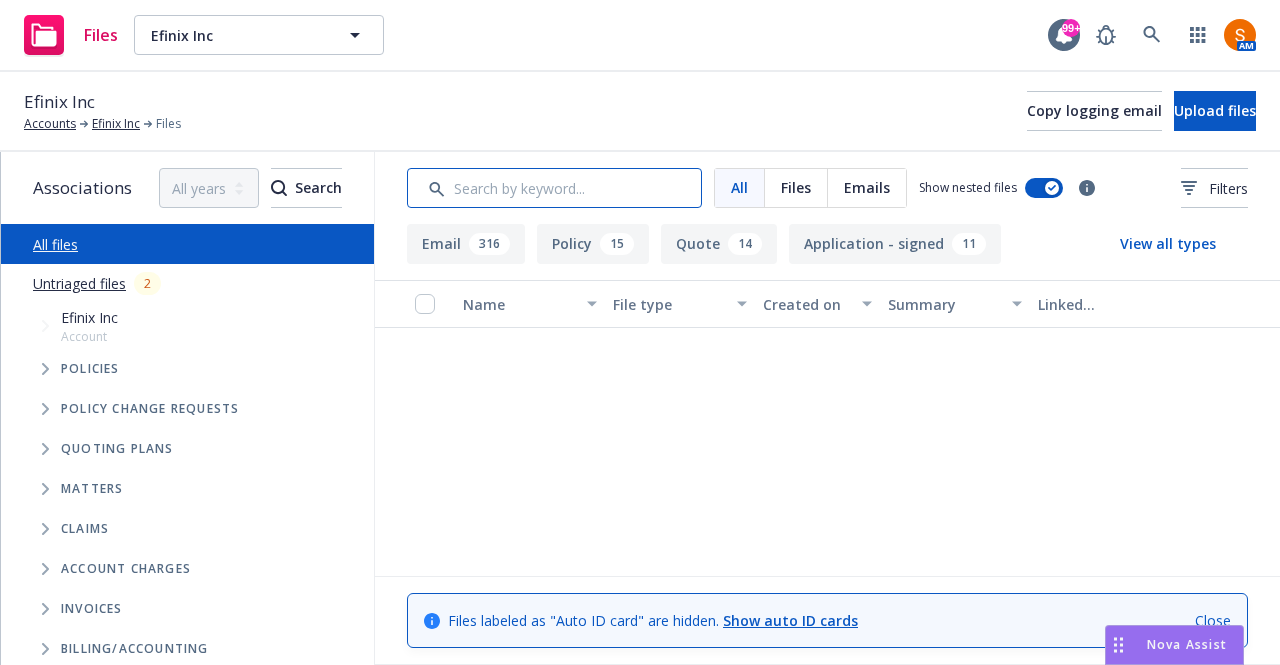 click at bounding box center [554, 188] 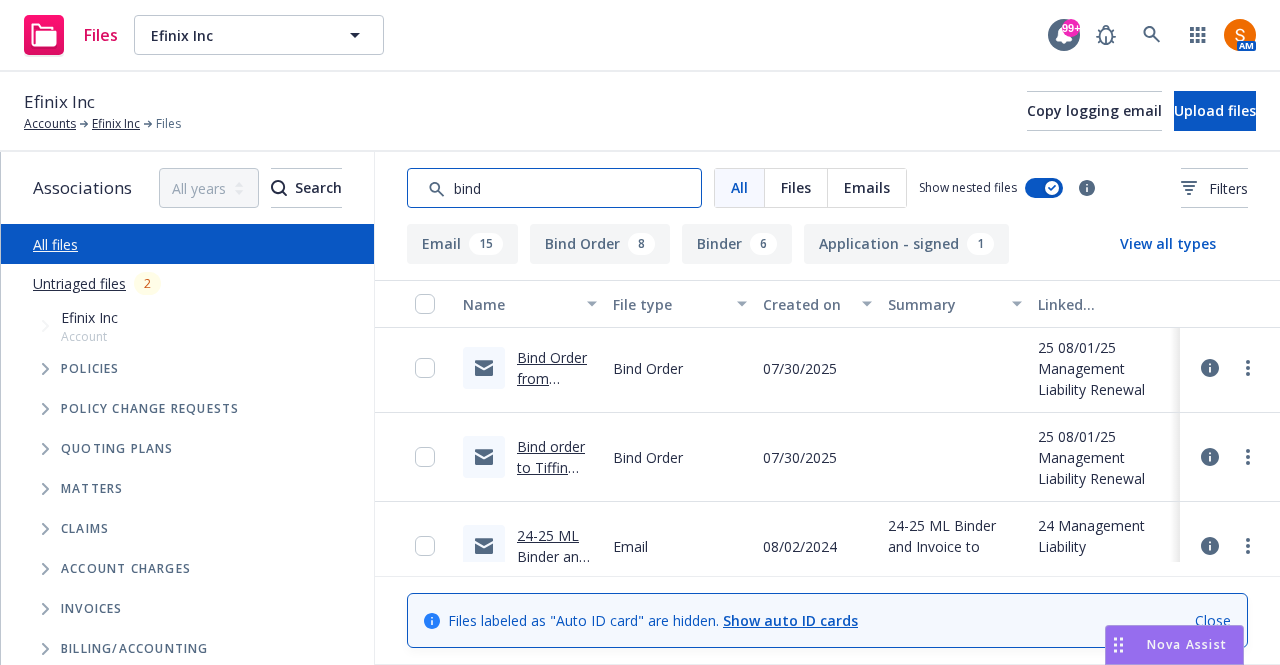 scroll, scrollTop: 183, scrollLeft: 0, axis: vertical 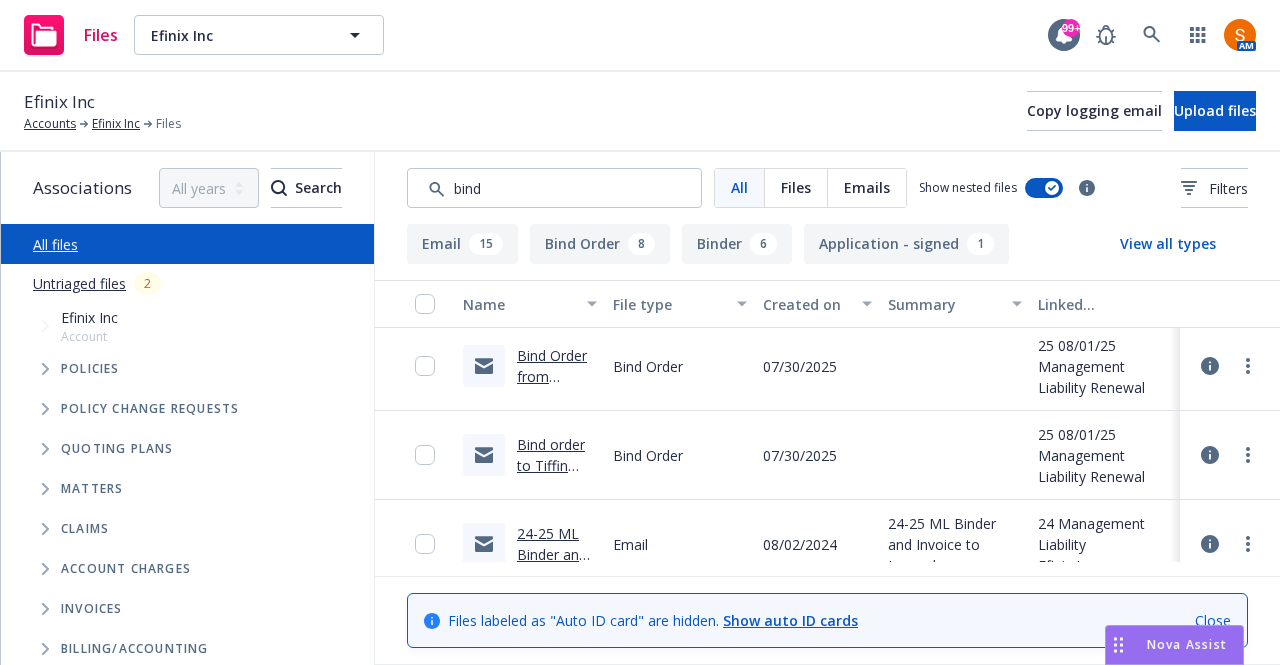 click on "Bind Order from client.msg" at bounding box center [552, 376] 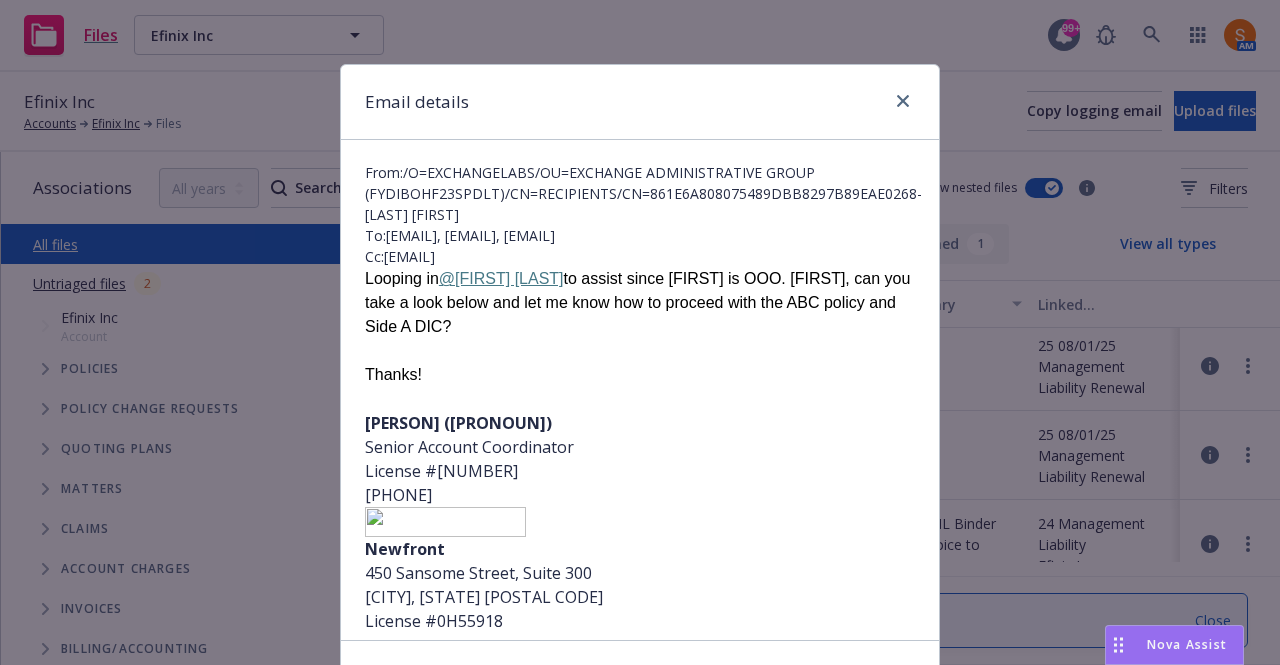scroll, scrollTop: 142, scrollLeft: 0, axis: vertical 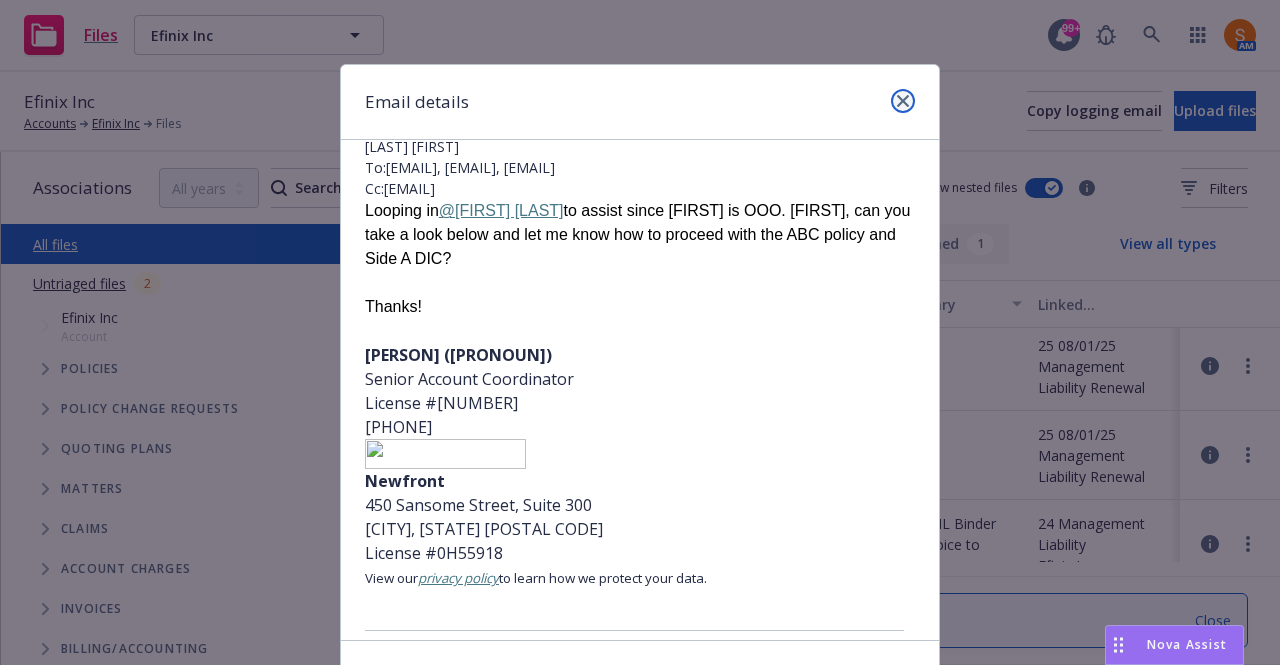click at bounding box center [903, 101] 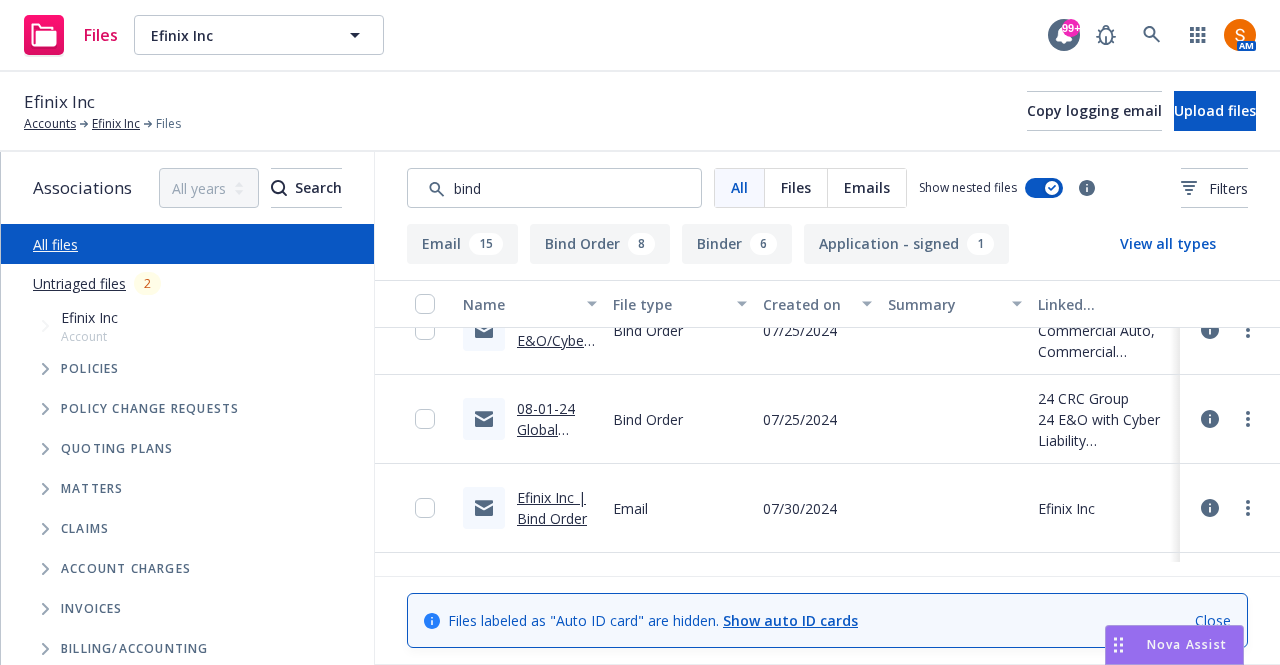 scroll, scrollTop: 664, scrollLeft: 0, axis: vertical 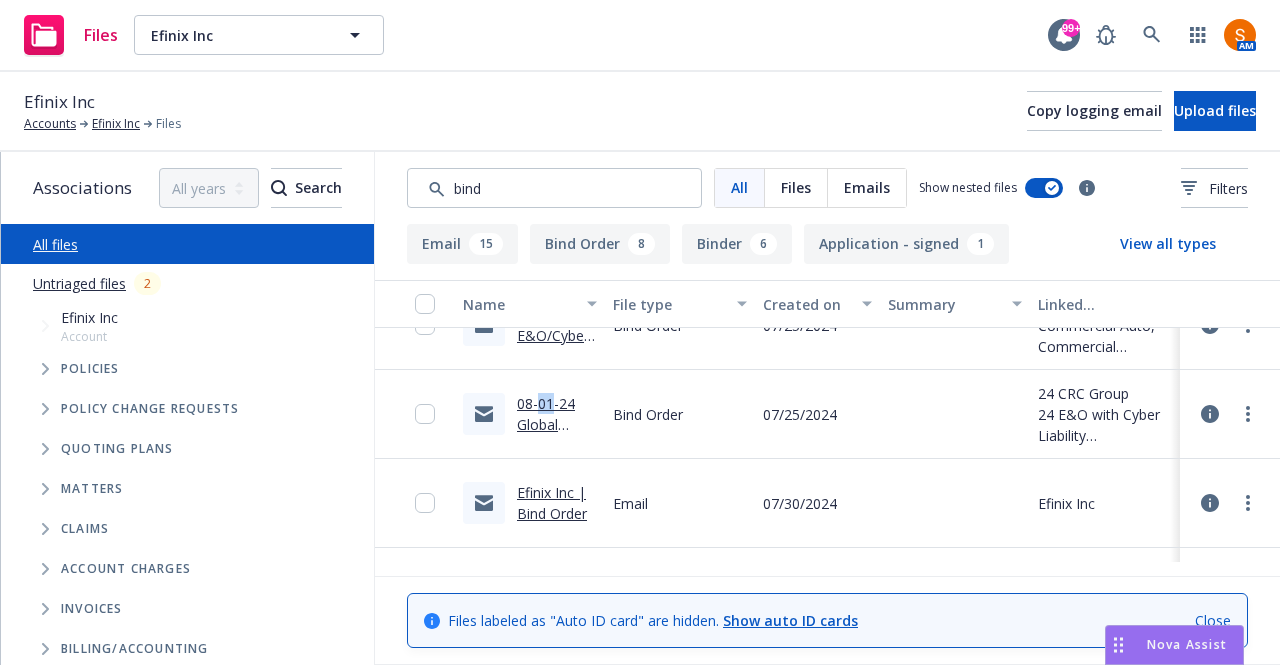 drag, startPoint x: 542, startPoint y: 407, endPoint x: 560, endPoint y: 383, distance: 30 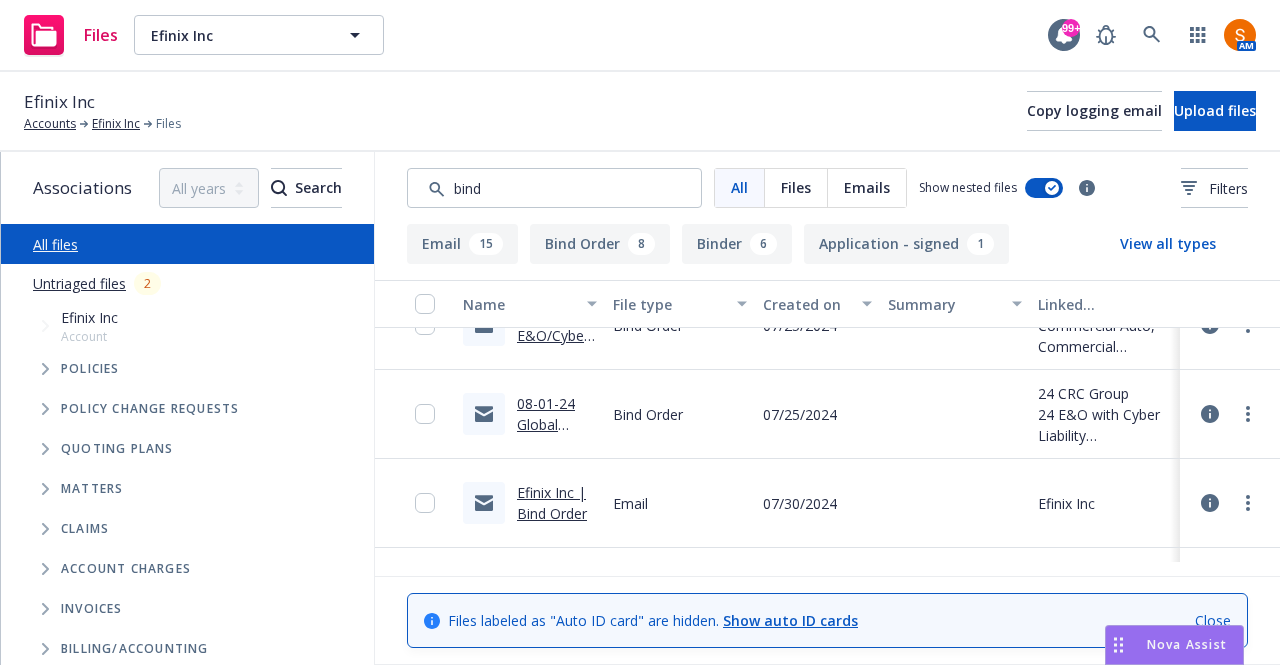 click on "Bind Order" at bounding box center [680, 414] 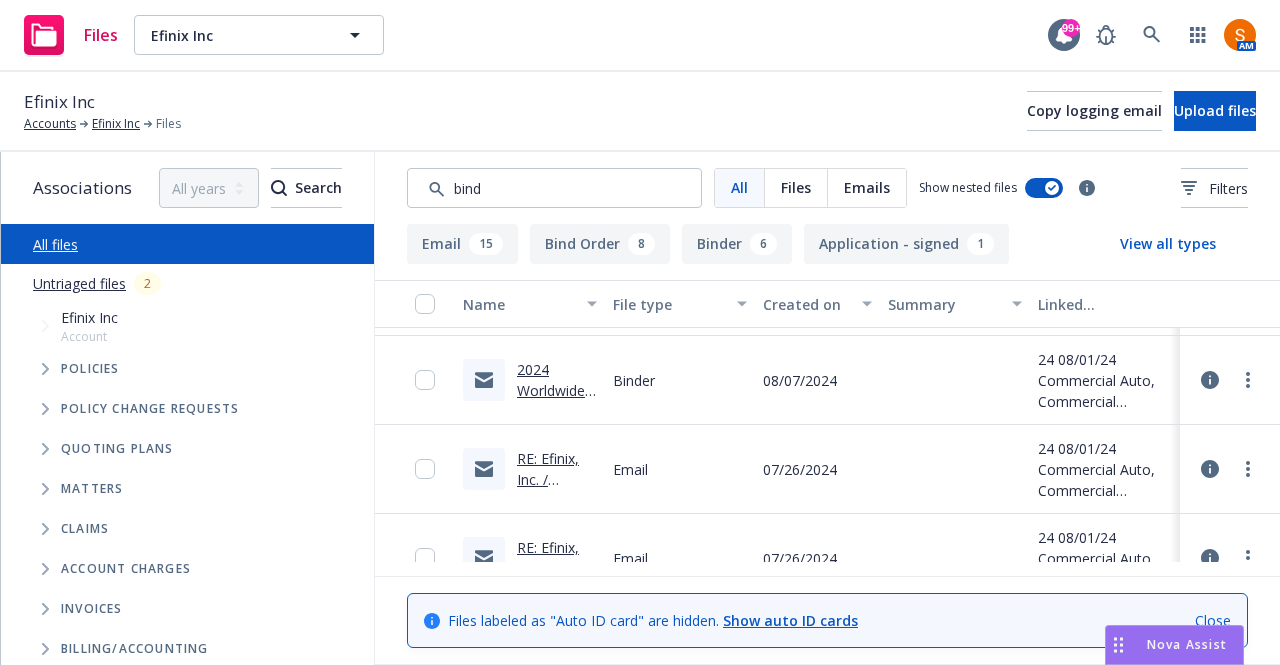 scroll, scrollTop: 1231, scrollLeft: 0, axis: vertical 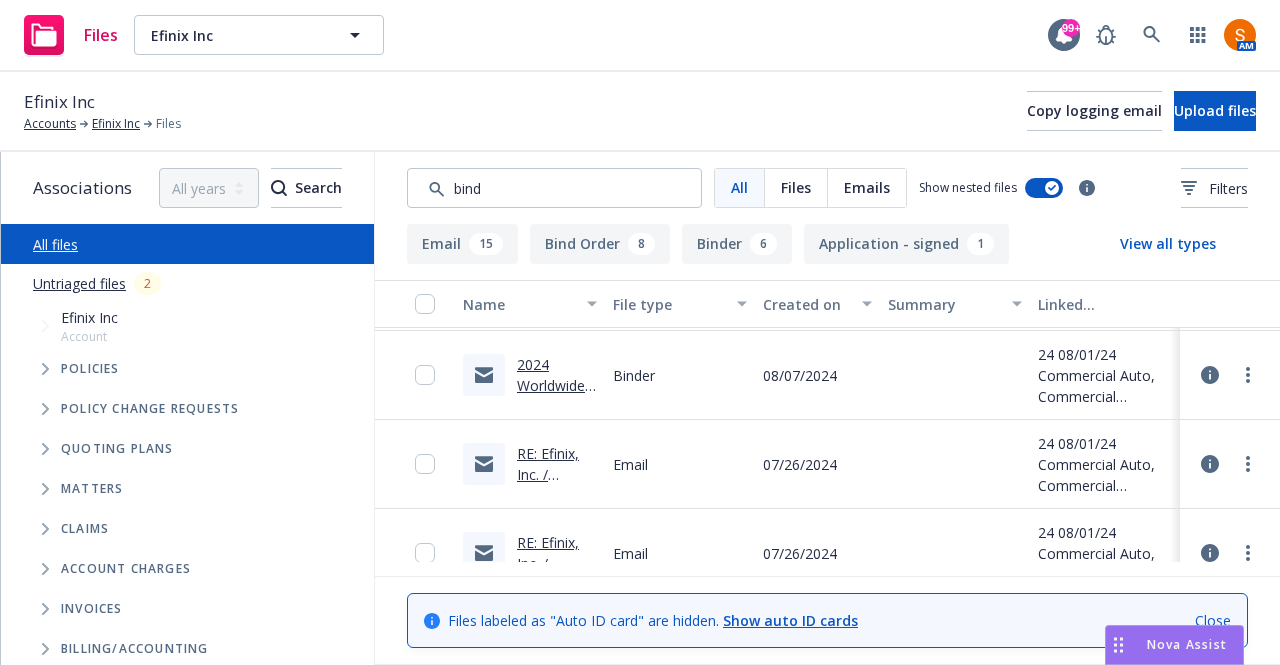 click on "2024 Worldwide package and Umbrella binder .msg" at bounding box center (554, 417) 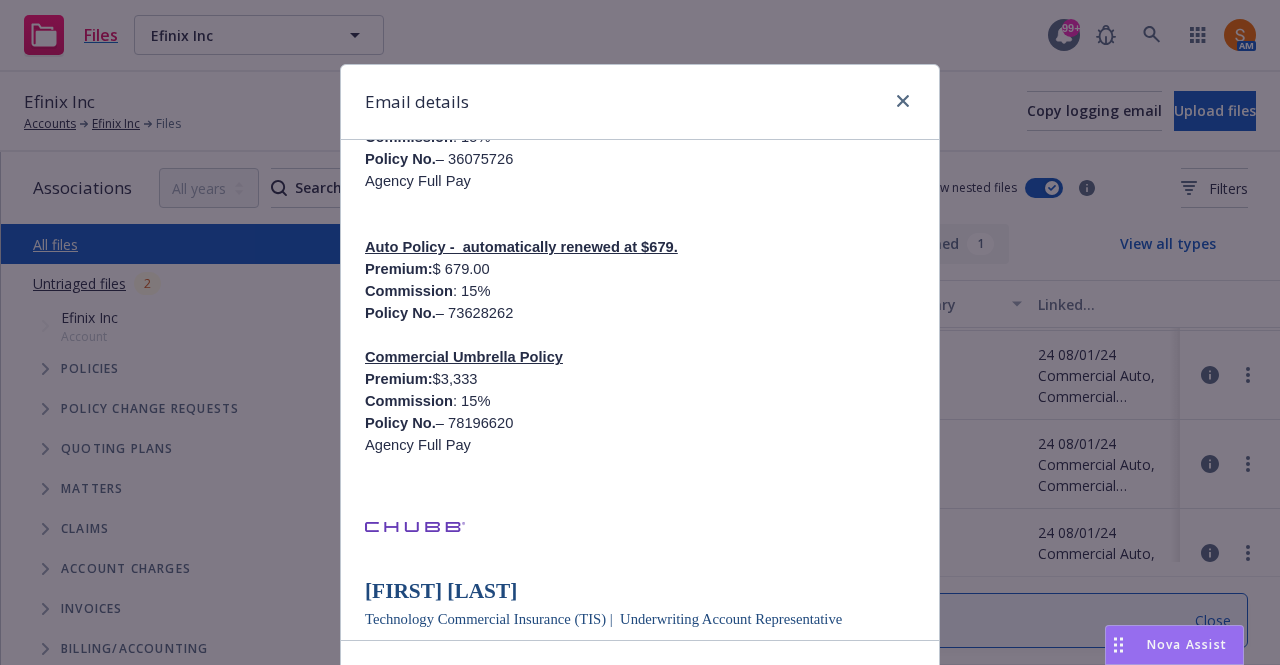scroll, scrollTop: 559, scrollLeft: 0, axis: vertical 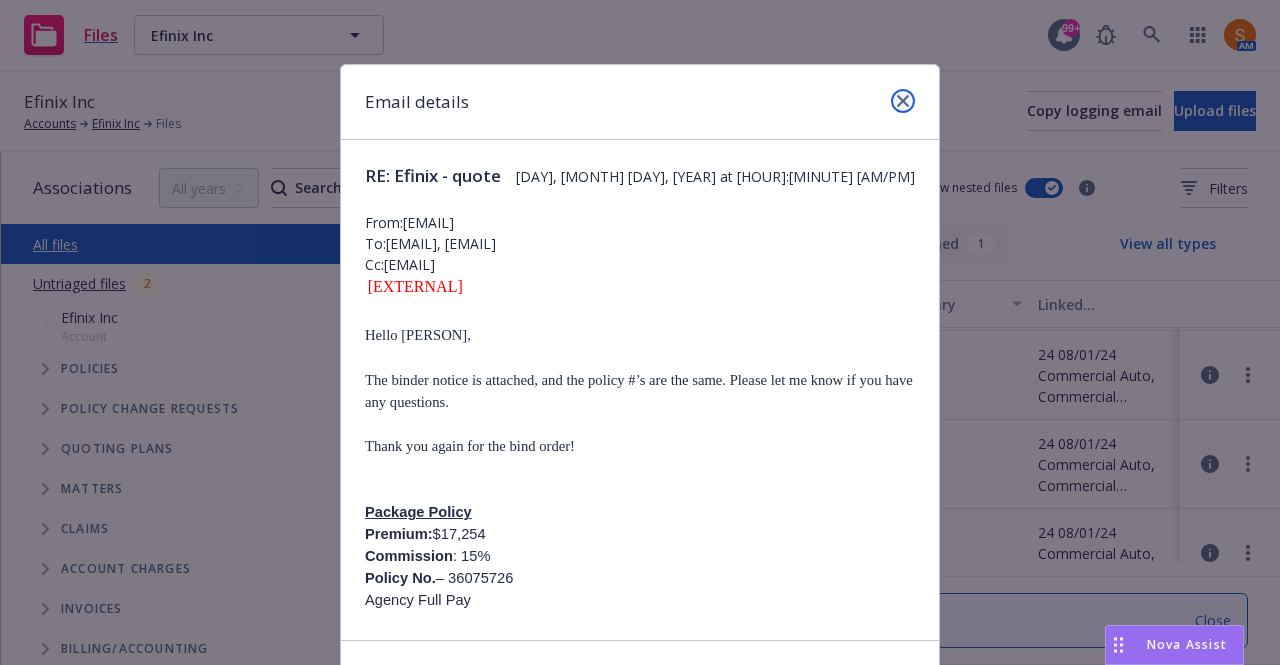 click 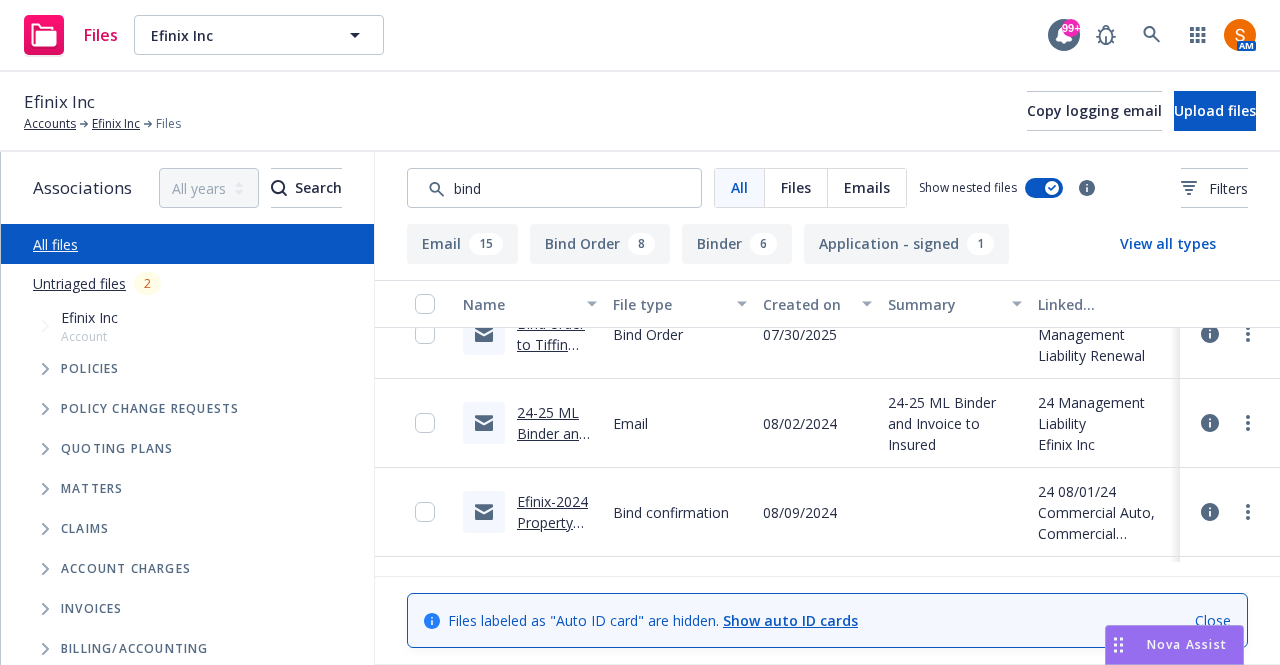 scroll, scrollTop: 325, scrollLeft: 0, axis: vertical 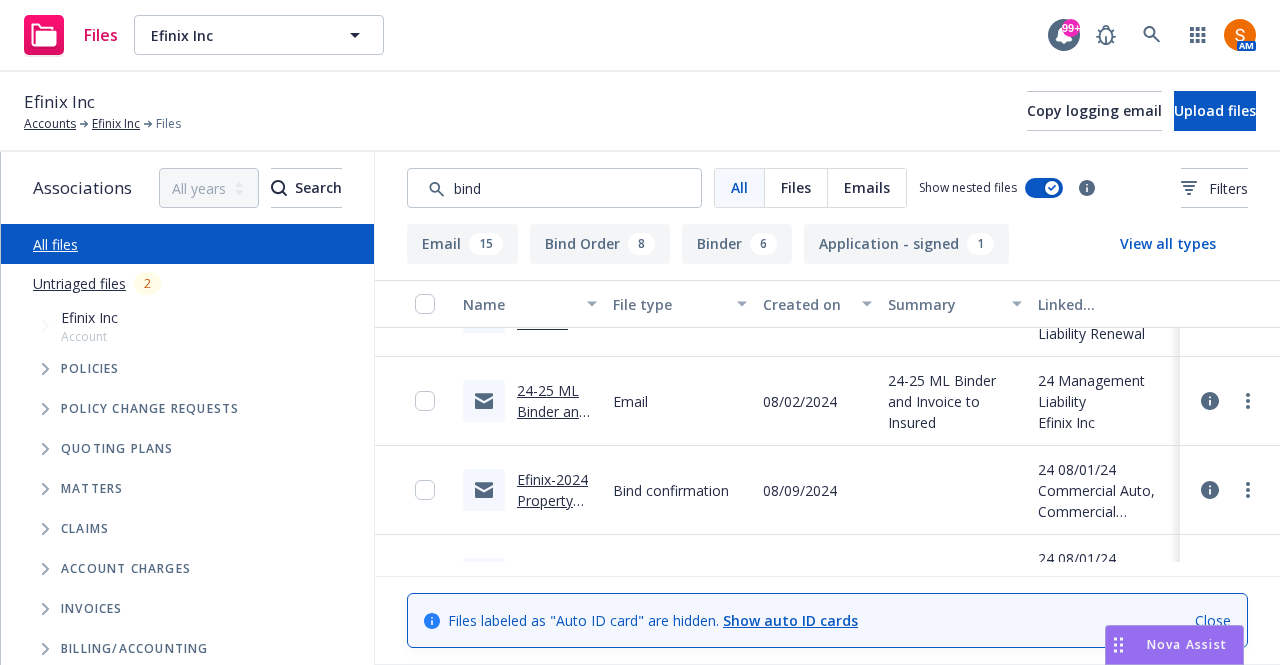 click on "Efinix-2024 Property and Casualty Insurance Binders and Invoices" at bounding box center (555, 542) 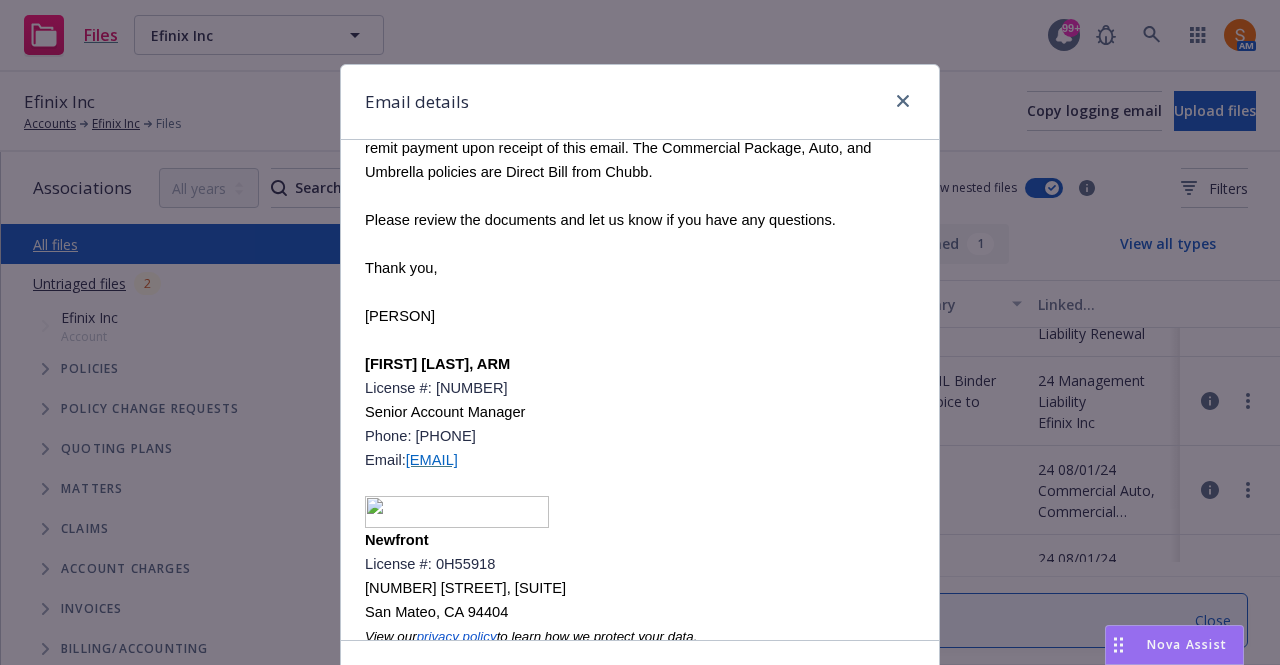 scroll, scrollTop: 1206, scrollLeft: 0, axis: vertical 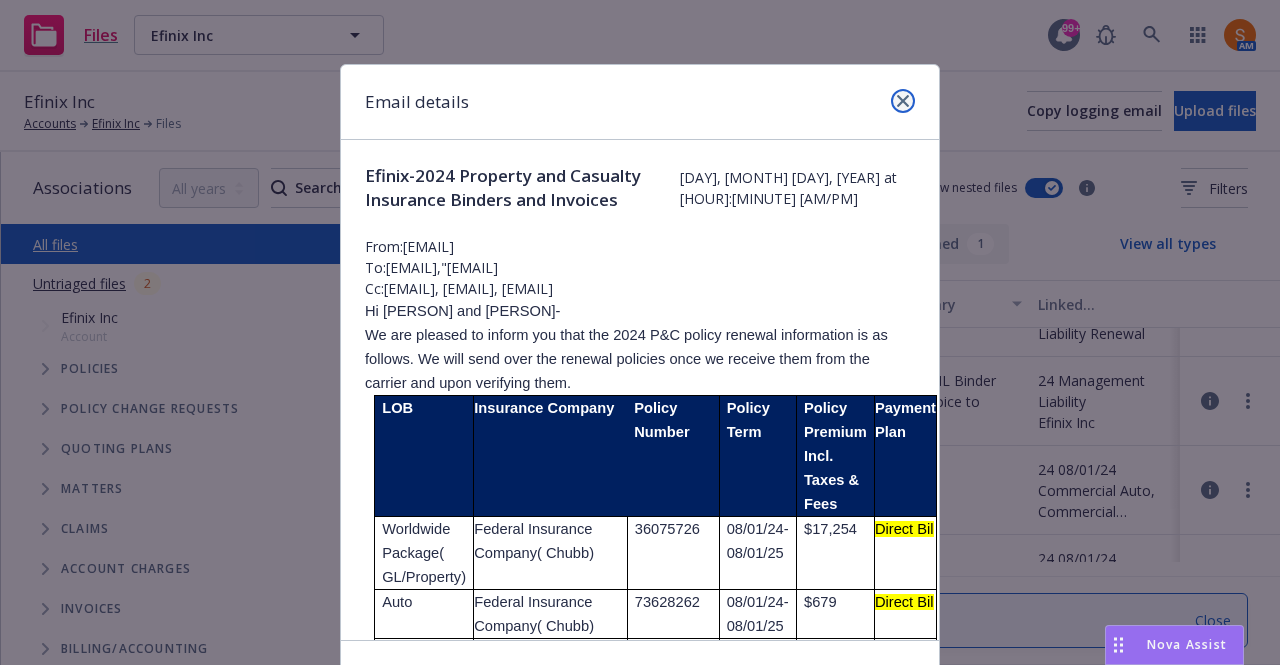 click 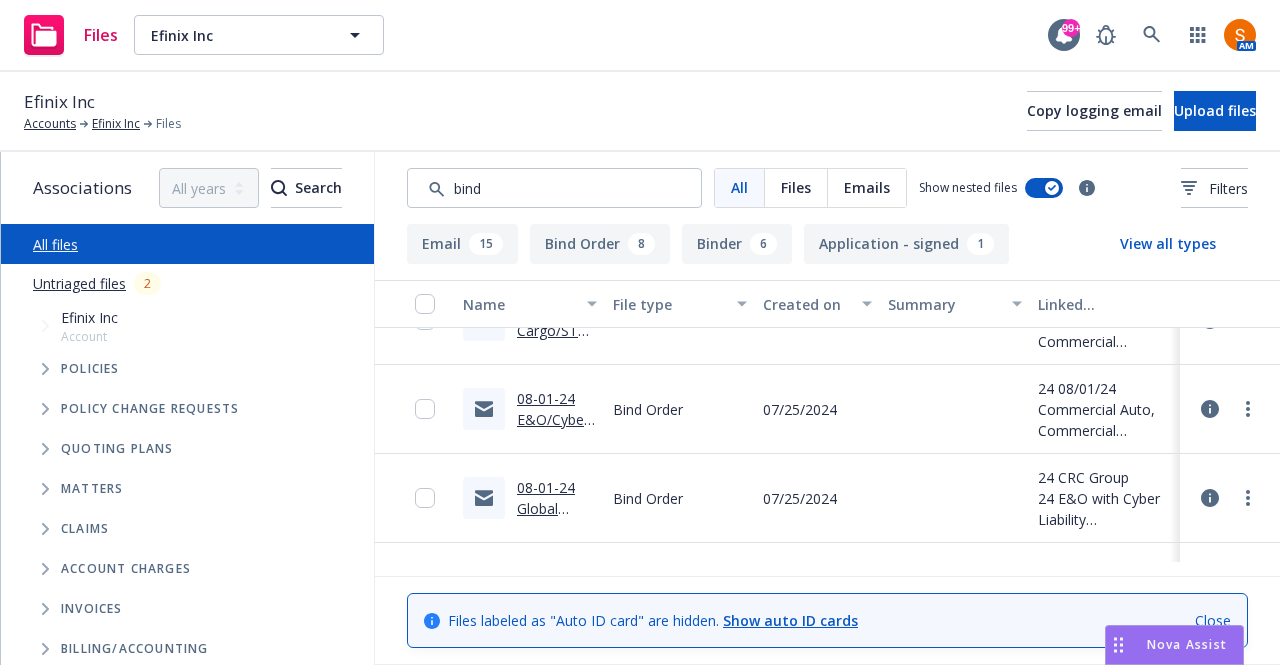 scroll, scrollTop: 583, scrollLeft: 0, axis: vertical 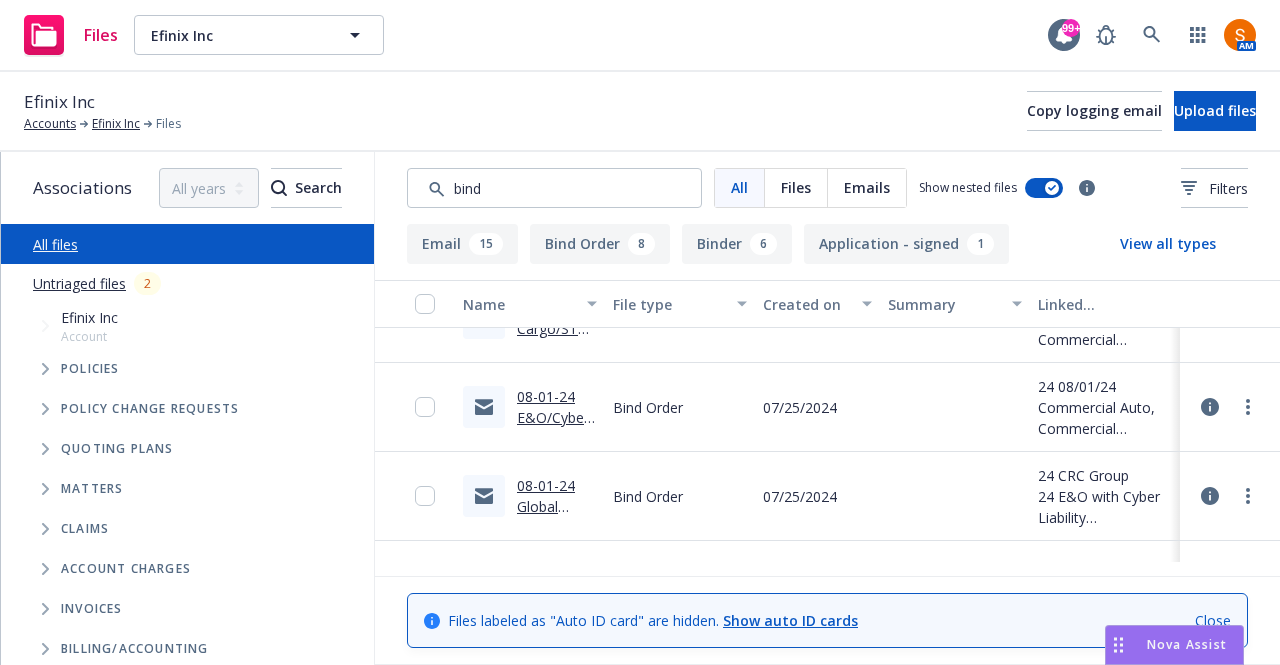 click on "08-01-24 Global Package, Umbrella, and Auto bind order to Chubb" at bounding box center (550, 548) 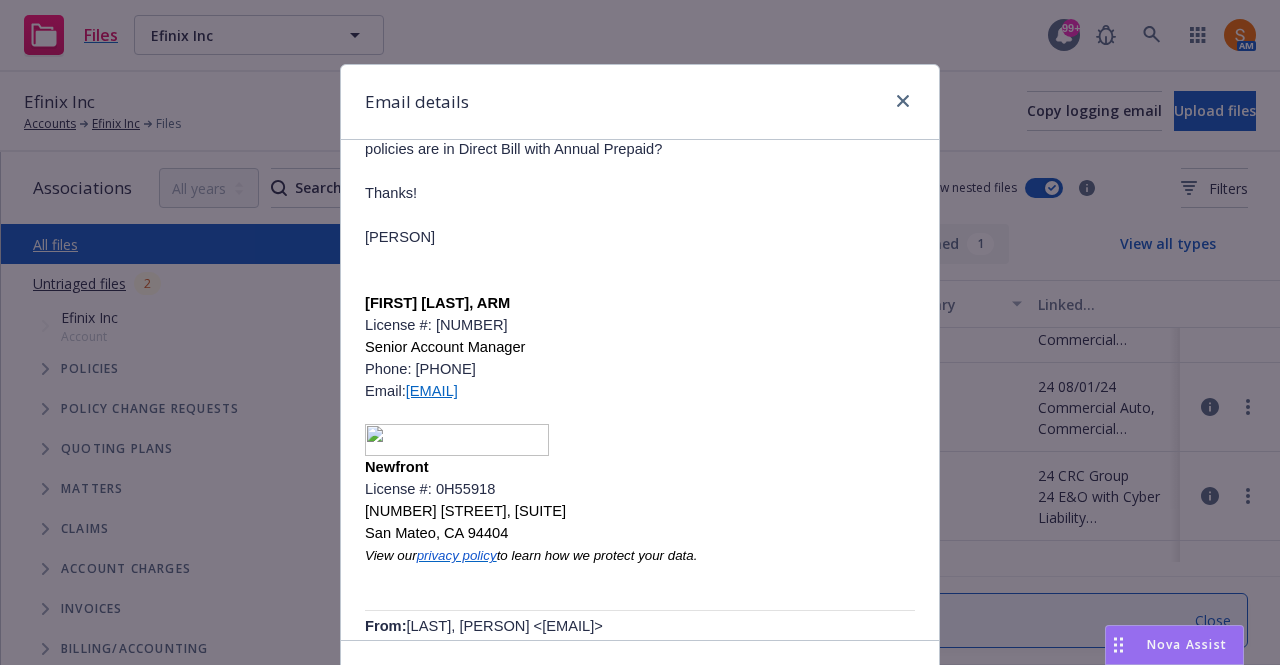 scroll, scrollTop: 358, scrollLeft: 0, axis: vertical 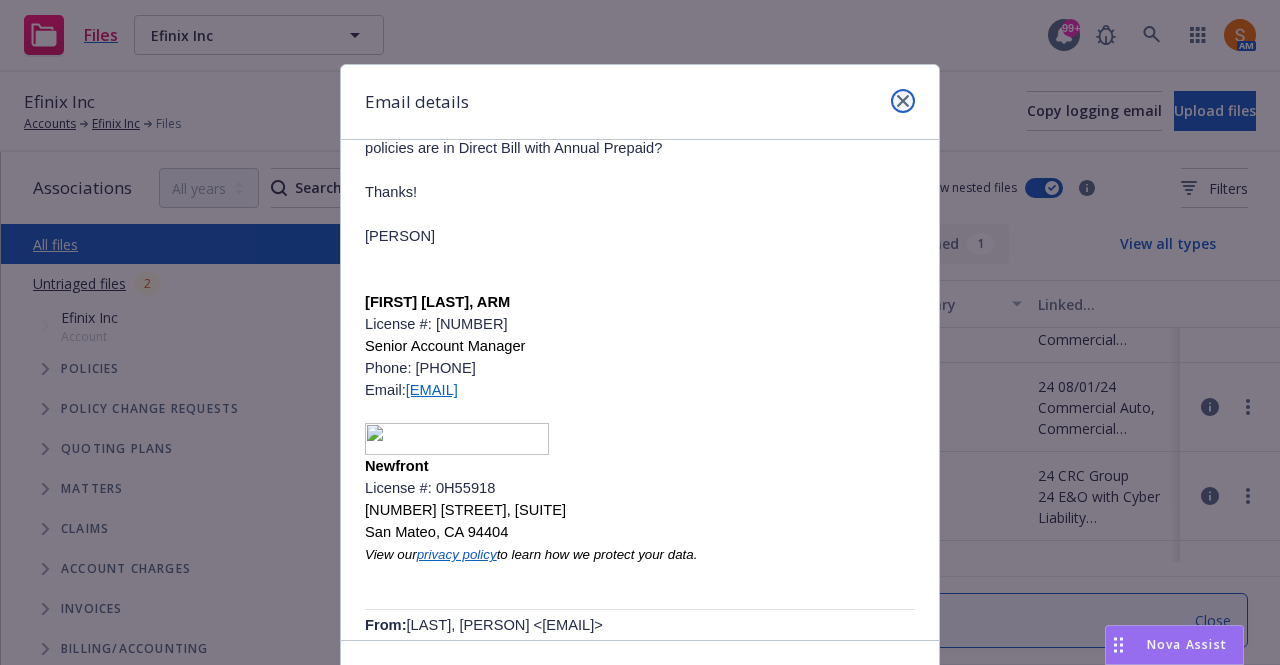 click at bounding box center [903, 101] 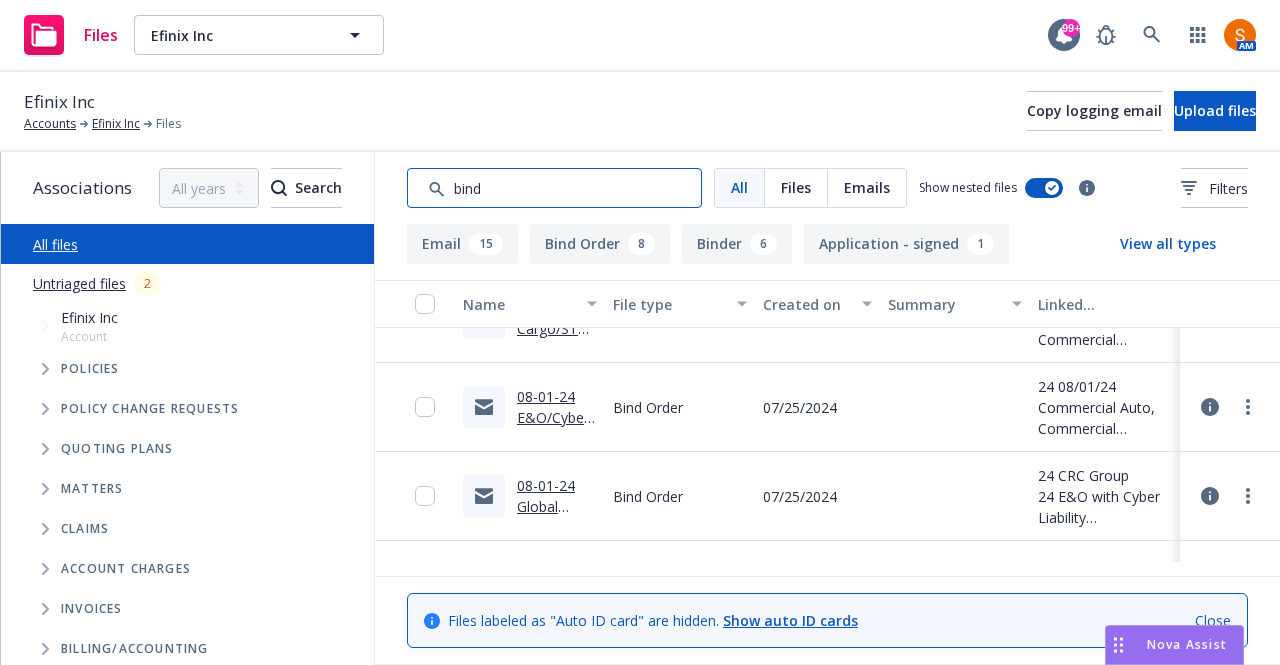 click at bounding box center [554, 188] 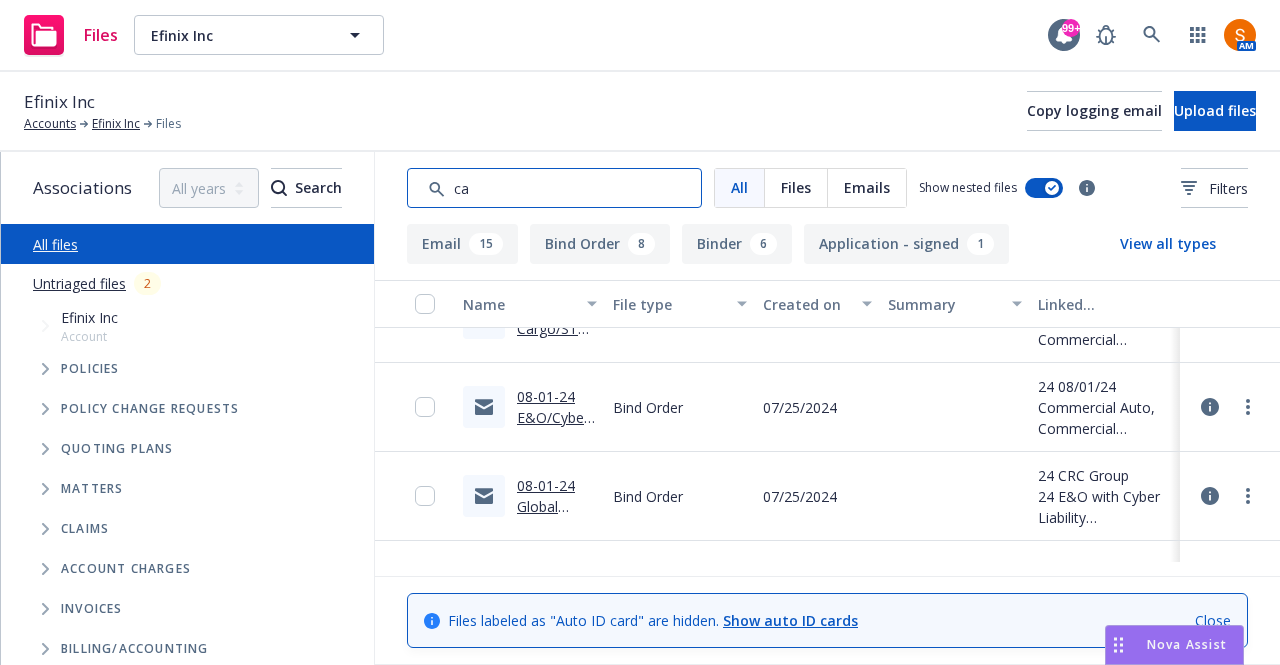 click at bounding box center [554, 188] 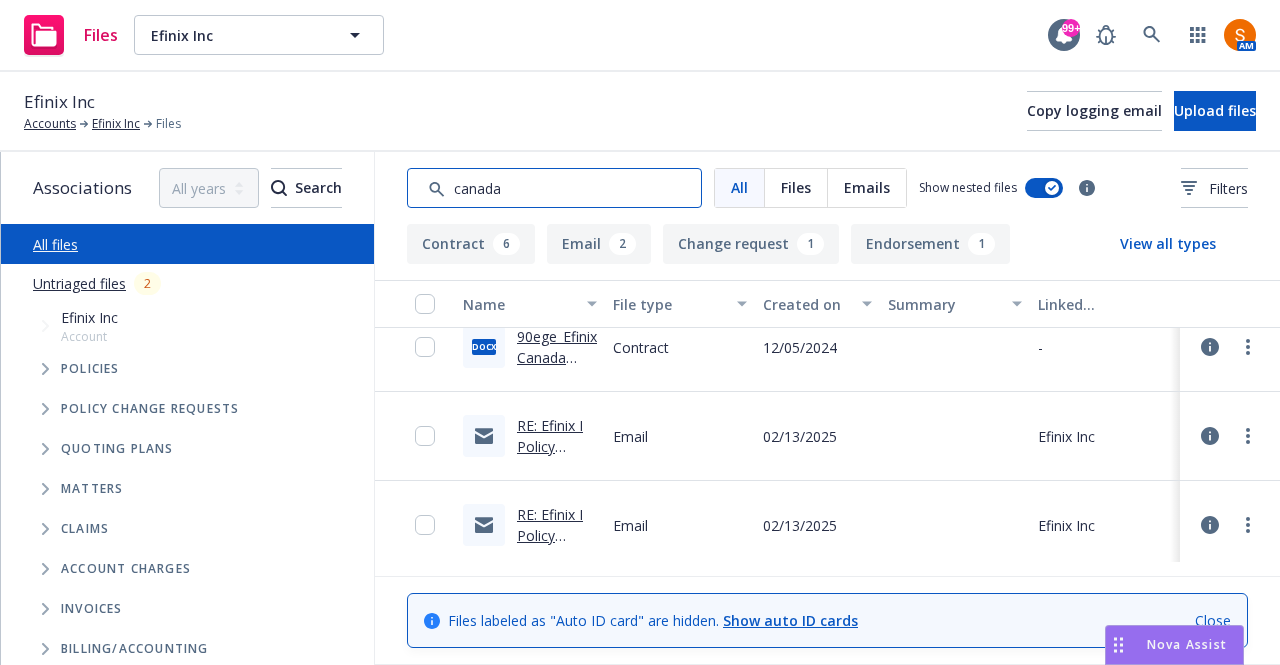 scroll, scrollTop: 399, scrollLeft: 0, axis: vertical 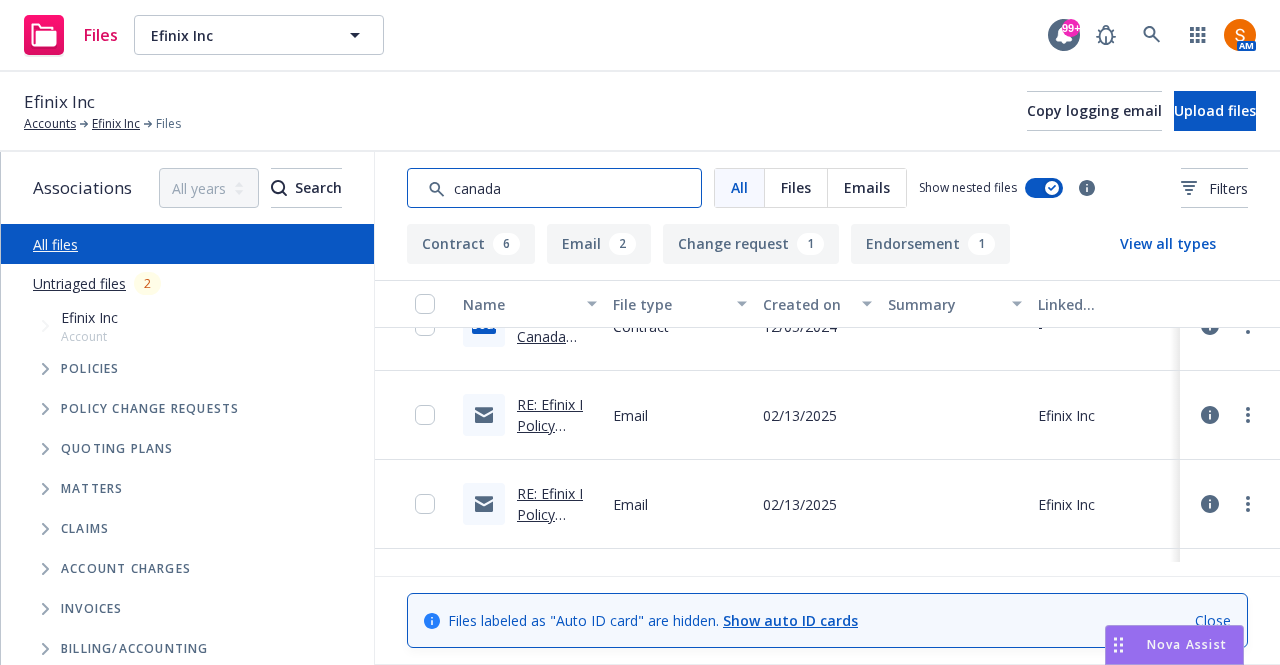 type on "canada" 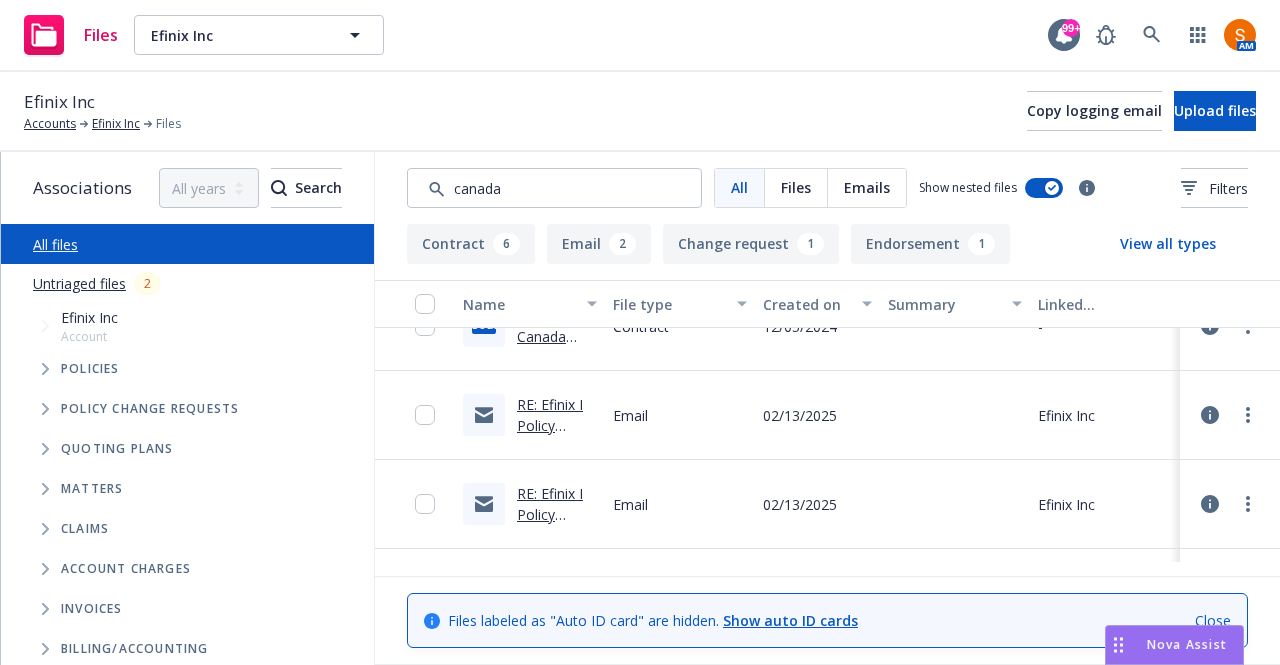 click on "RE: Efinix I Policy Number 36075726 I New Canada Location Follow Up" at bounding box center [553, 478] 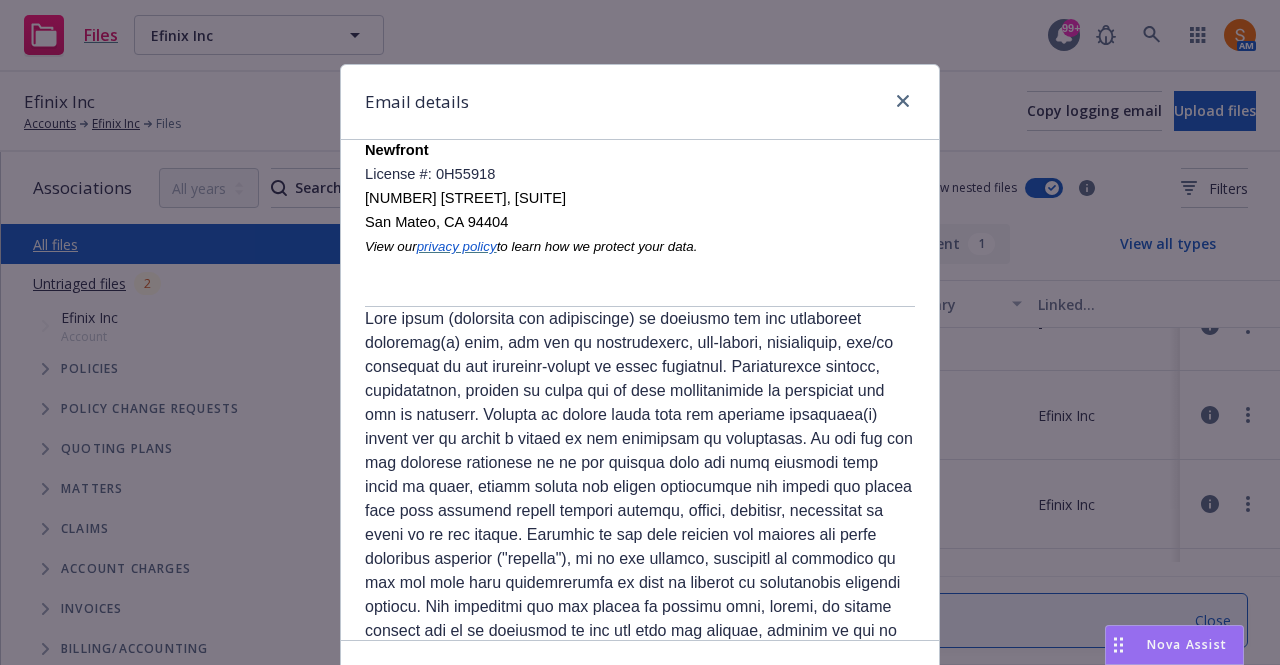 scroll, scrollTop: 3122, scrollLeft: 0, axis: vertical 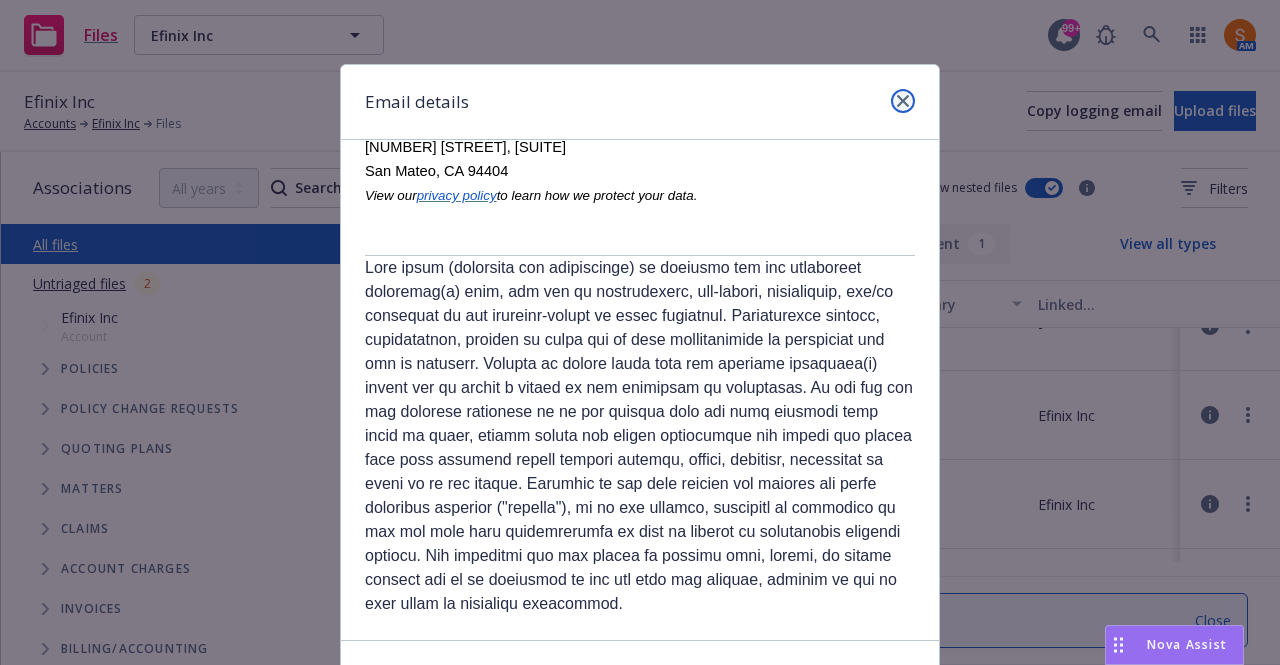 click at bounding box center (903, 101) 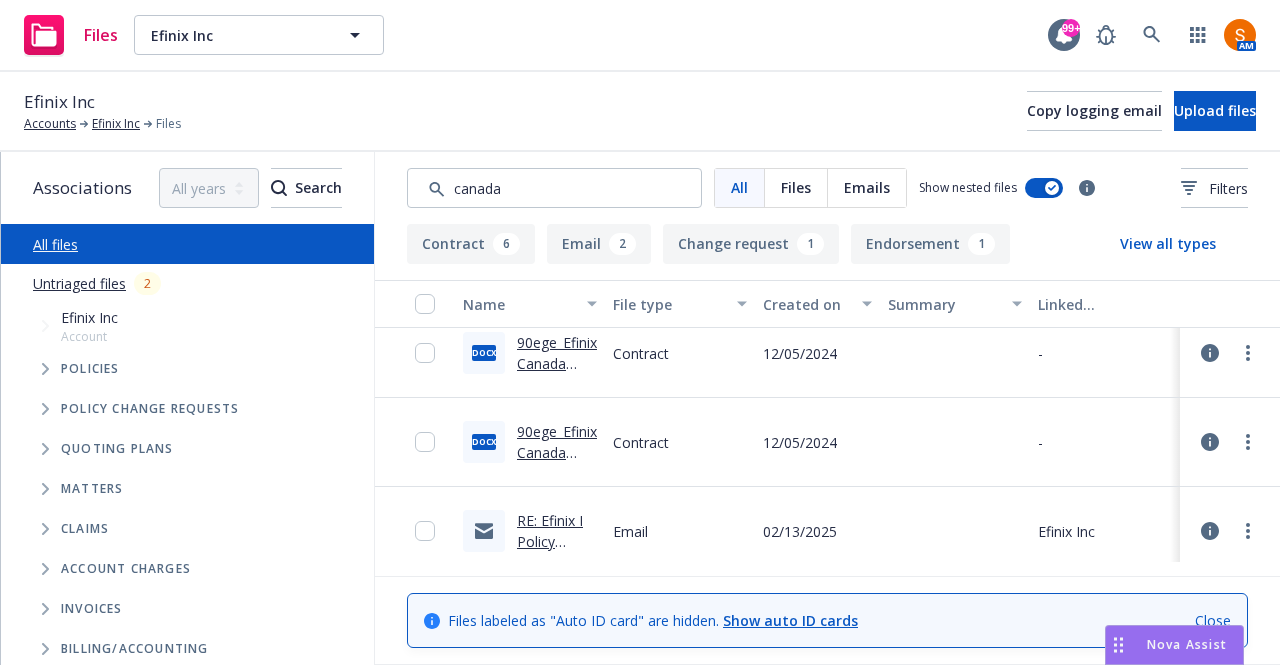 scroll, scrollTop: 343, scrollLeft: 0, axis: vertical 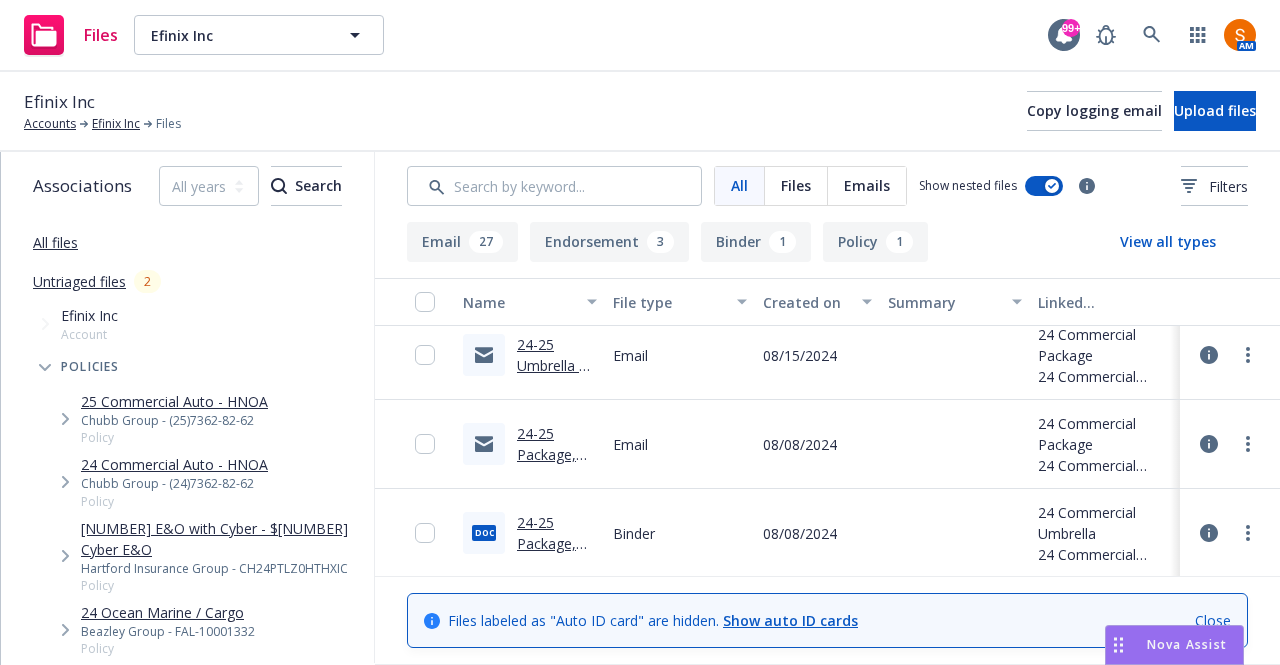 click on "24-25 Package, Auto & Umbrella Binder (Chubb).doc" at bounding box center (555, 575) 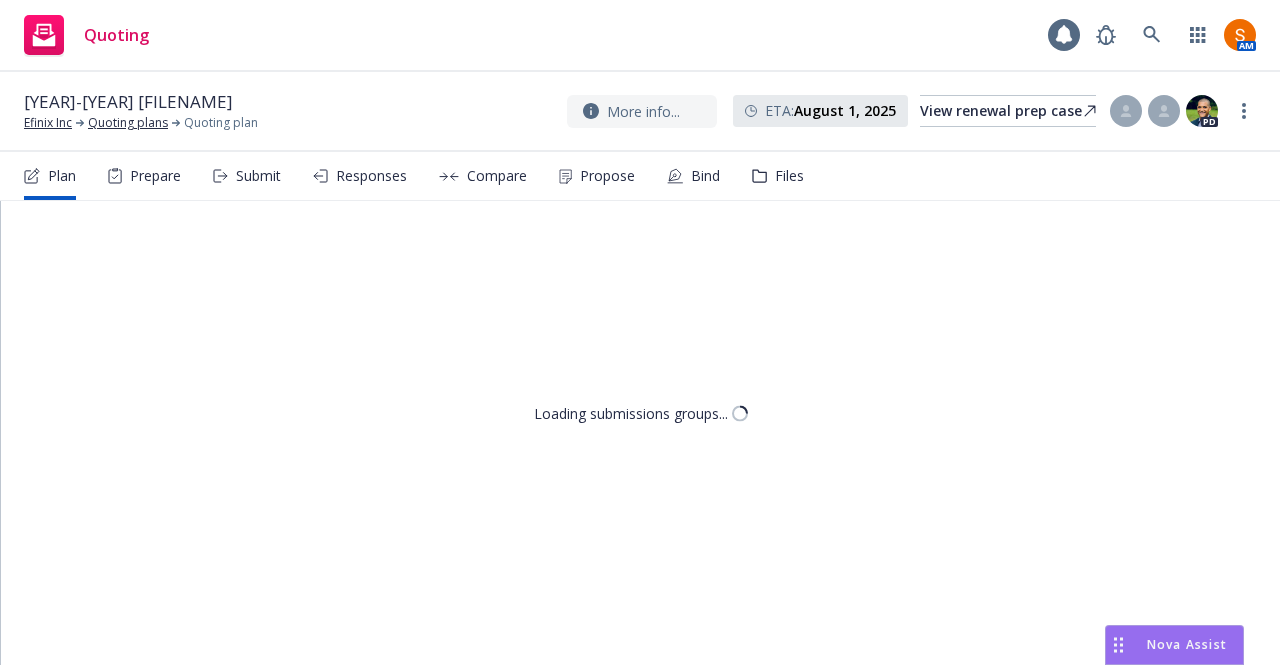 scroll, scrollTop: 0, scrollLeft: 0, axis: both 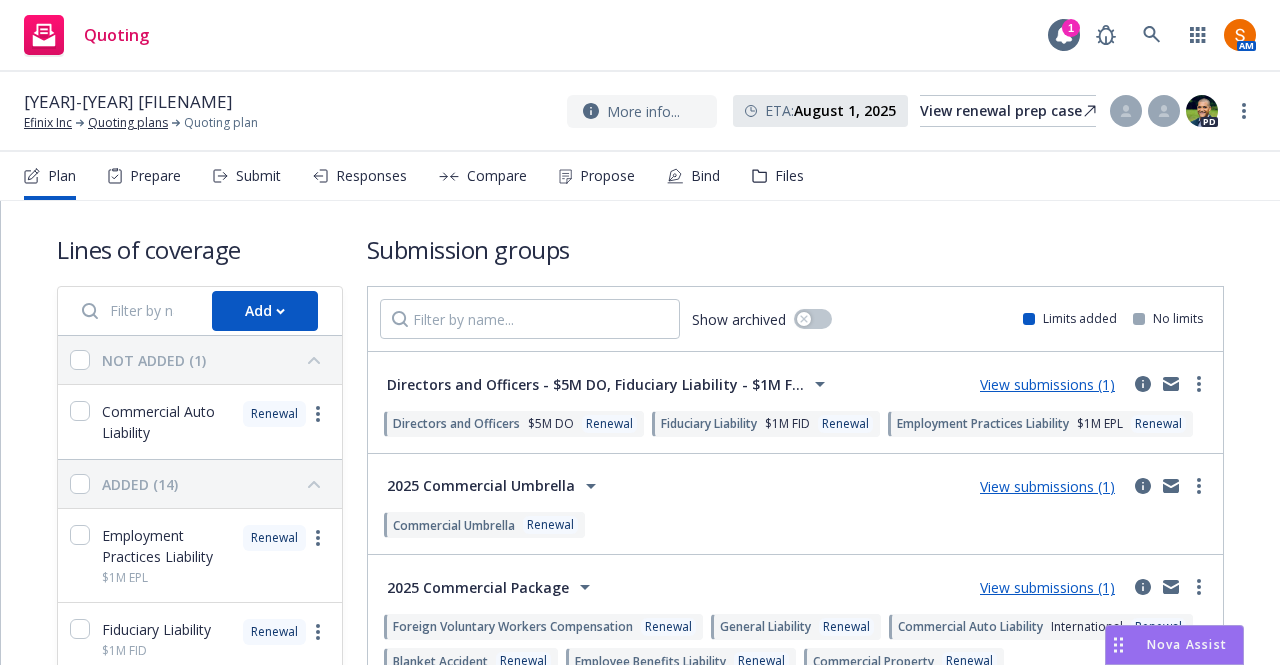 click on "Propose" at bounding box center [607, 176] 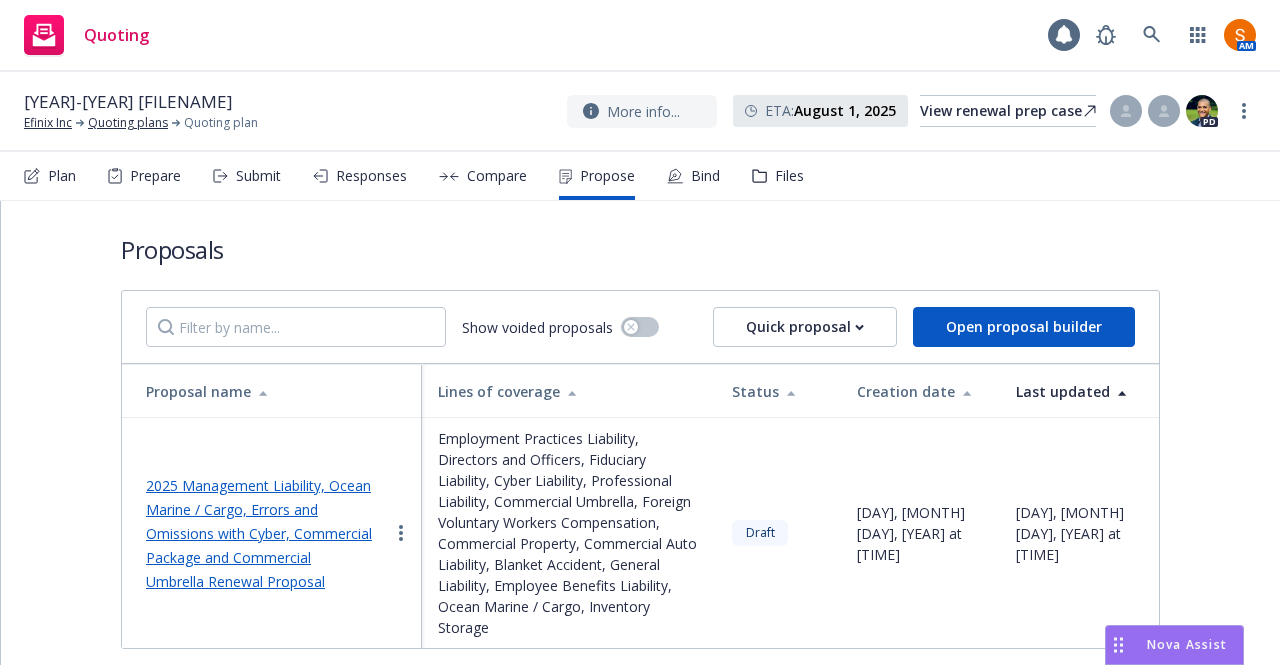 scroll, scrollTop: 14, scrollLeft: 0, axis: vertical 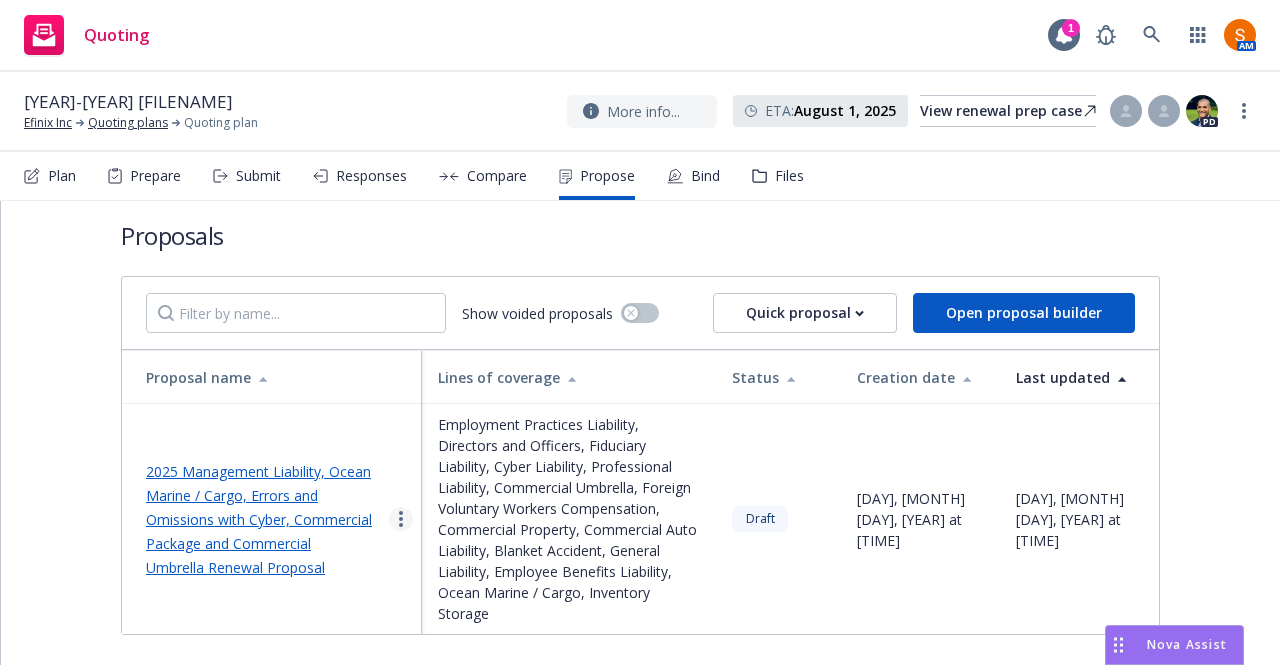 click 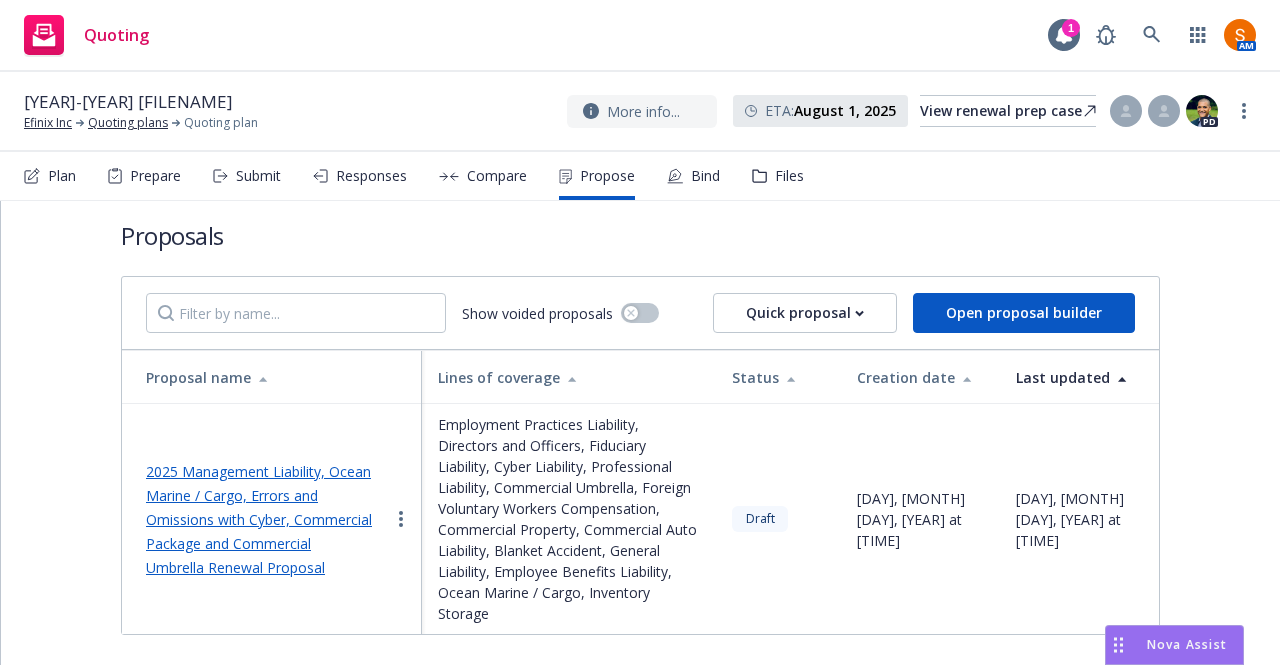 click on "2025 Management Liability, Ocean Marine / Cargo, Errors and Omissions with Cyber, Commercial Package and Commercial Umbrella Renewal Proposal" at bounding box center (259, 519) 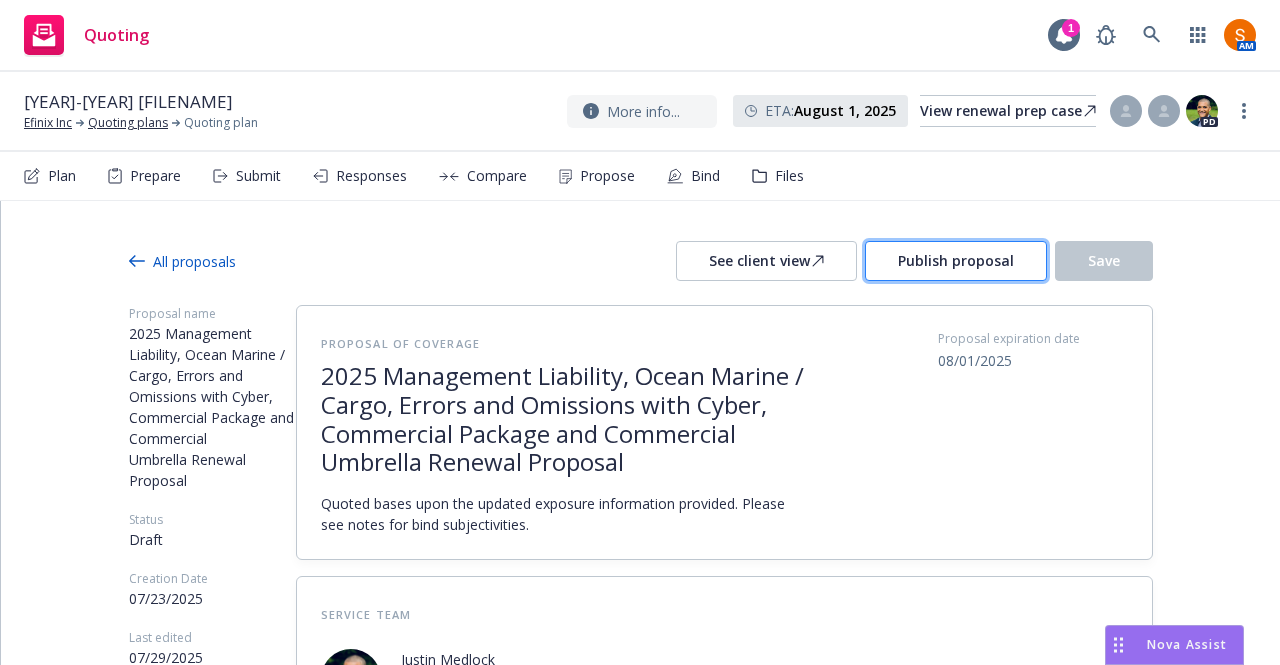 click on "Publish proposal" at bounding box center [956, 260] 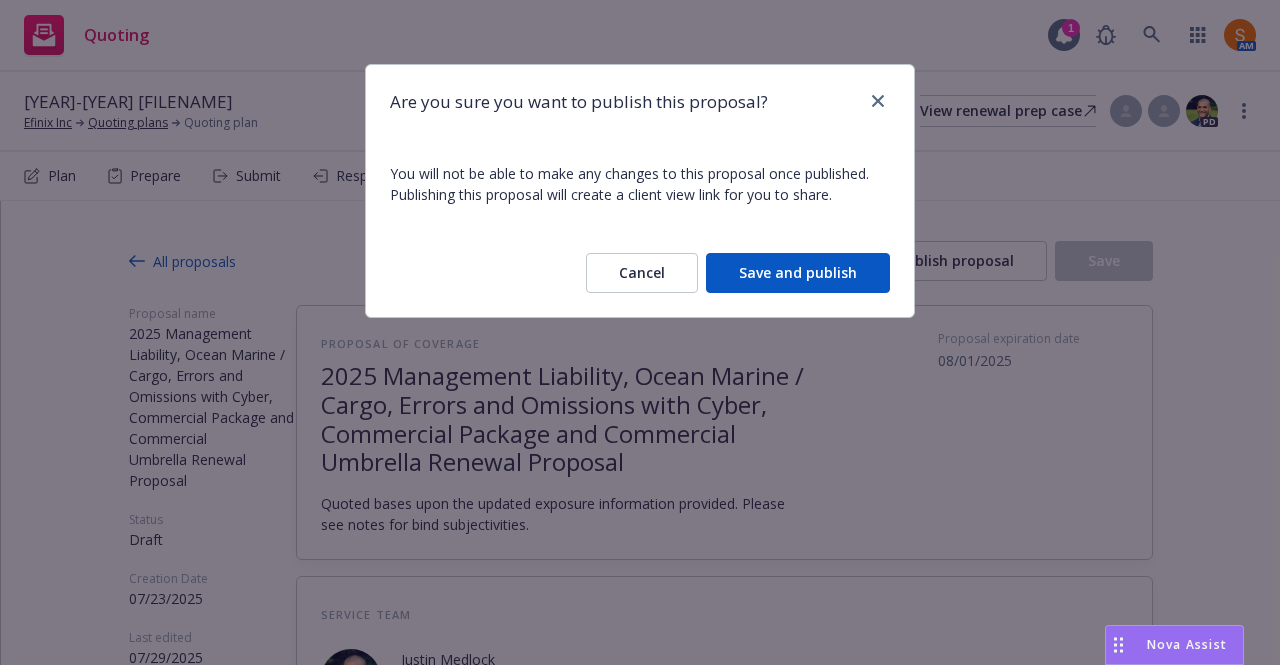 click on "Save and publish" at bounding box center (798, 273) 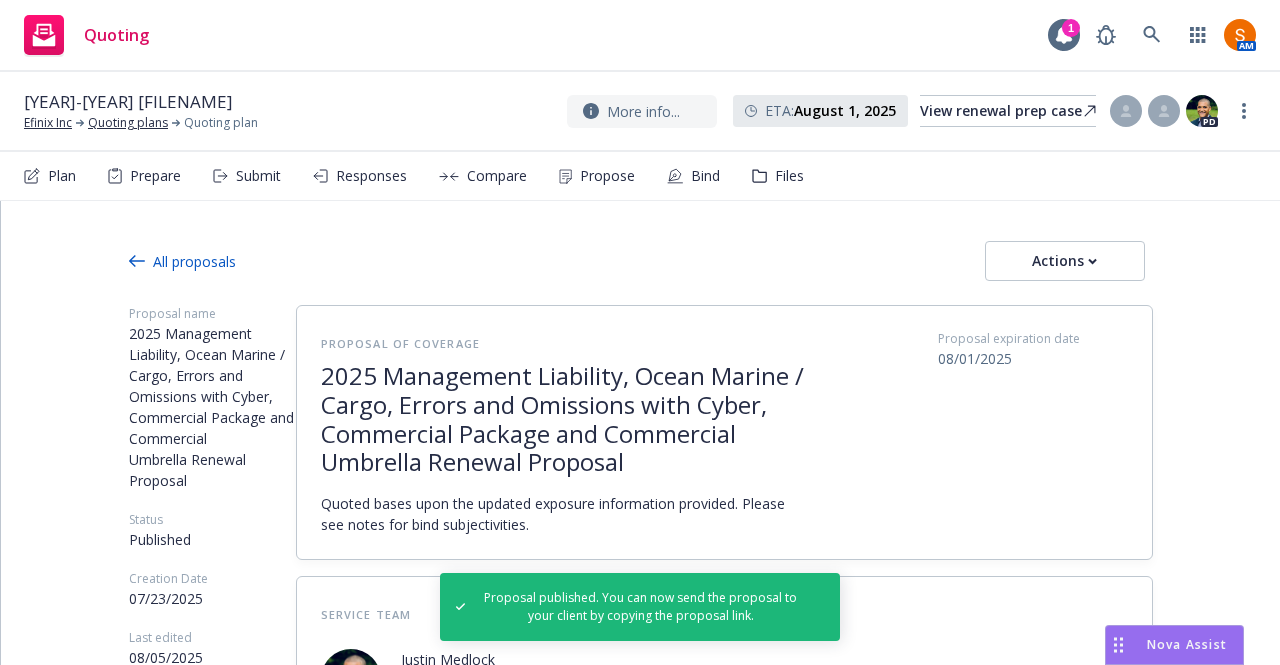 click on "Propose" at bounding box center (607, 176) 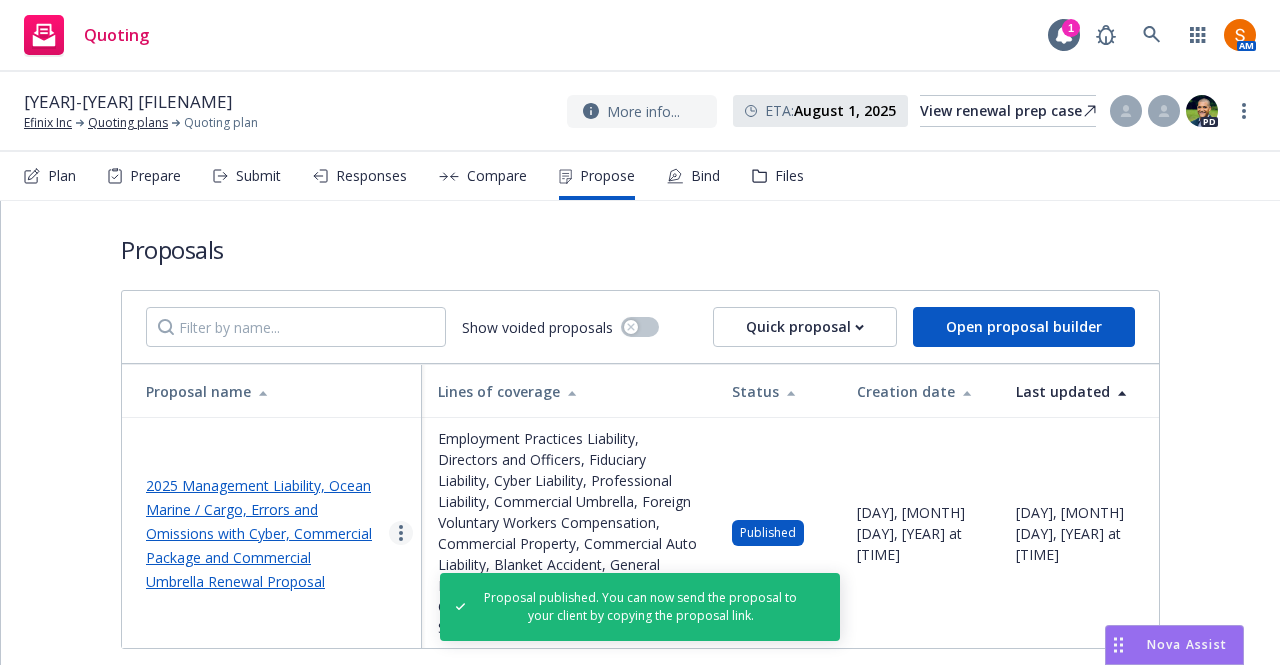 click at bounding box center [401, 533] 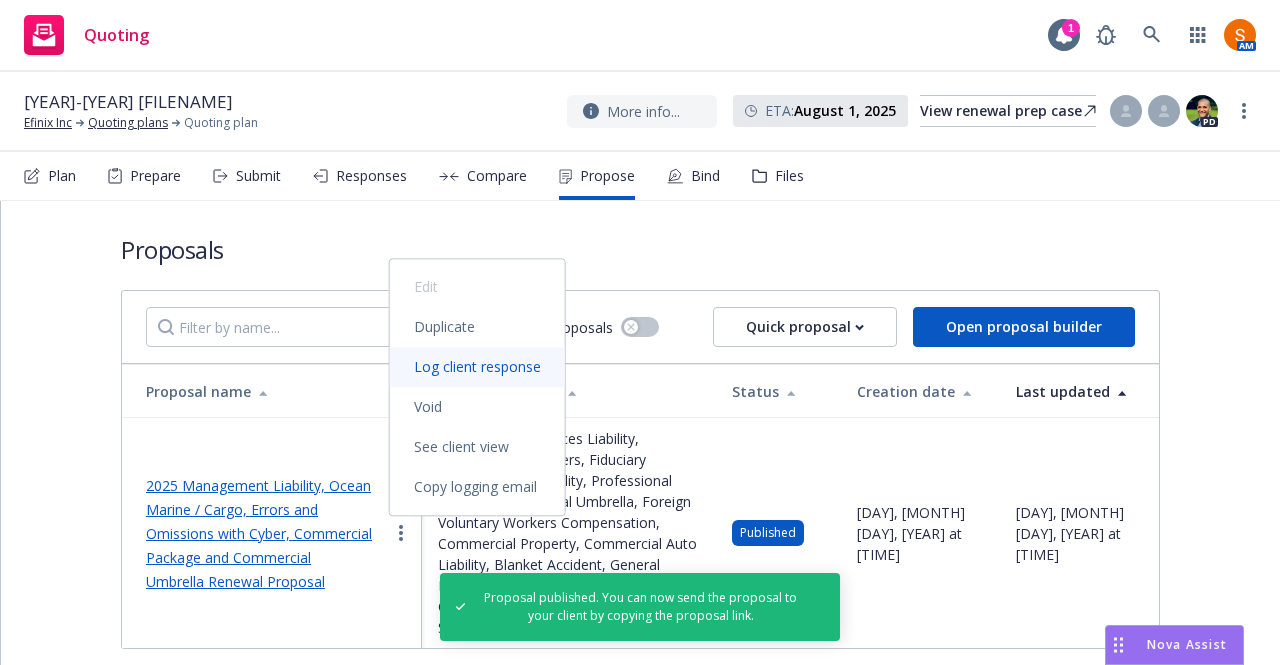 click on "Log client response" at bounding box center (477, 366) 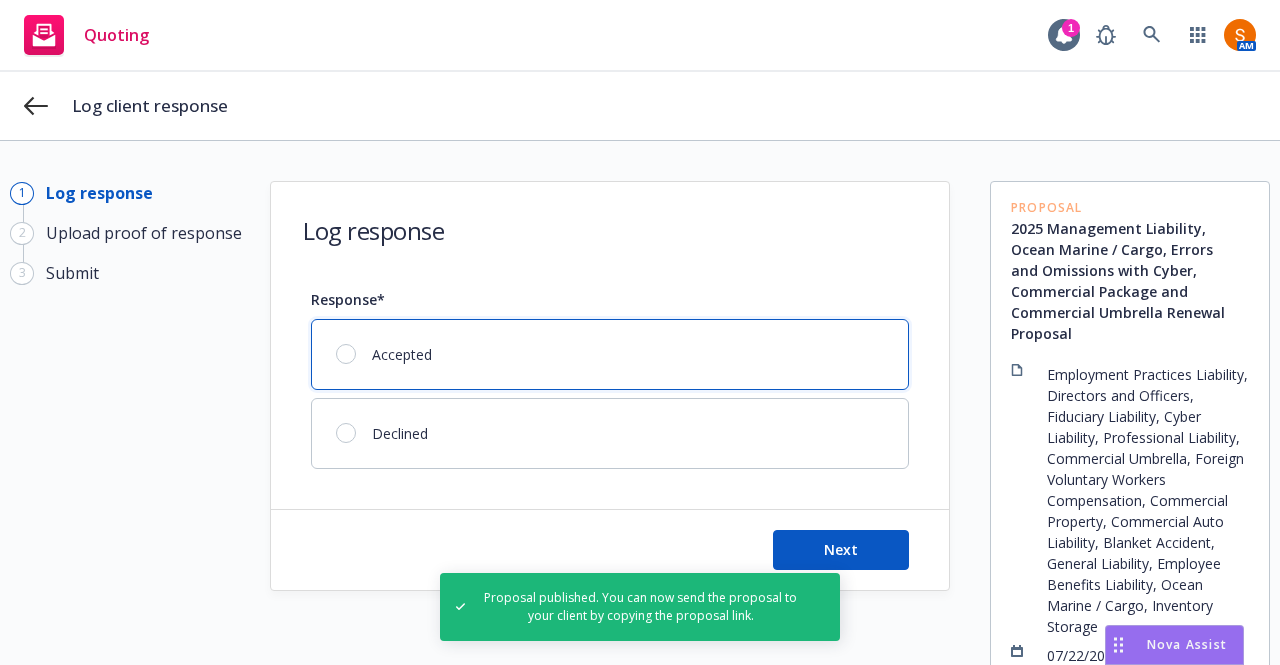 click on "Accepted" at bounding box center [610, 354] 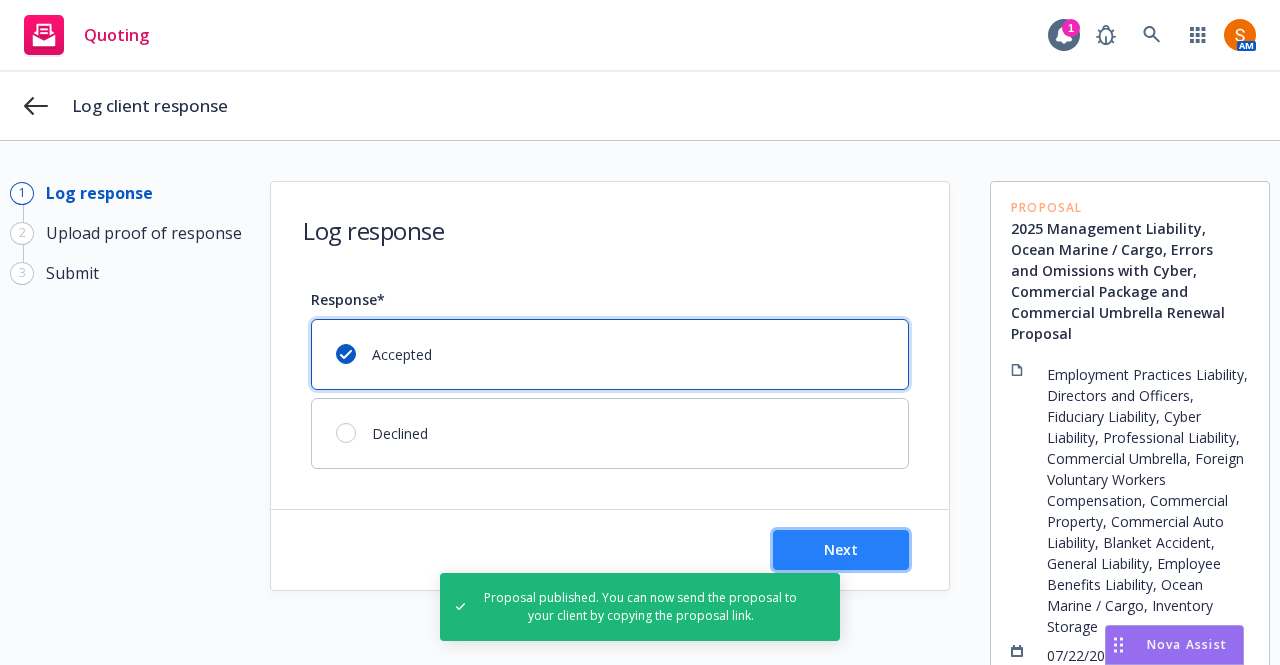 click on "Next" at bounding box center (841, 550) 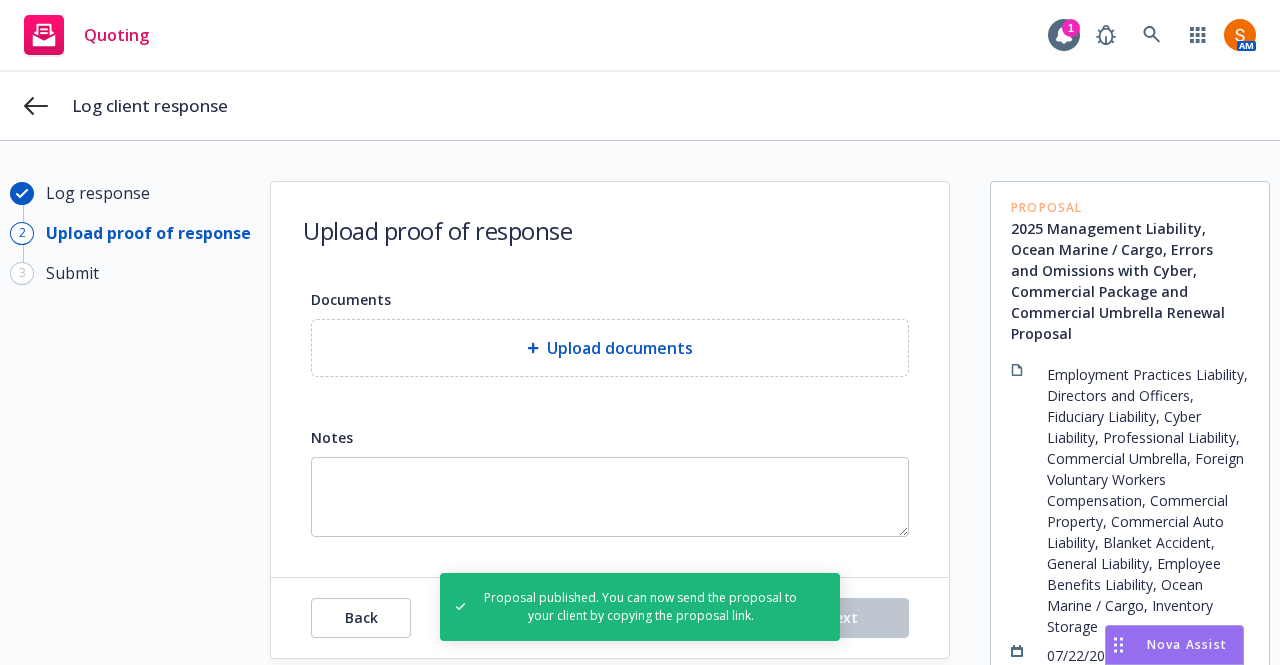 click on "Upload documents" at bounding box center [620, 348] 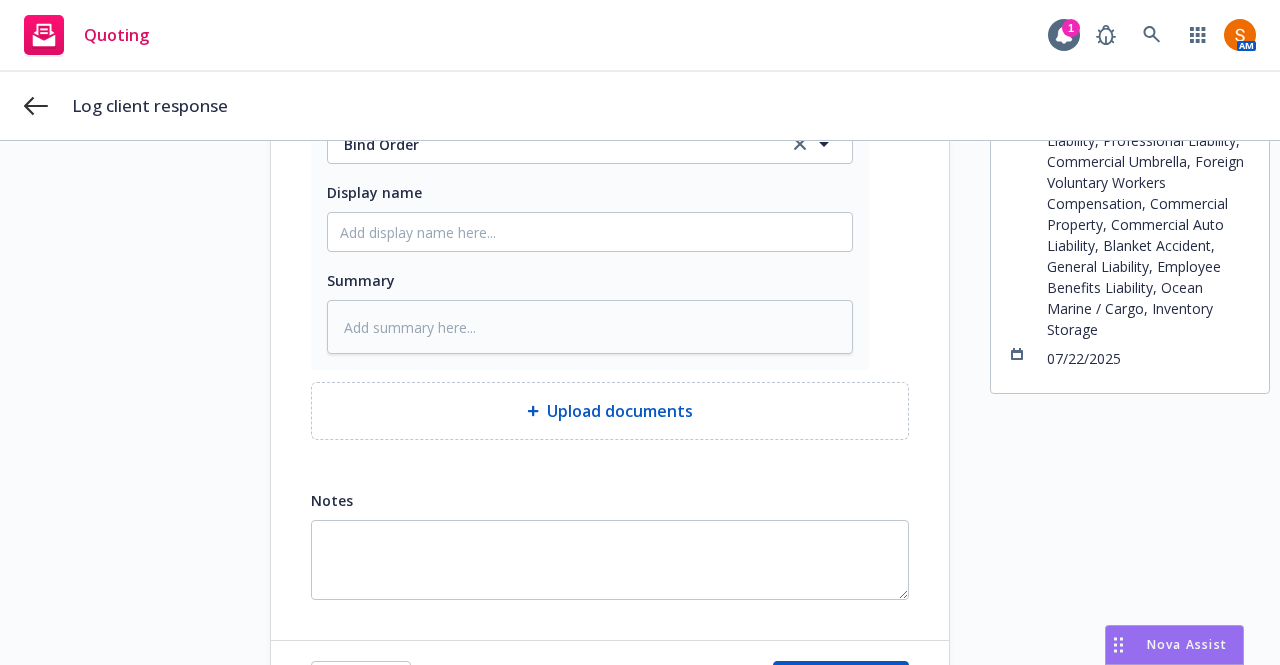 scroll, scrollTop: 392, scrollLeft: 0, axis: vertical 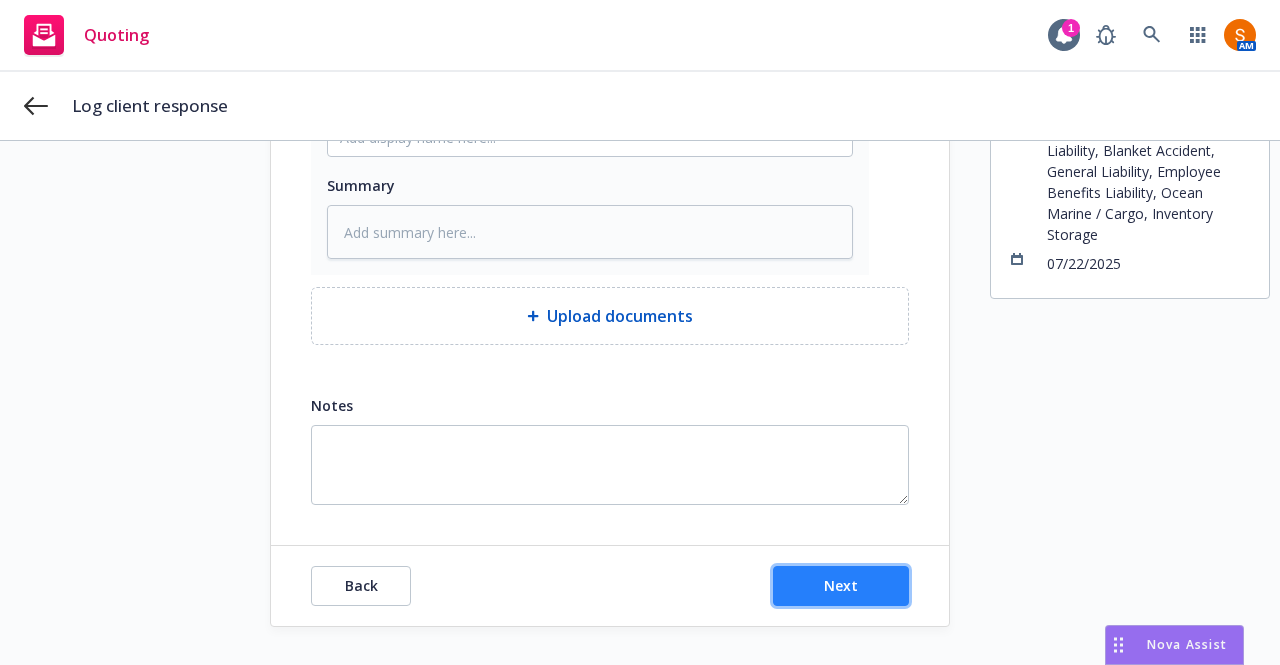 click on "Next" at bounding box center [841, 586] 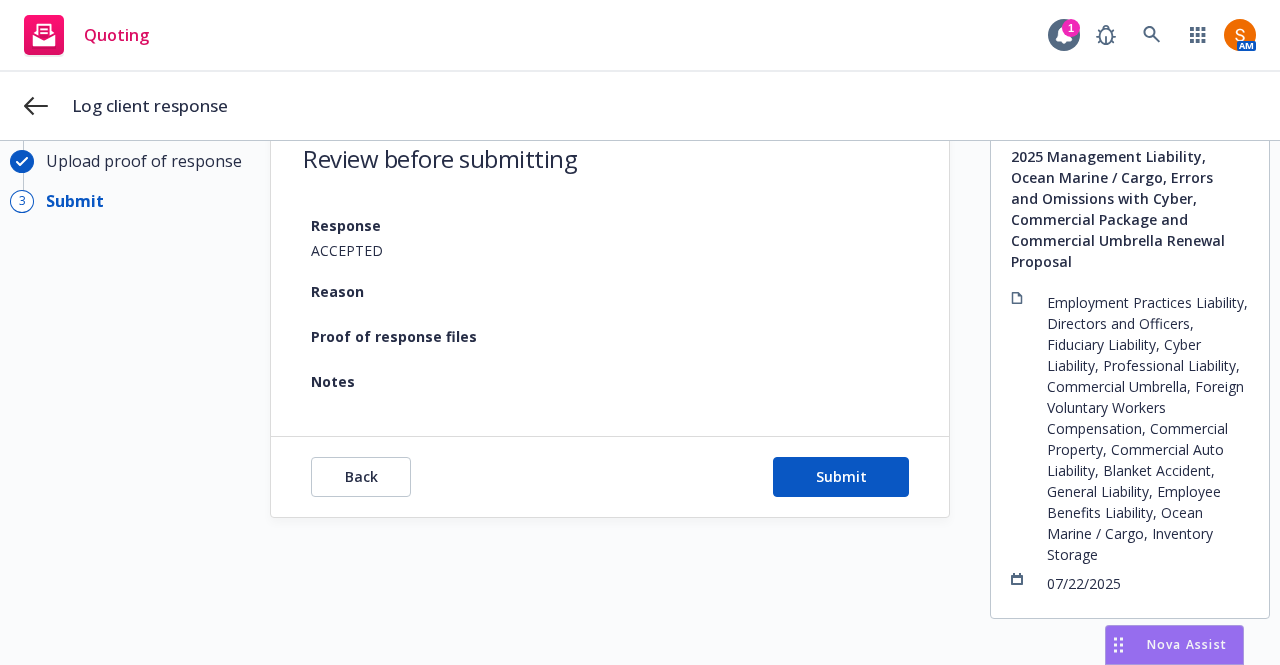 scroll, scrollTop: 72, scrollLeft: 0, axis: vertical 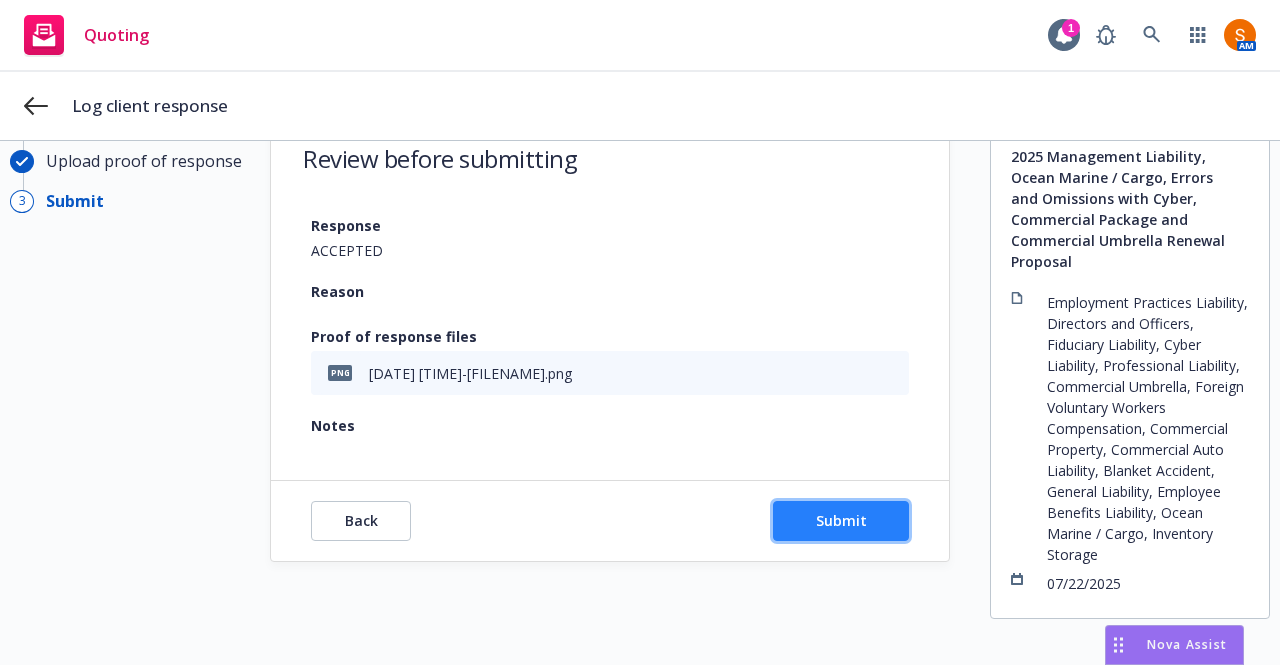 click on "Submit" at bounding box center [841, 521] 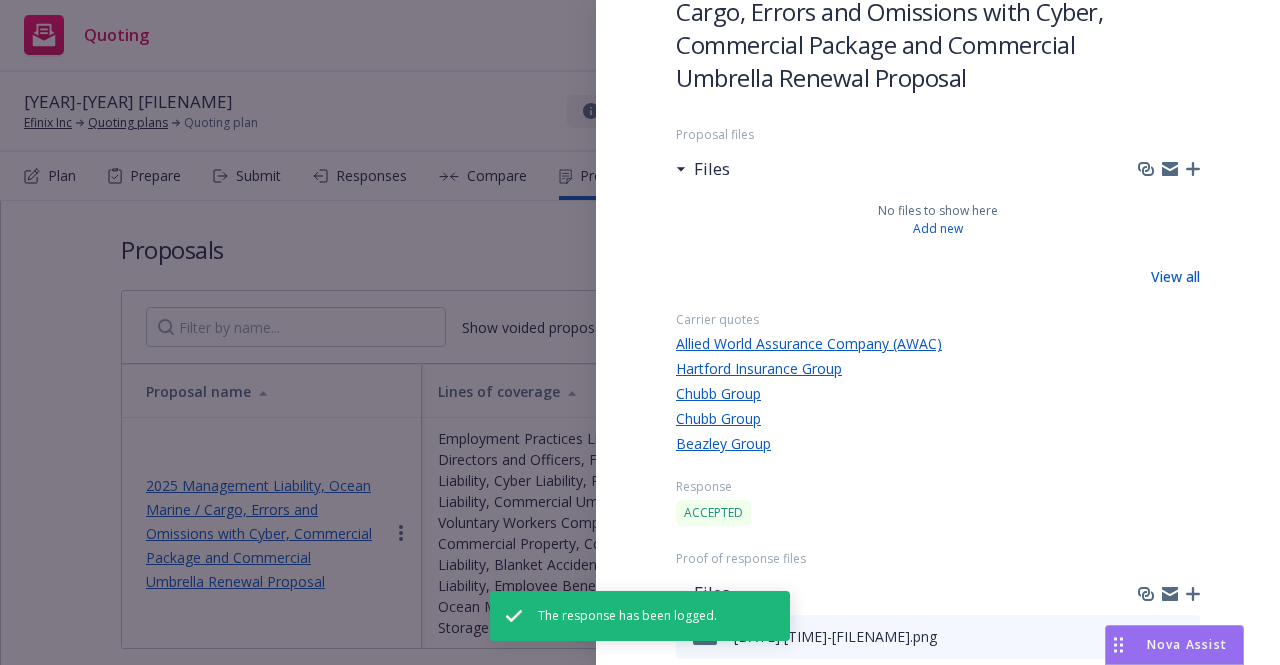 scroll, scrollTop: 0, scrollLeft: 0, axis: both 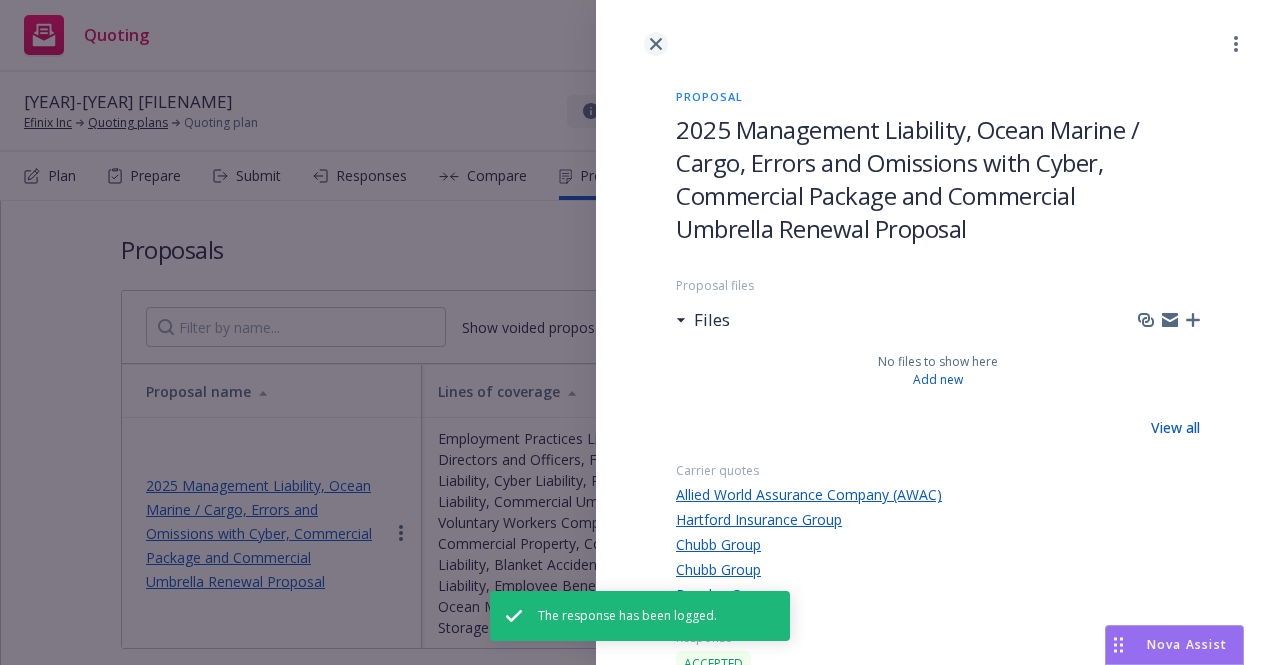 click at bounding box center (656, 44) 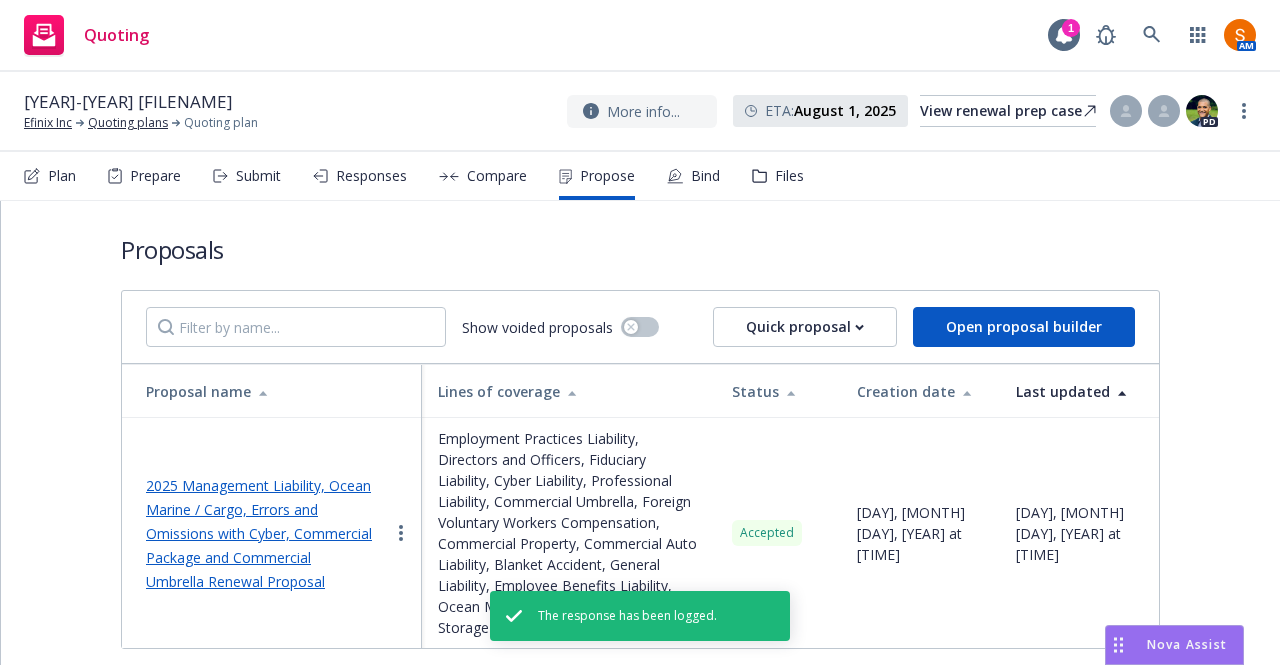 click on "2025 Management Liability, Ocean Marine / Cargo, Errors and Omissions with Cyber, Commercial Package and Commercial Umbrella Renewal Proposal" at bounding box center [267, 533] 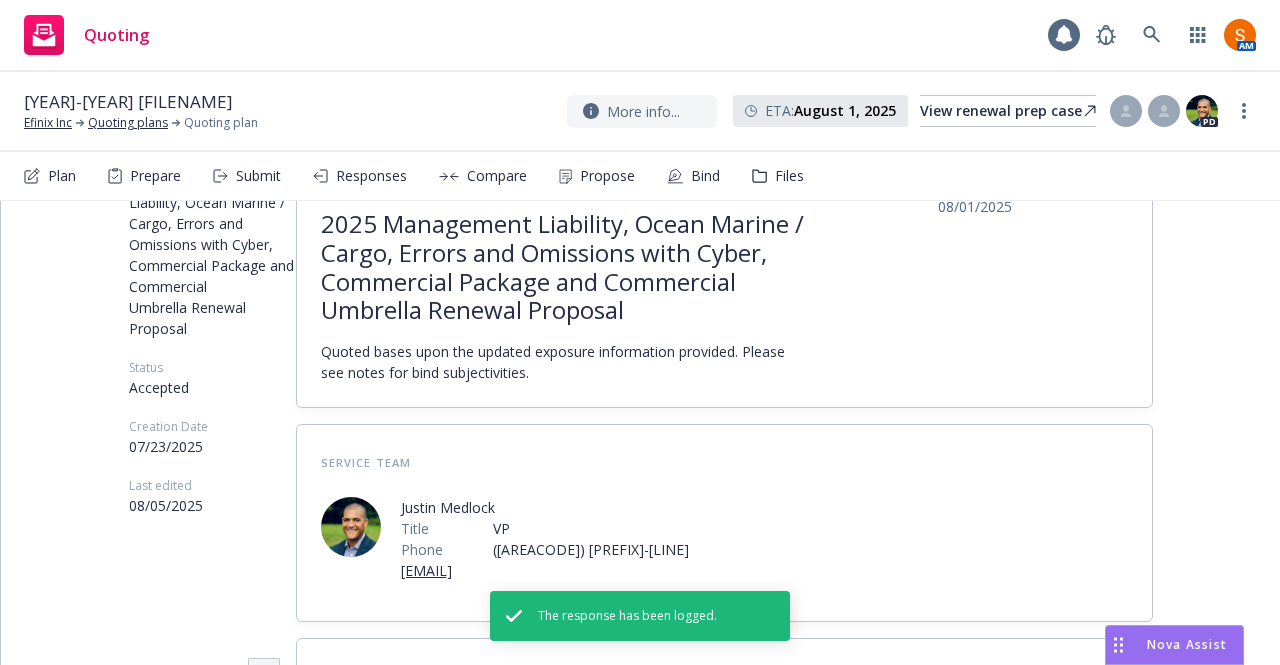 scroll, scrollTop: 0, scrollLeft: 0, axis: both 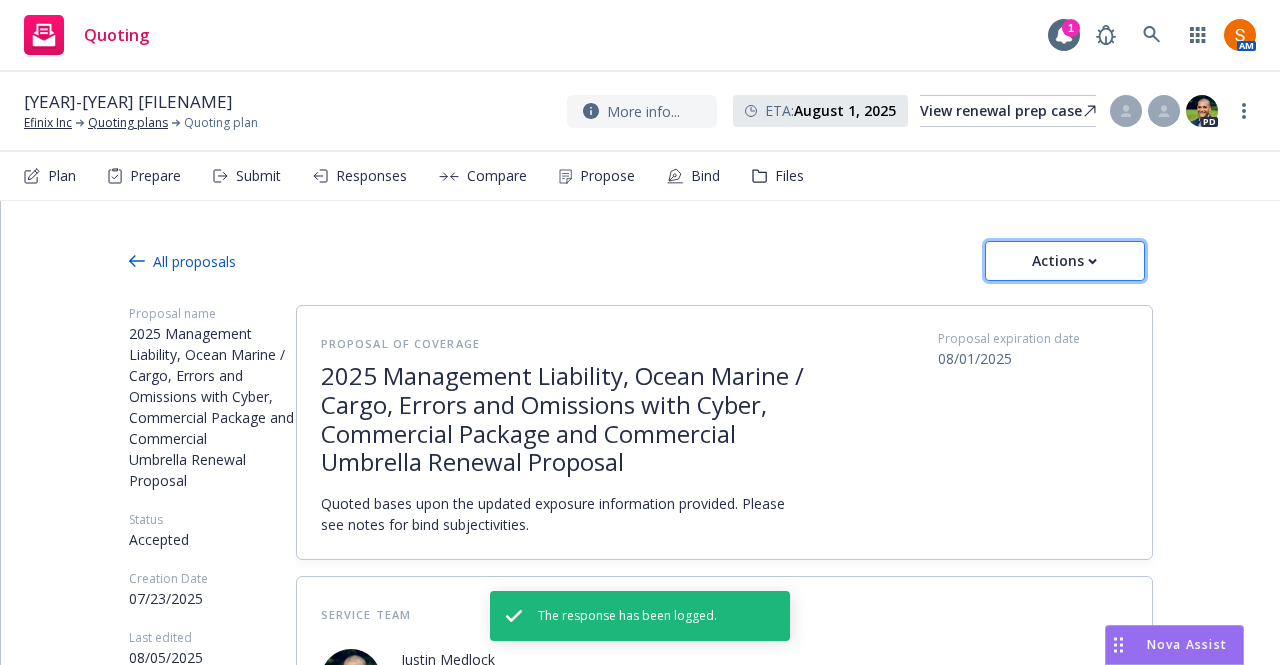 click on "Actions" at bounding box center [1065, 261] 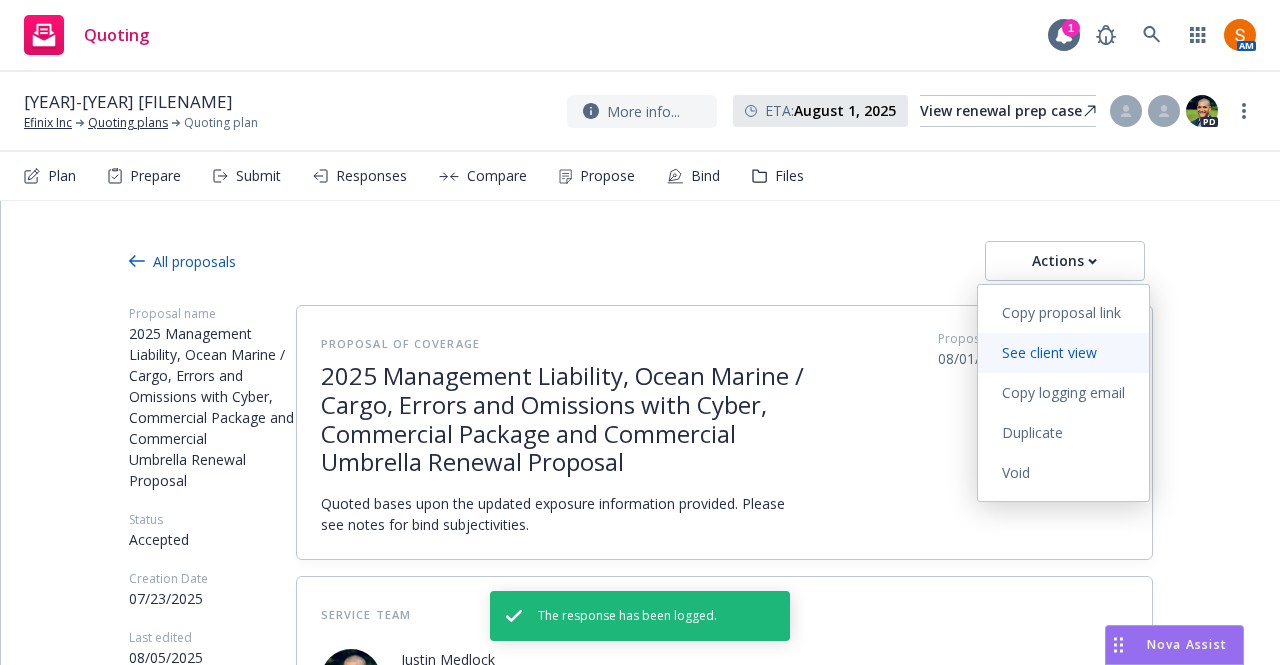 click on "See client view" at bounding box center [1063, 353] 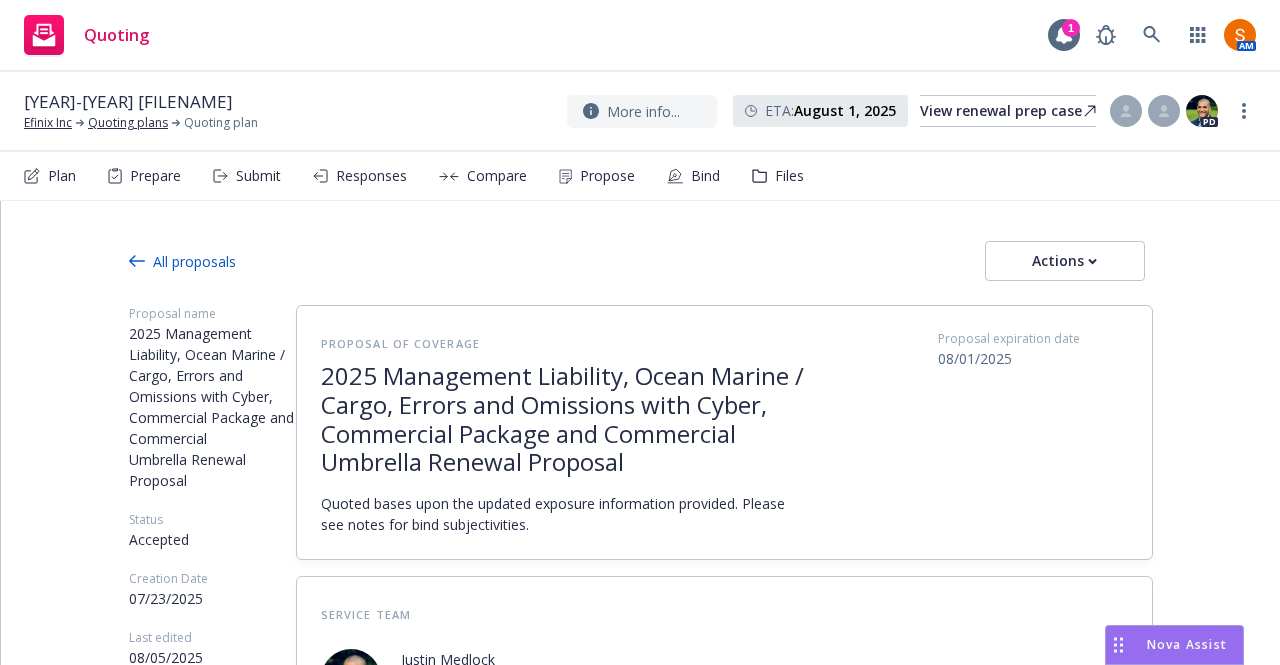 click on "Bind" at bounding box center (693, 176) 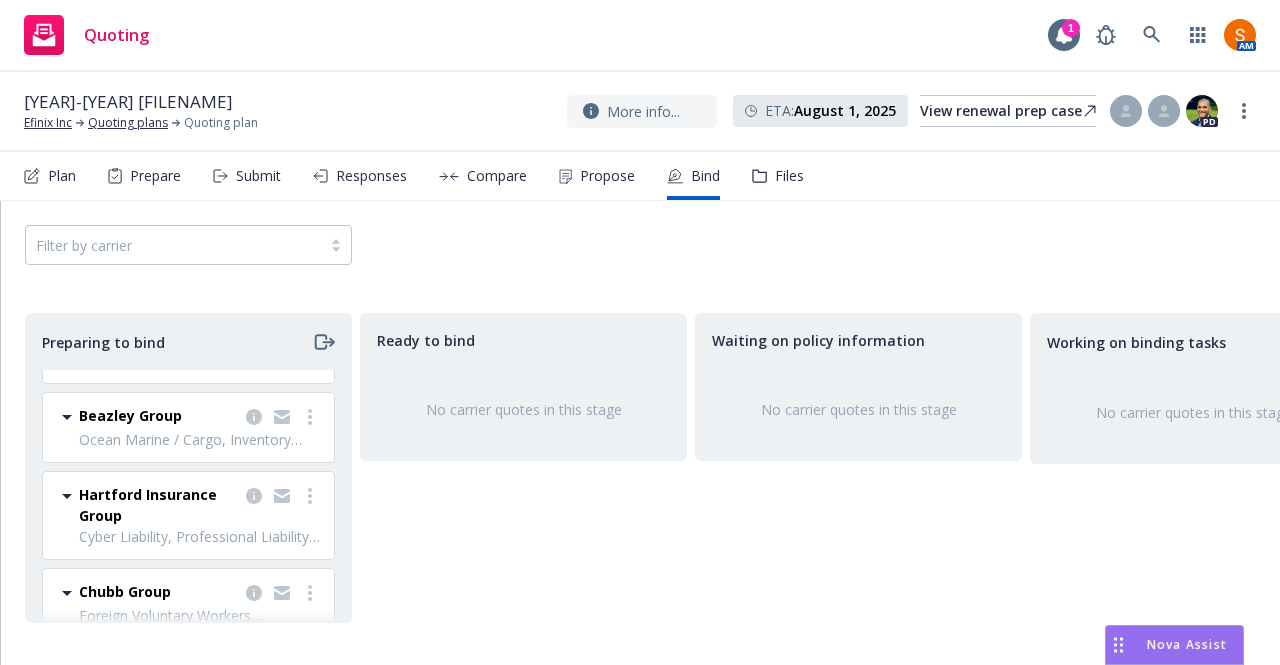 scroll, scrollTop: 76, scrollLeft: 0, axis: vertical 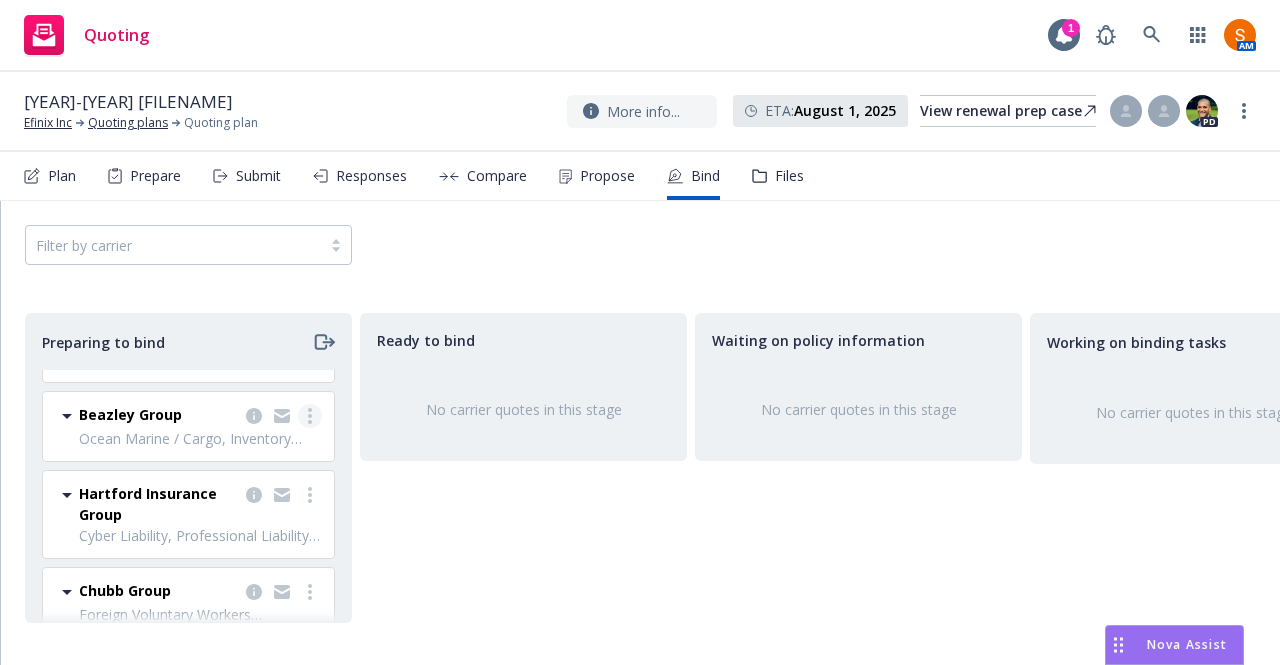 click at bounding box center [310, 416] 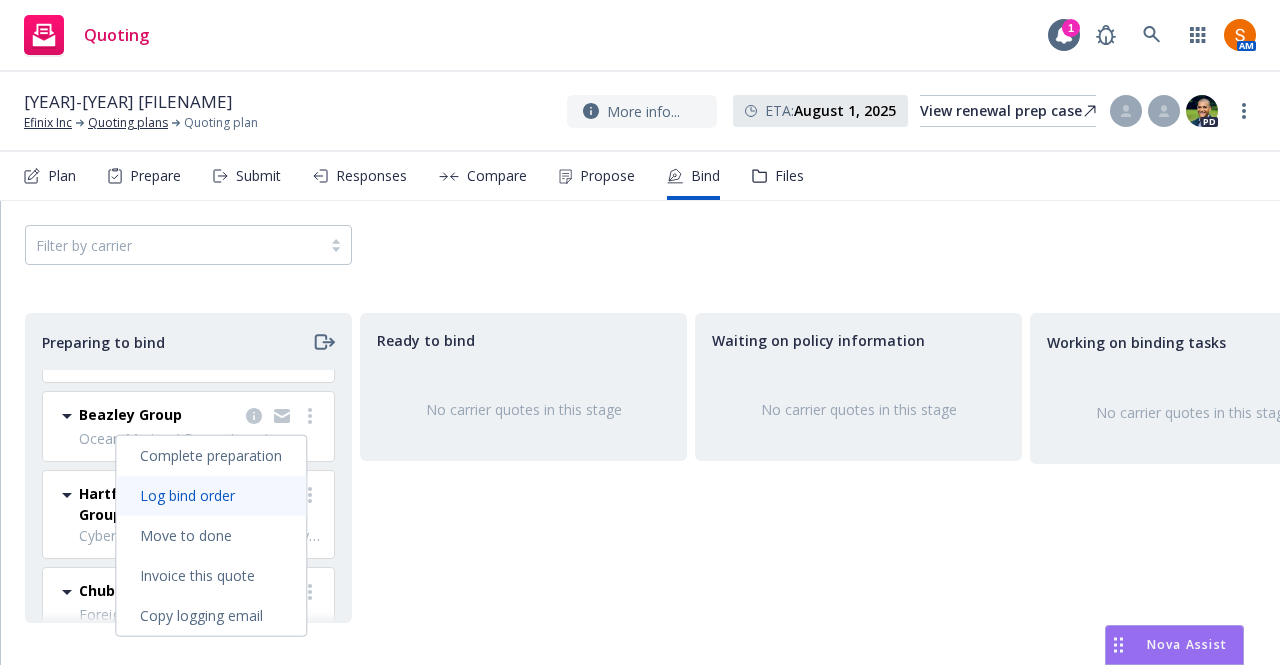 click on "Log bind order" at bounding box center (211, 496) 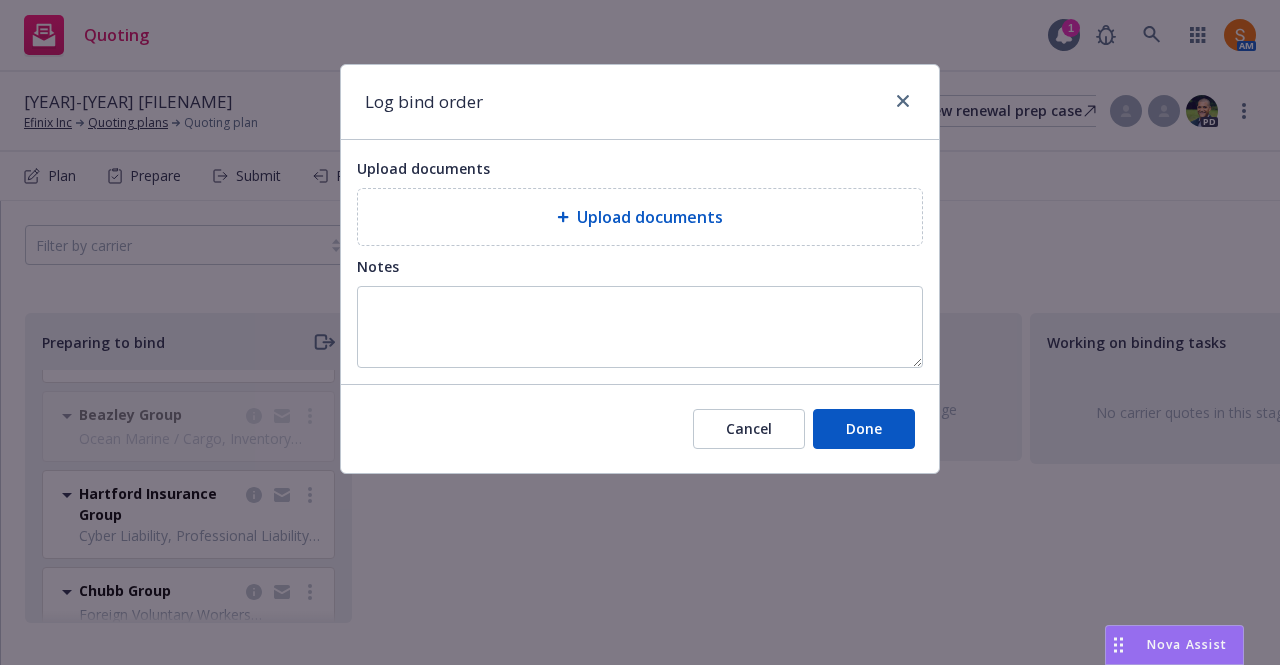 click on "Upload documents" at bounding box center (650, 217) 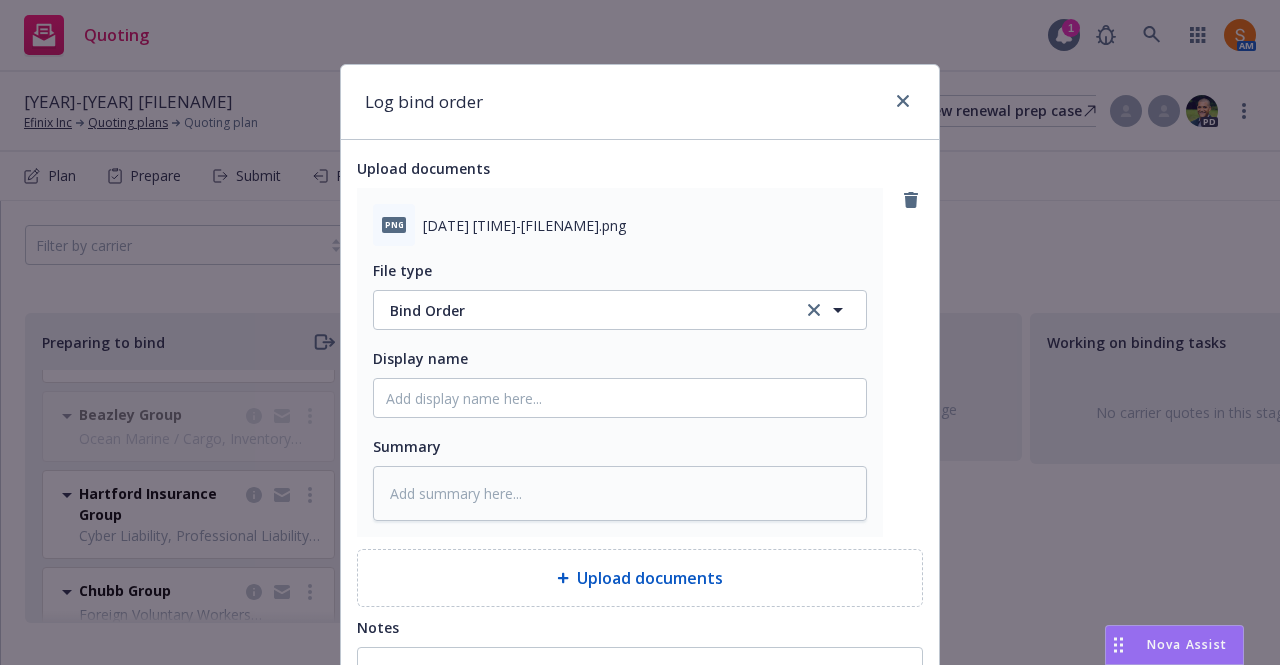 scroll, scrollTop: 231, scrollLeft: 0, axis: vertical 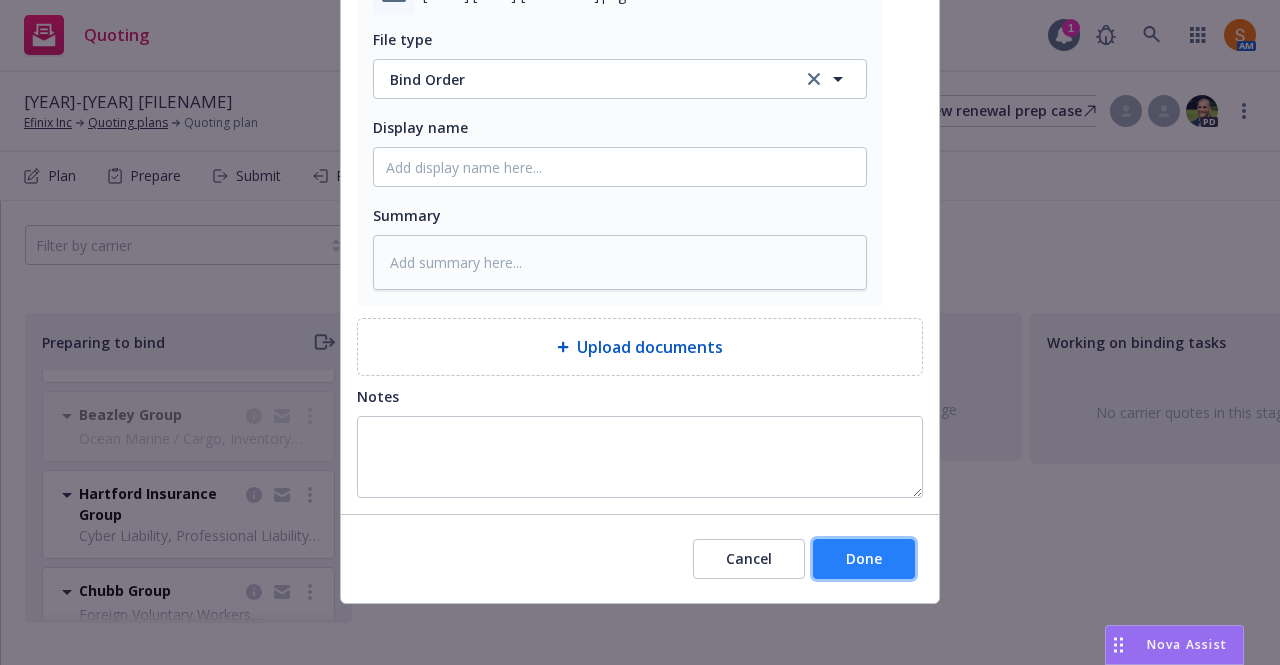 click on "Done" at bounding box center [864, 559] 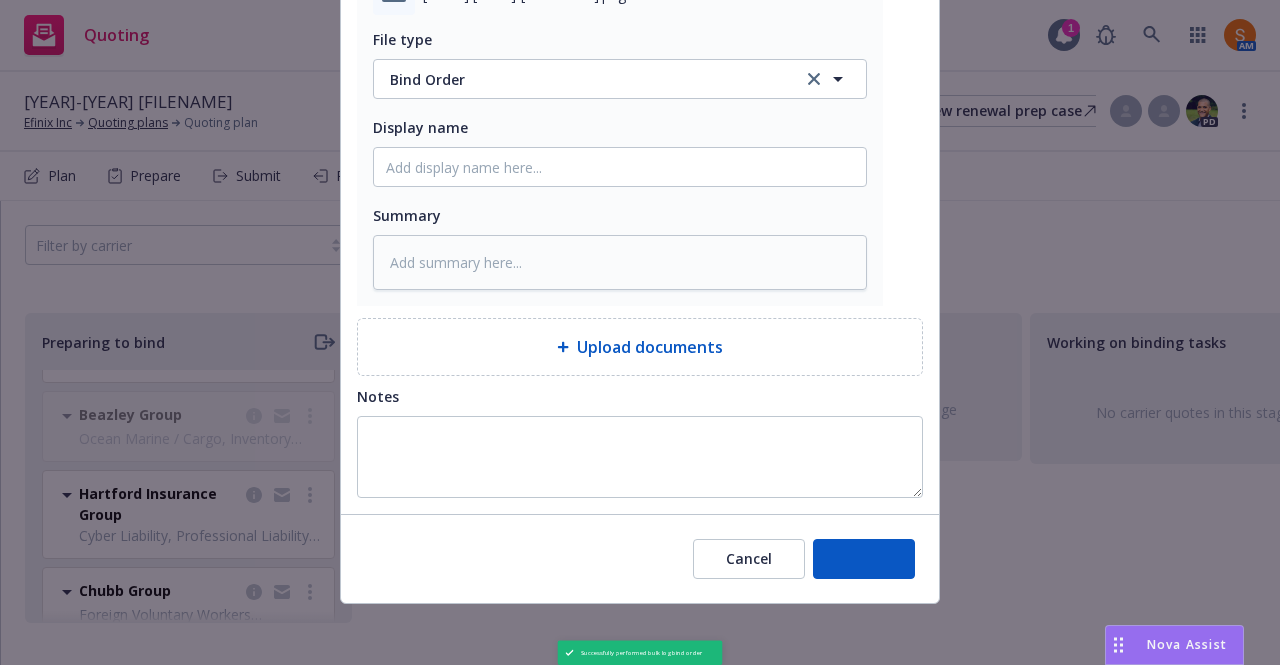 type on "x" 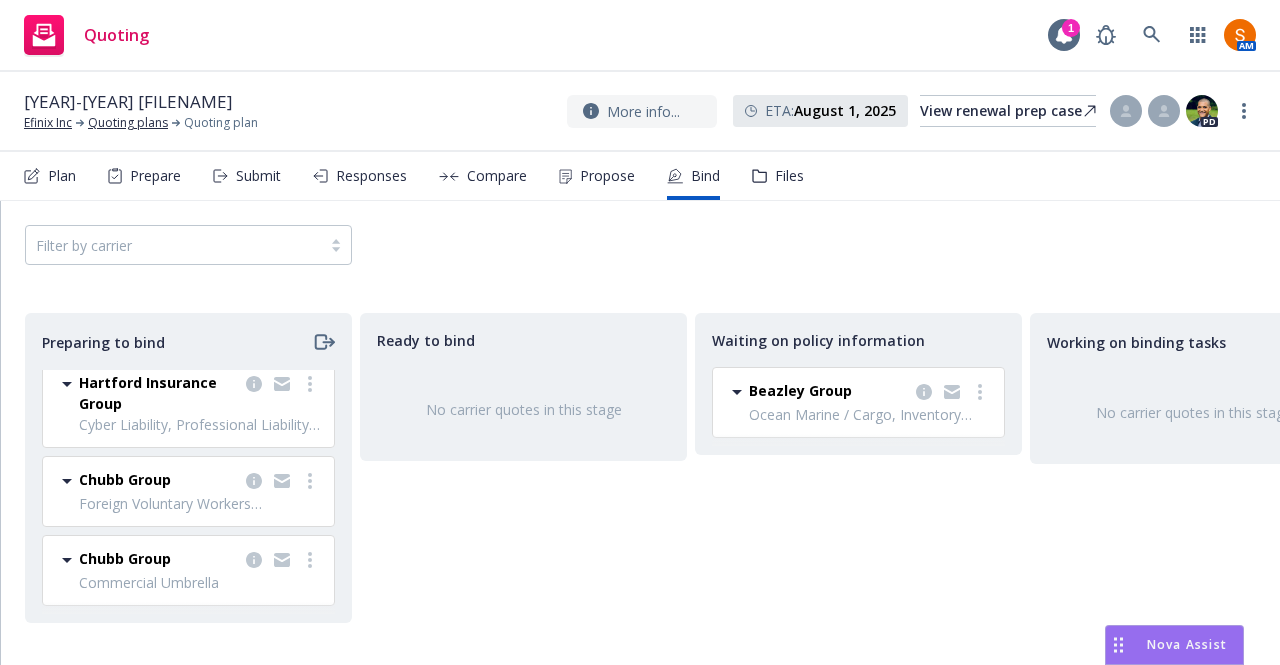 scroll, scrollTop: 119, scrollLeft: 0, axis: vertical 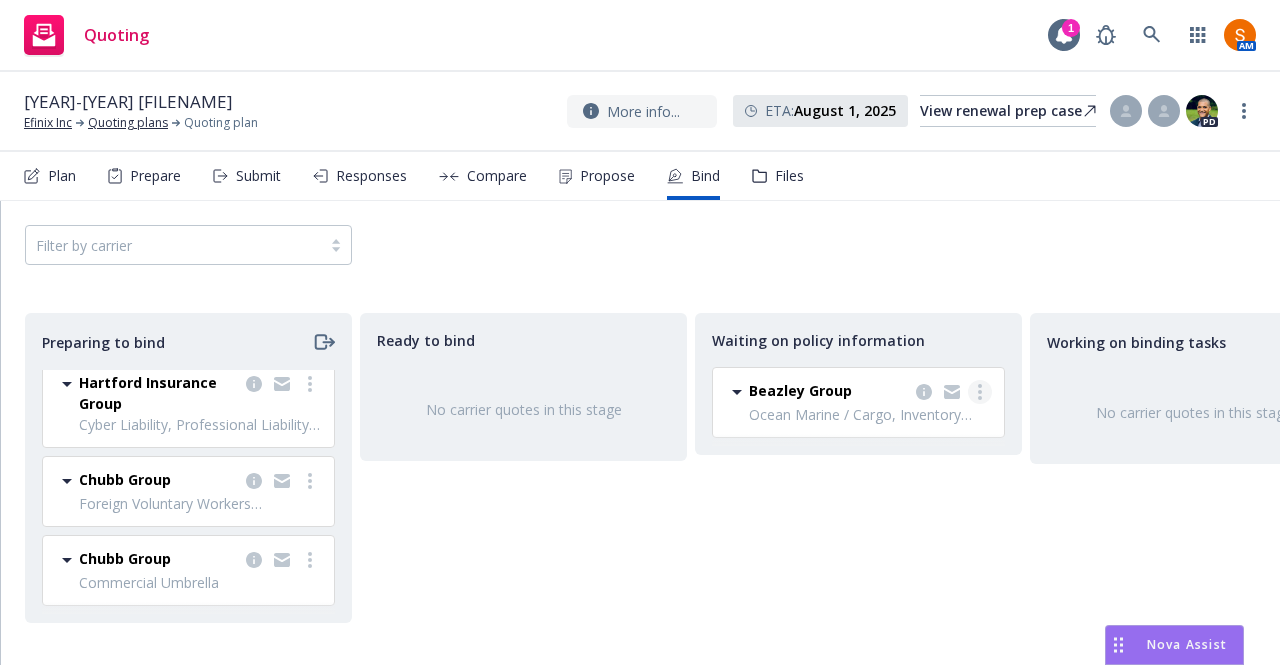 click at bounding box center (980, 392) 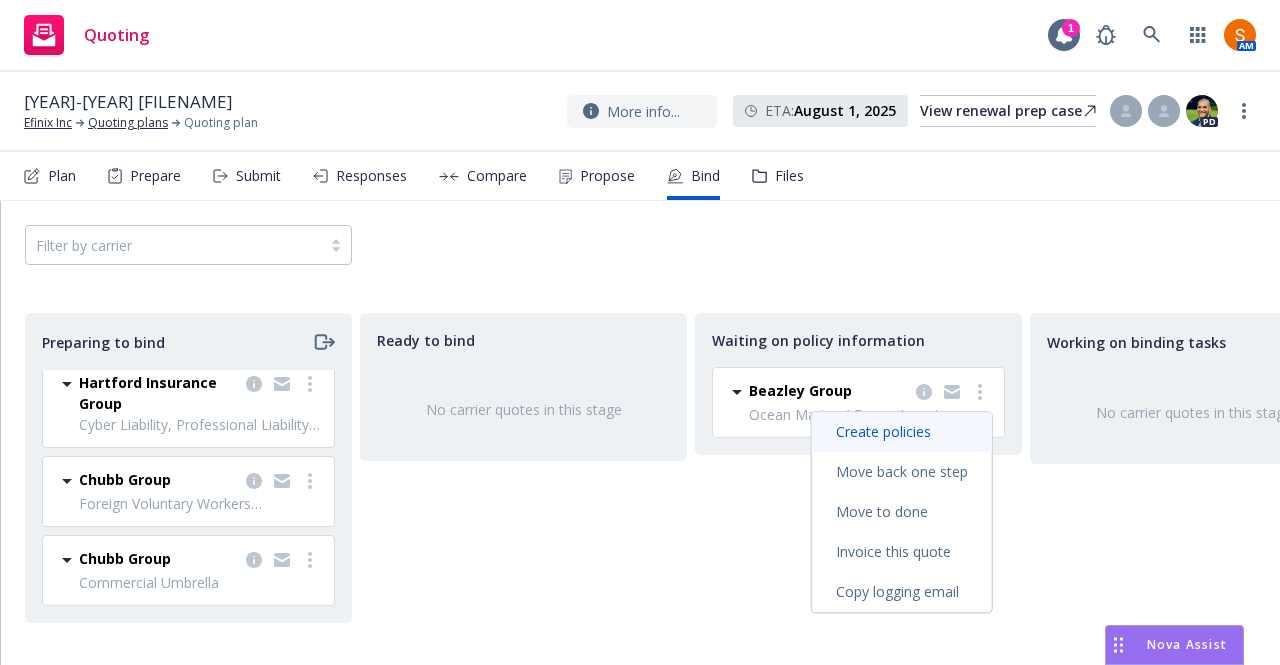 click on "Create policies" at bounding box center (883, 431) 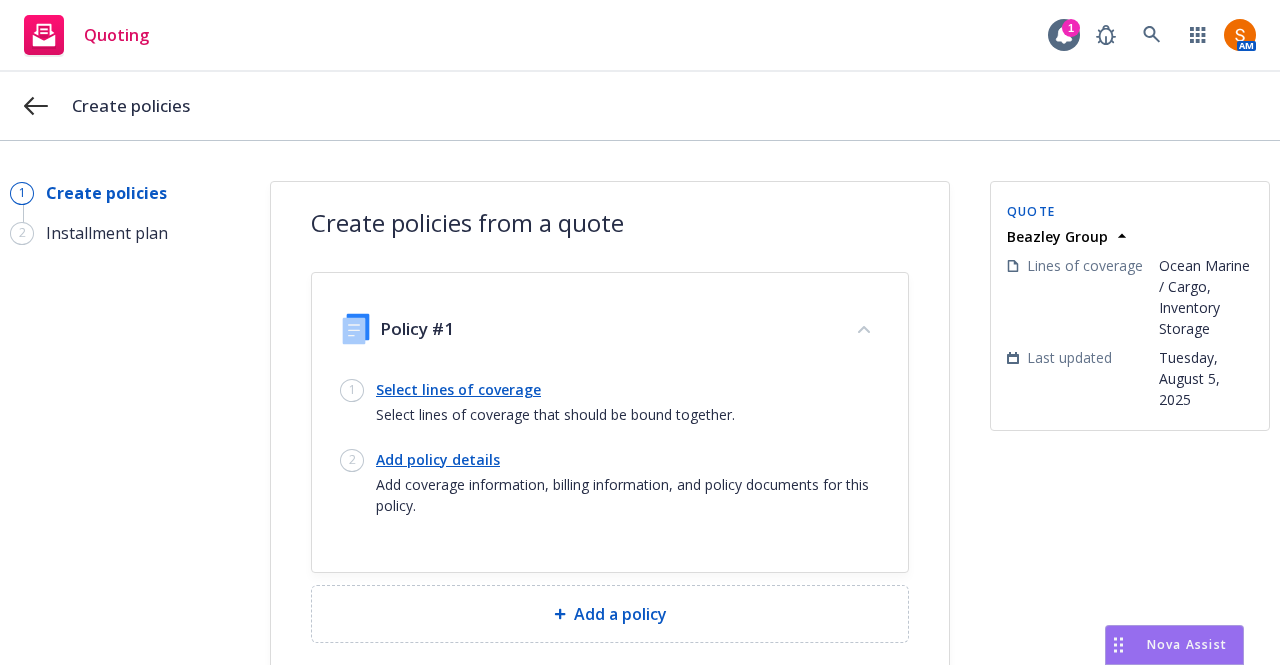 click on "Select lines of coverage" at bounding box center (555, 389) 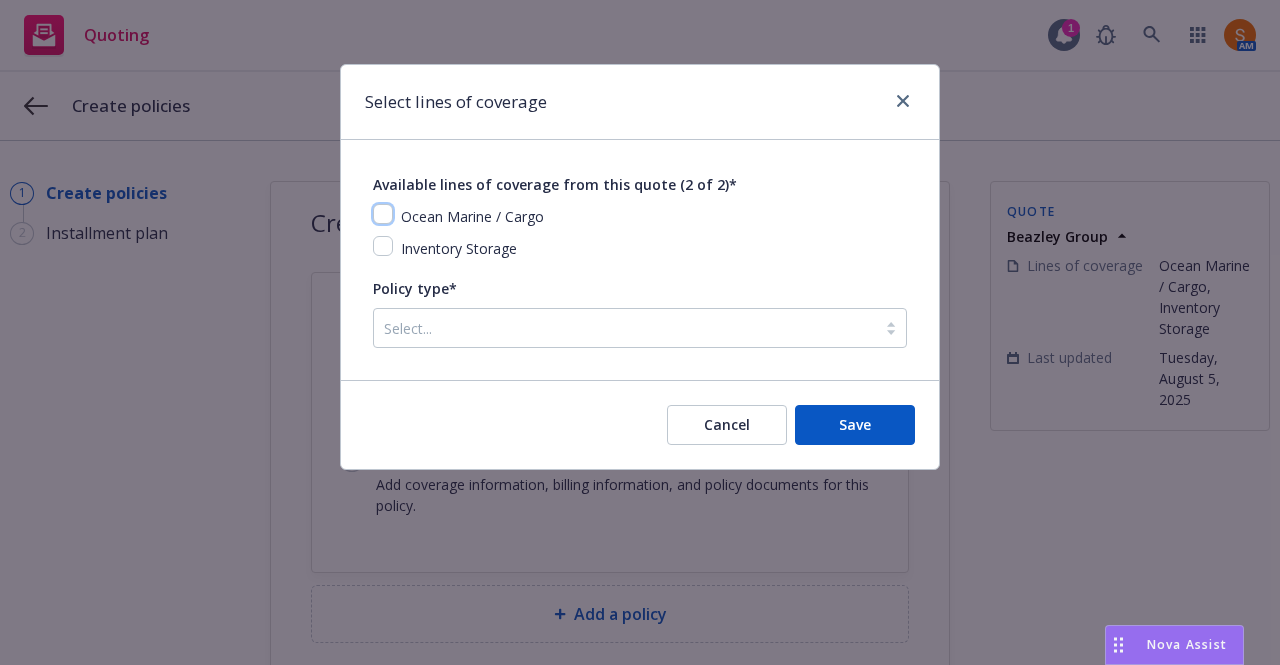 click at bounding box center (383, 214) 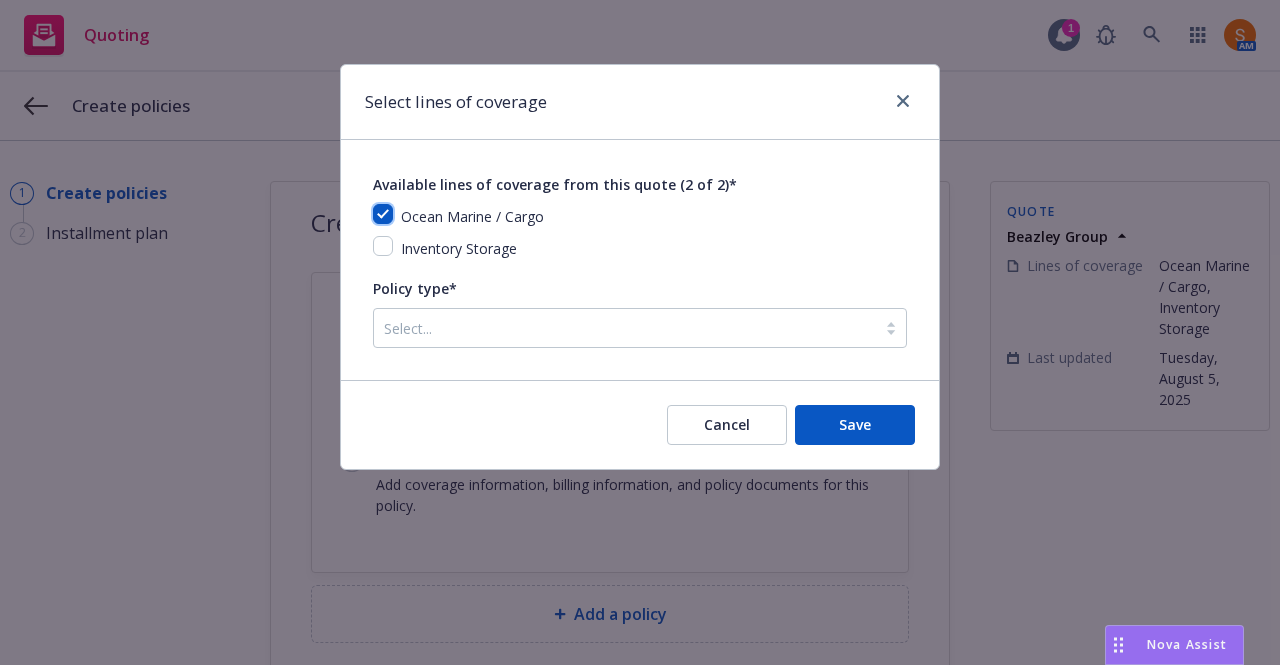 checkbox on "true" 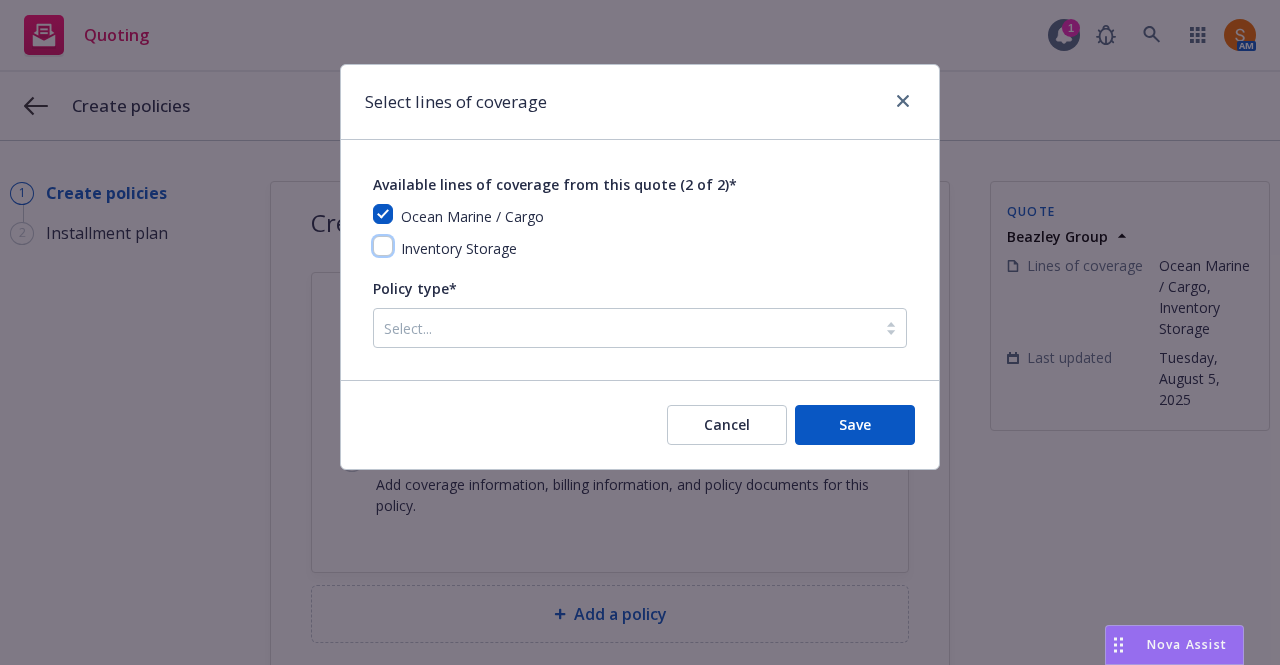 click at bounding box center [383, 246] 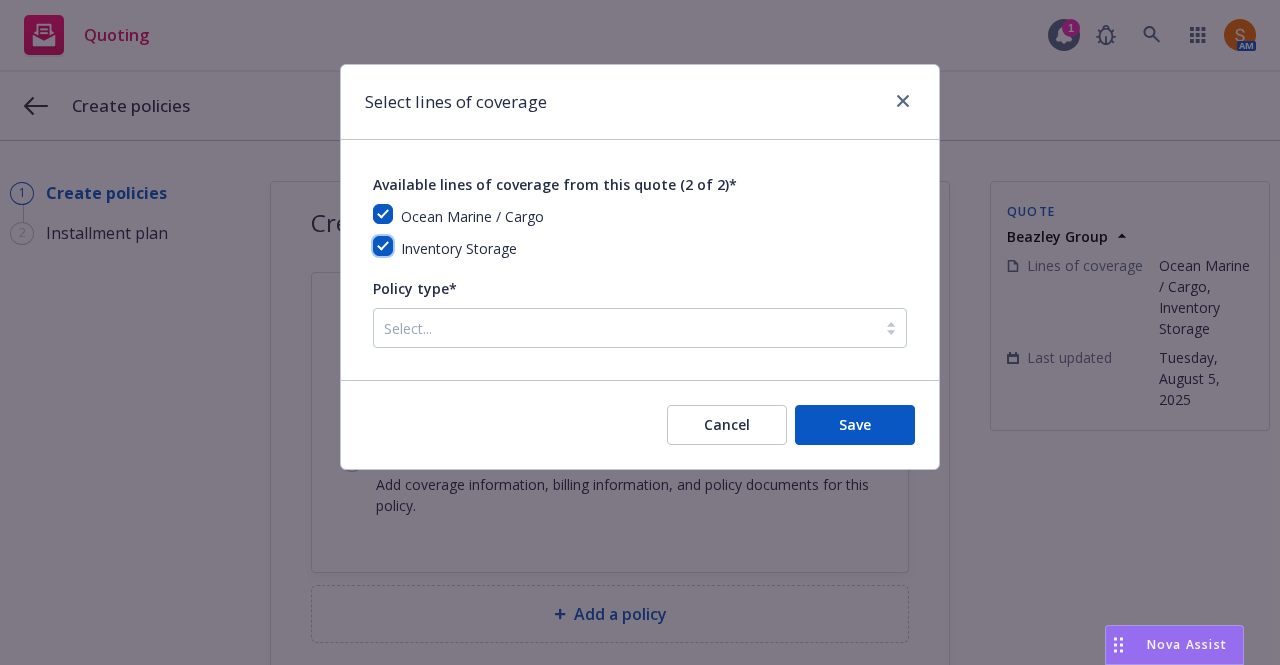 checkbox on "true" 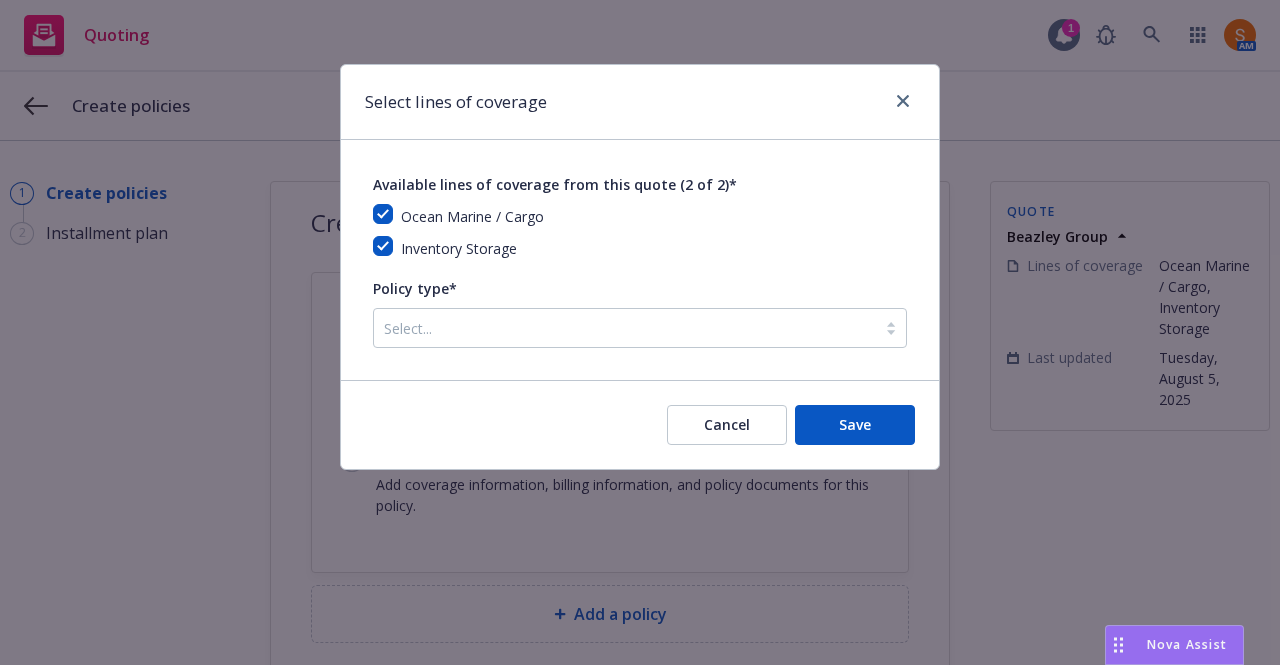 click on "Select..." at bounding box center [625, 328] 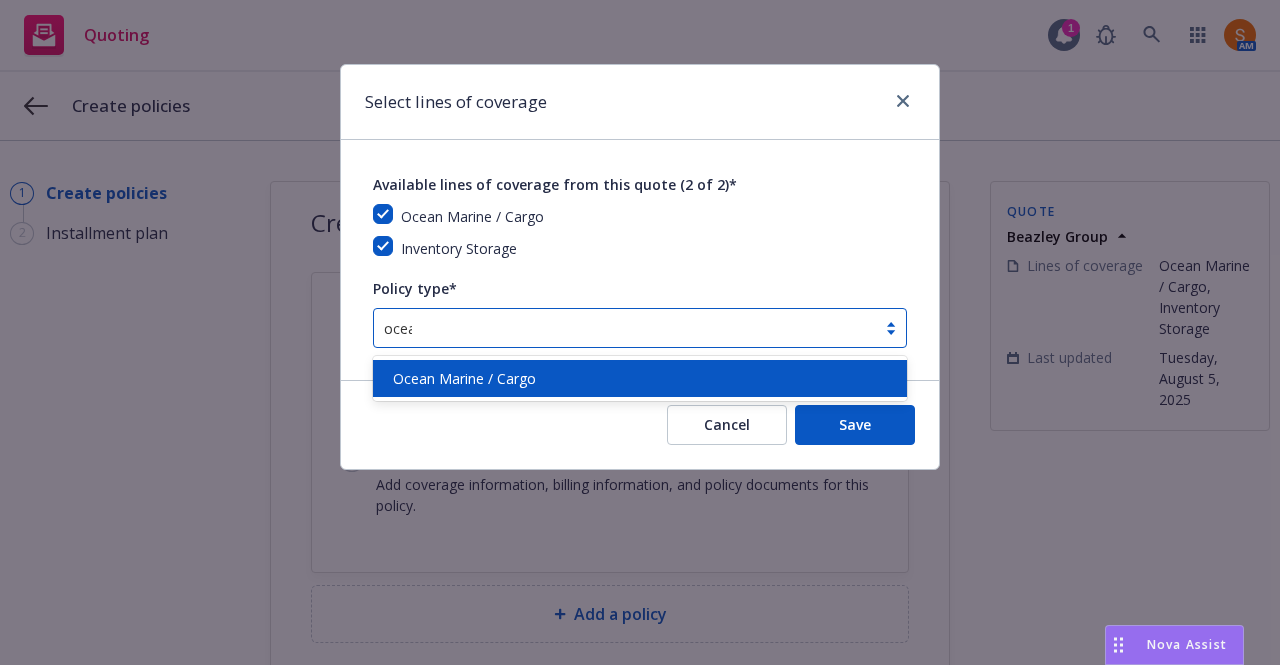 type on "ocean" 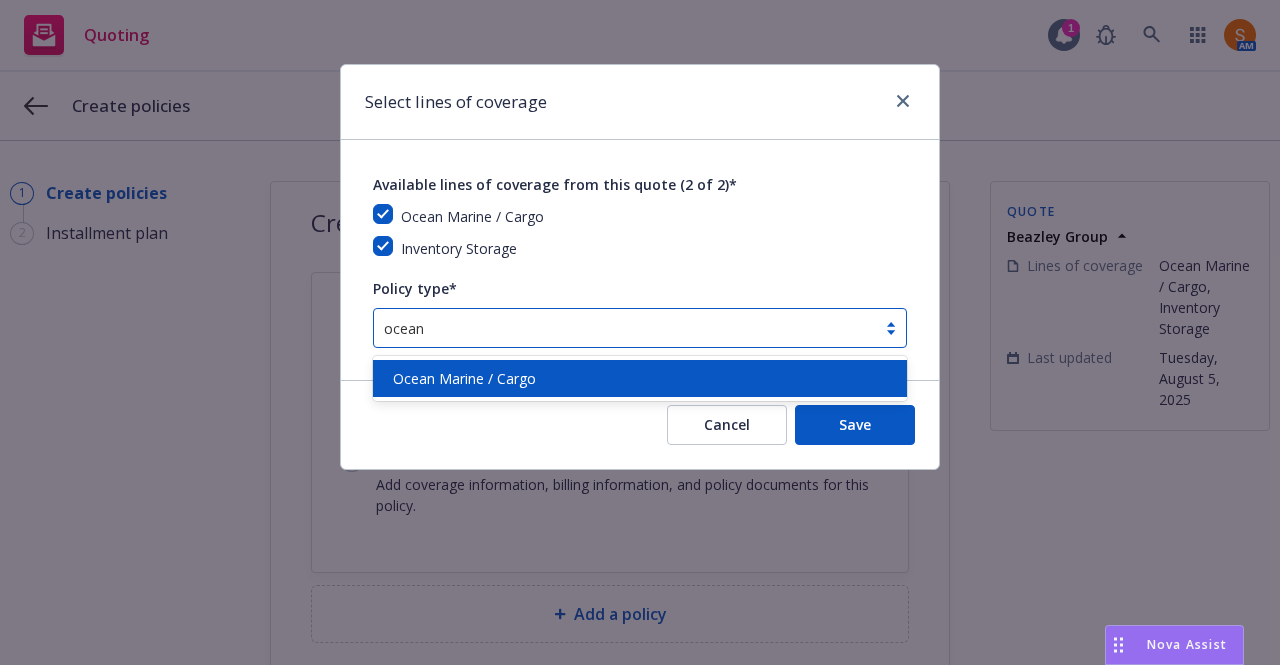 click on "Ocean Marine / Cargo" at bounding box center [640, 378] 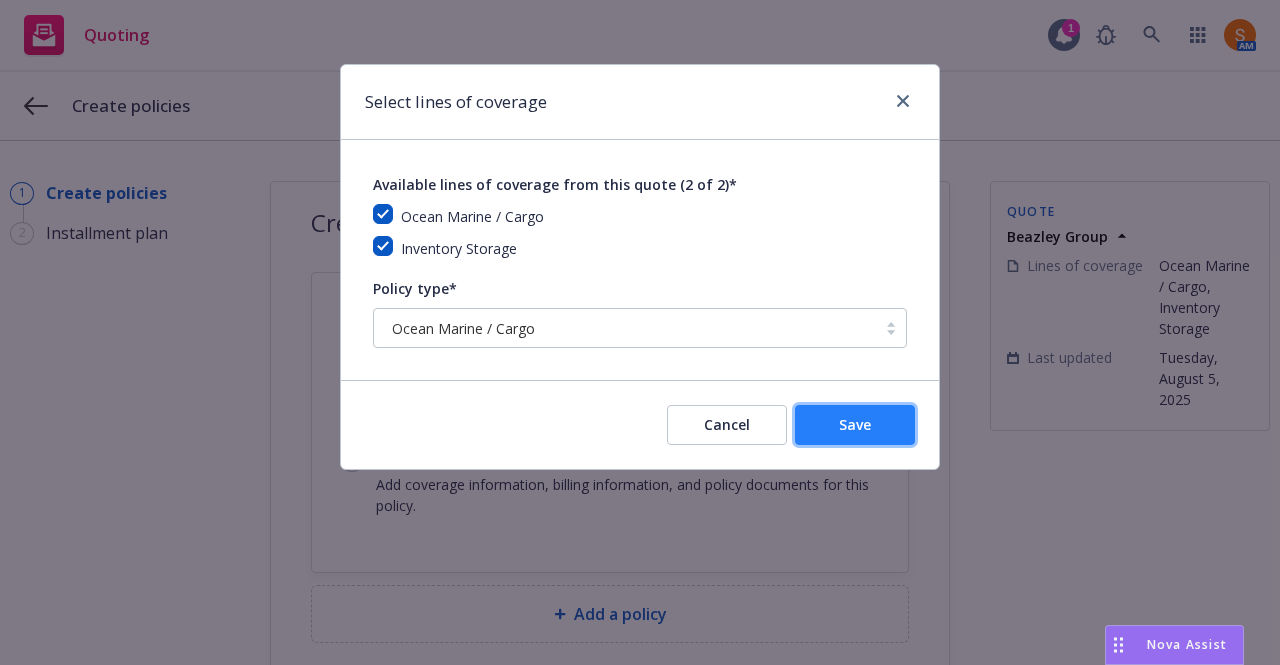 click on "Save" at bounding box center (855, 424) 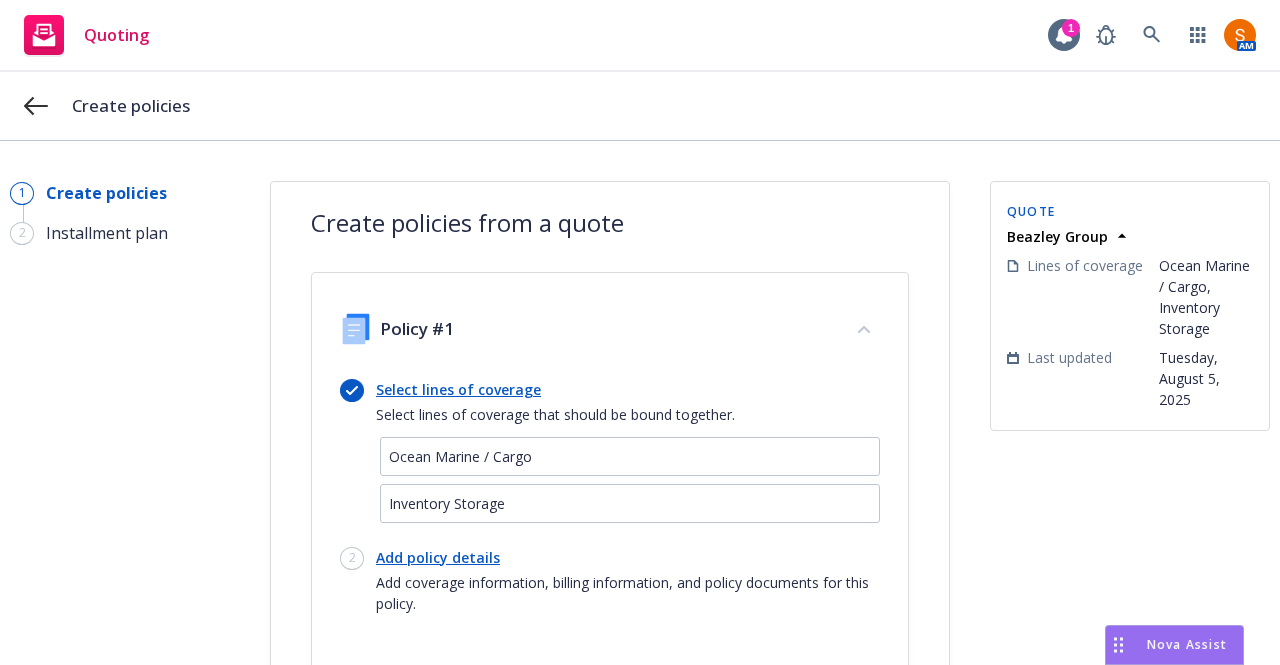 click on "Add policy details" at bounding box center [628, 557] 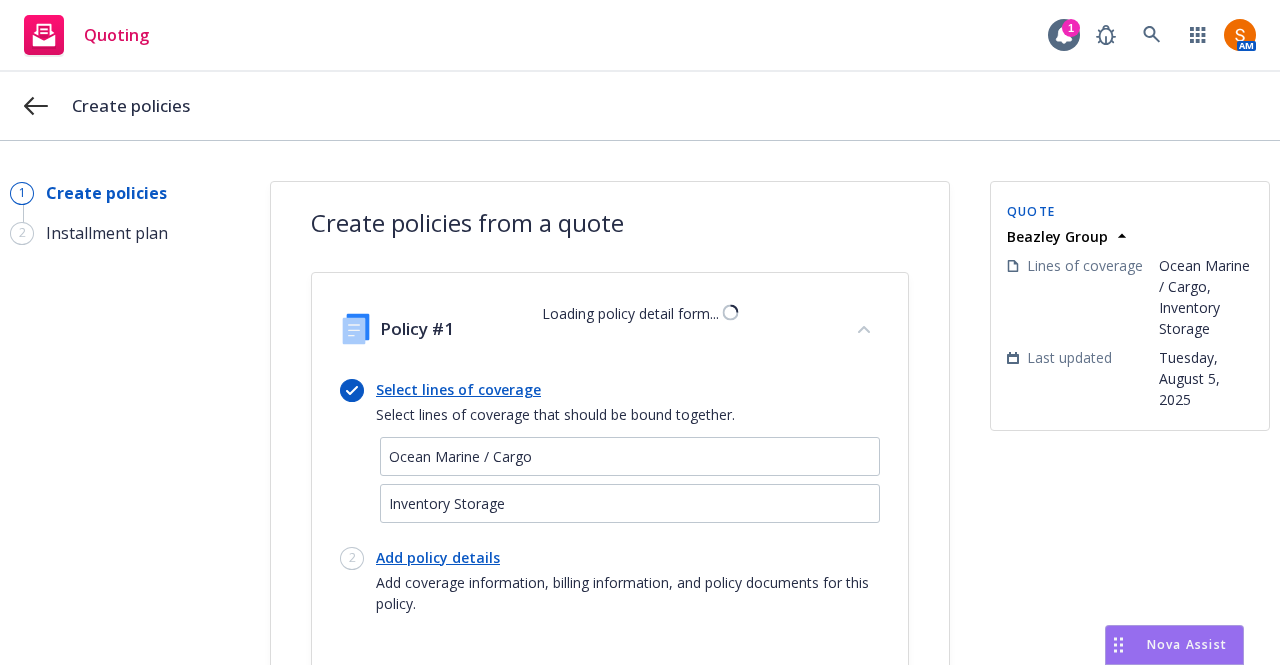 select on "12" 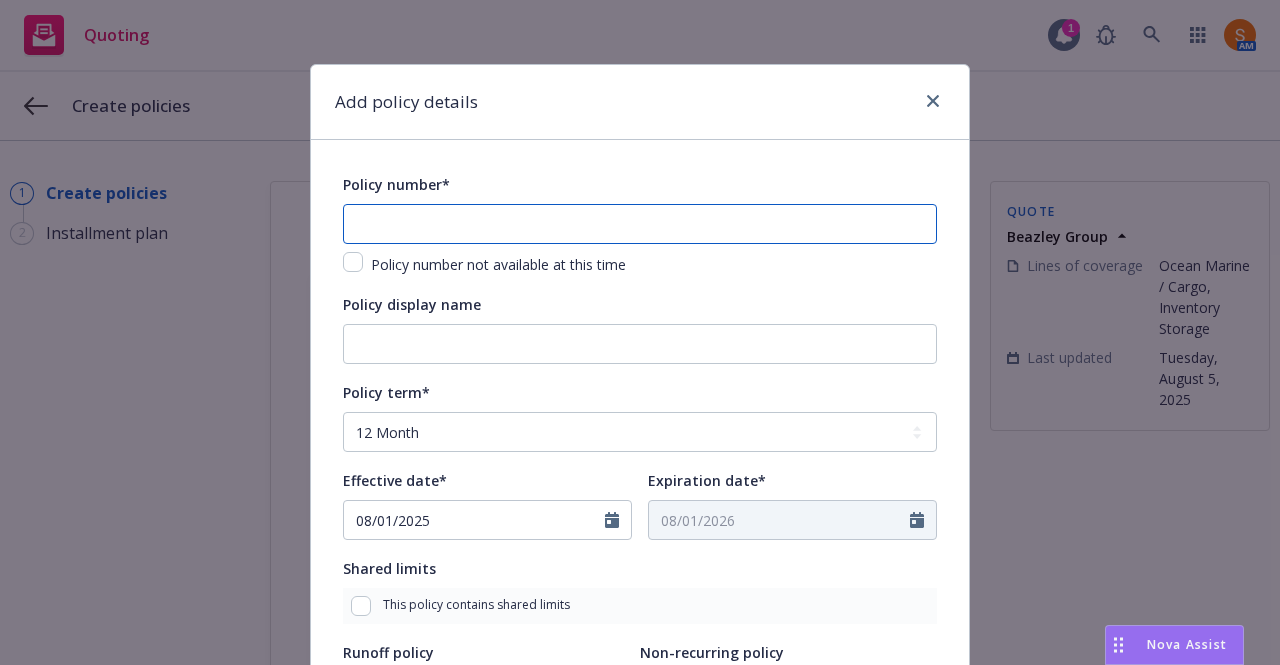 paste on "C:\Users\salvador.pizzo\Downloads\2025-08-05 15_22_05-Greenshot.png" 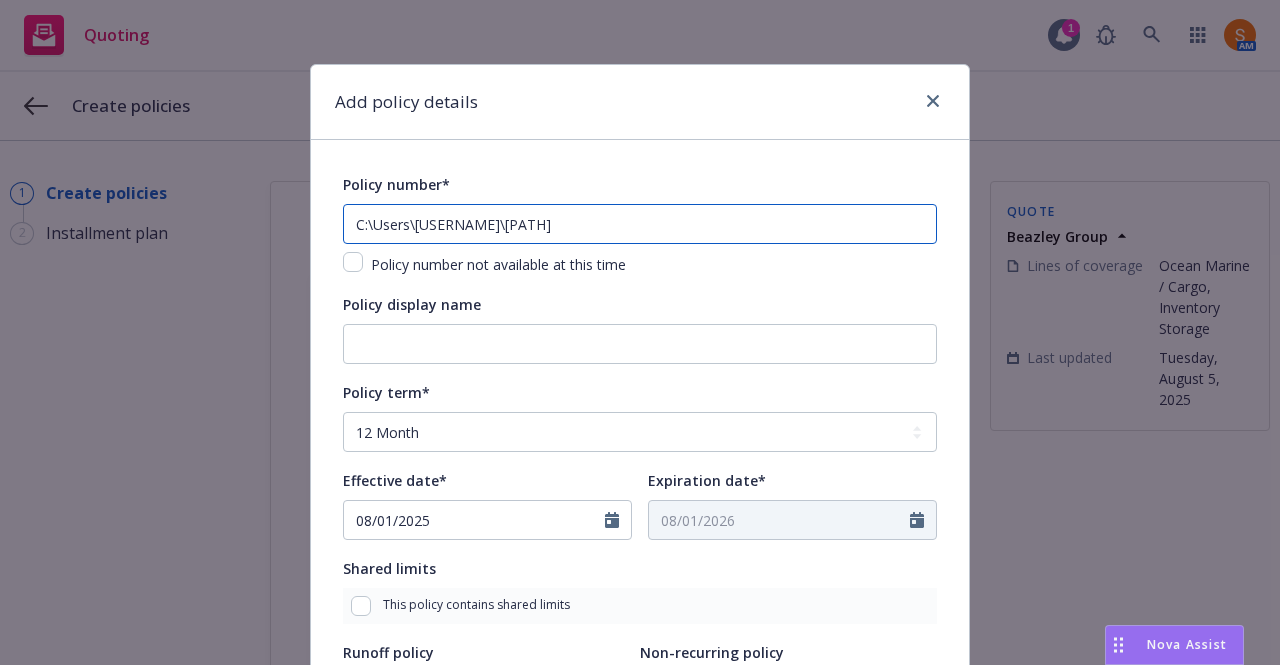 click on "C:\Users\salvador.pizzo\Downloads\2025-08-05 15_22_05-Greenshot.png" at bounding box center [640, 224] 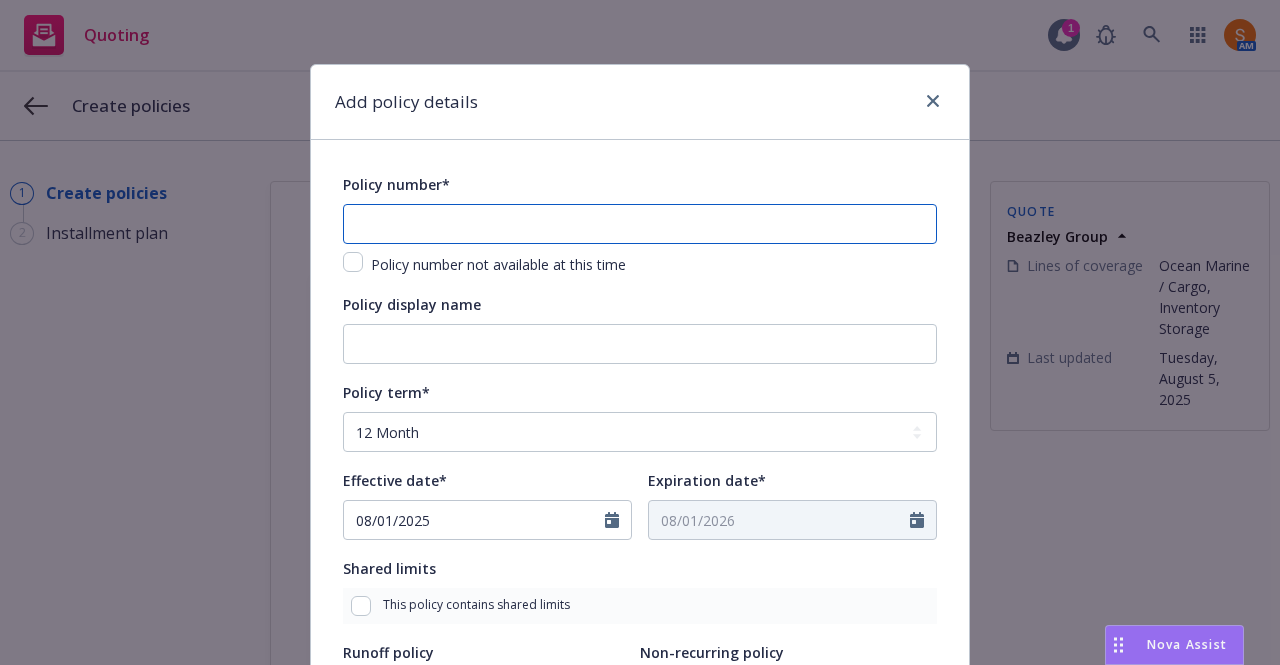 paste on "WC-FAL-204902" 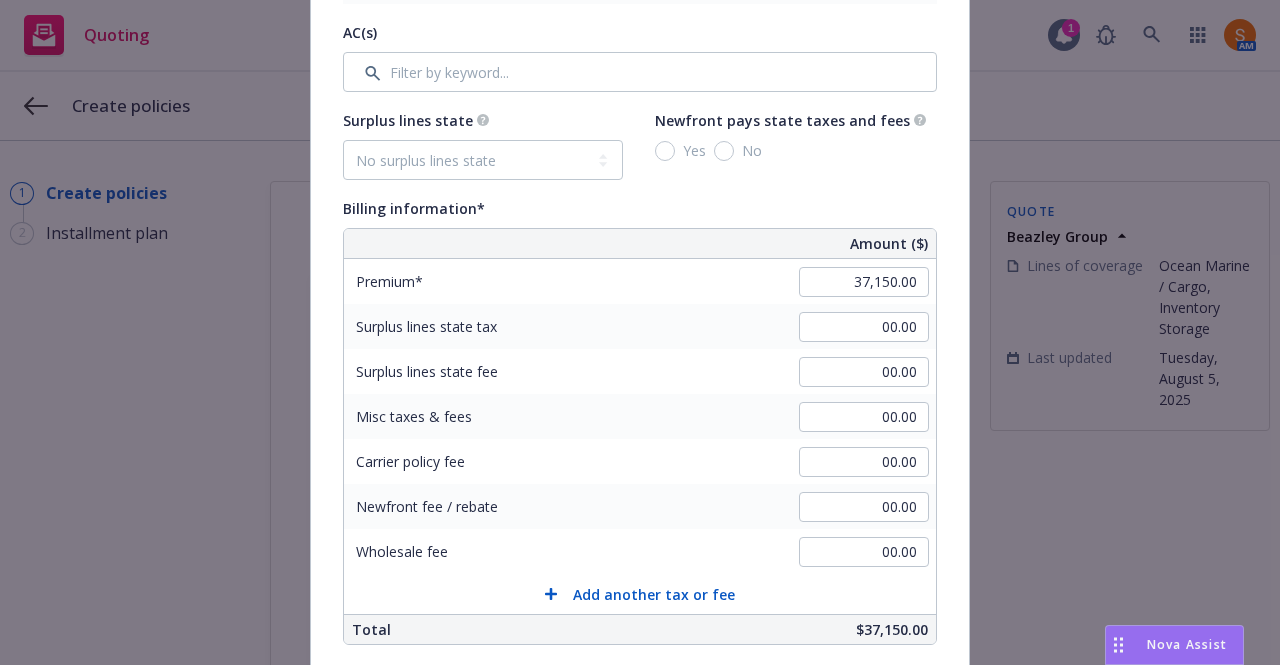 scroll, scrollTop: 1140, scrollLeft: 0, axis: vertical 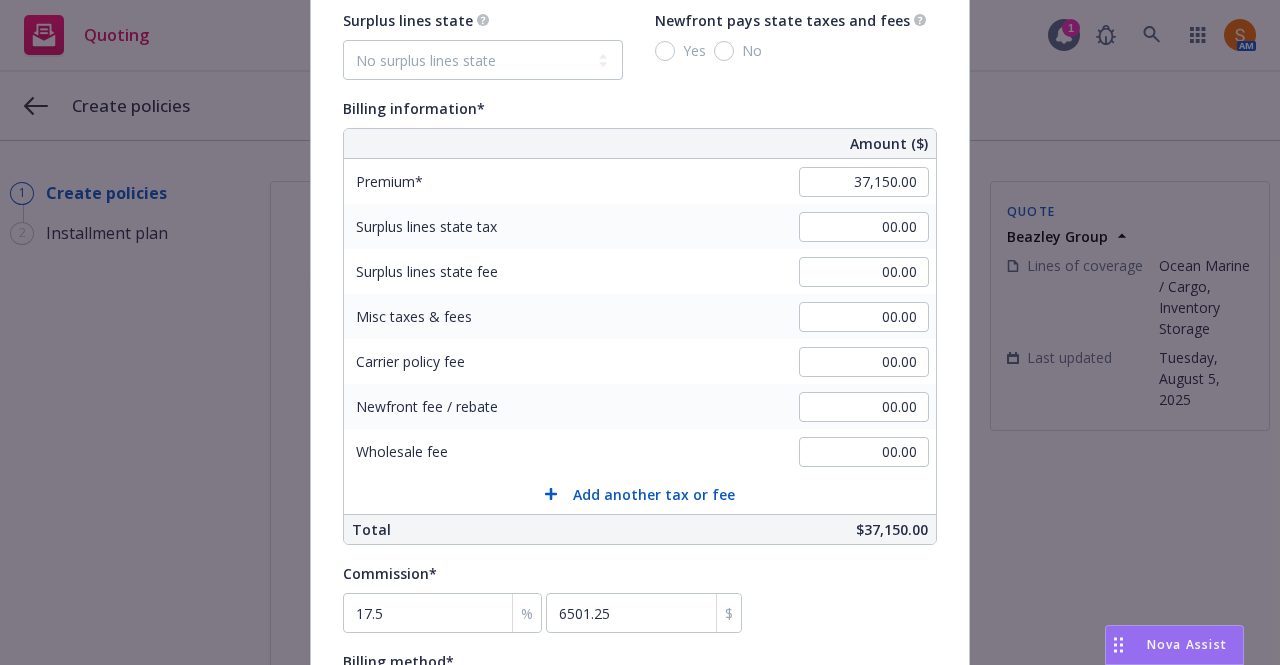 type on "WC-FAL-204902" 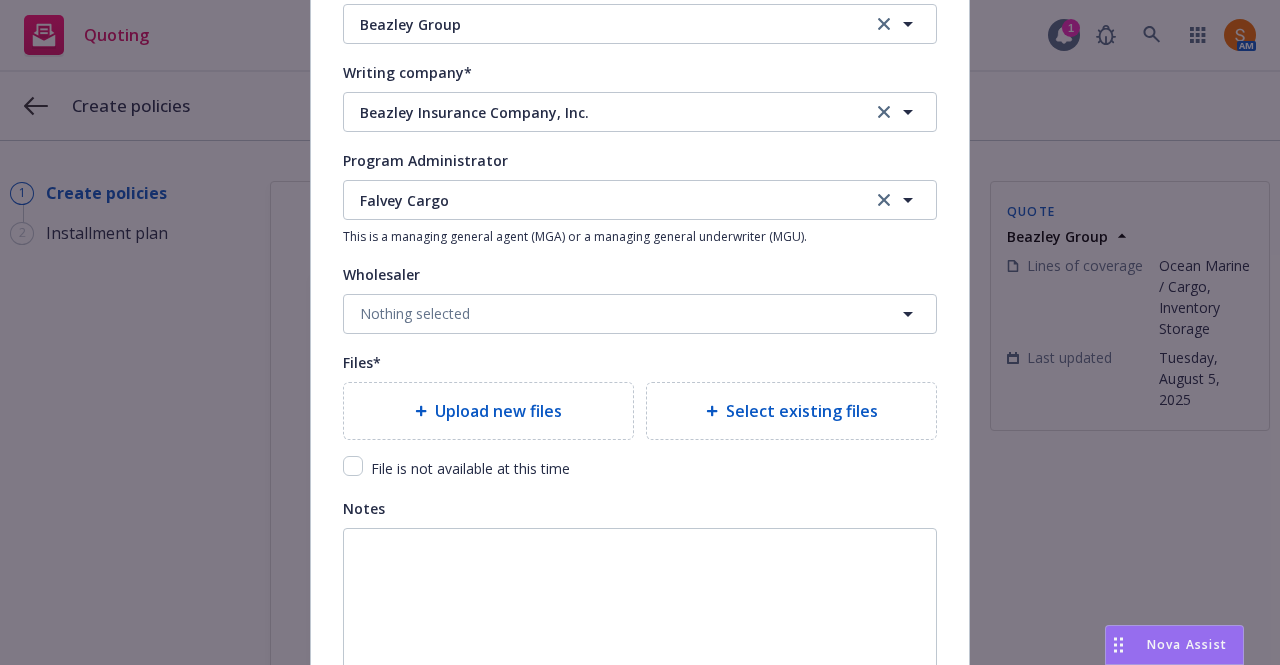 scroll, scrollTop: 2027, scrollLeft: 0, axis: vertical 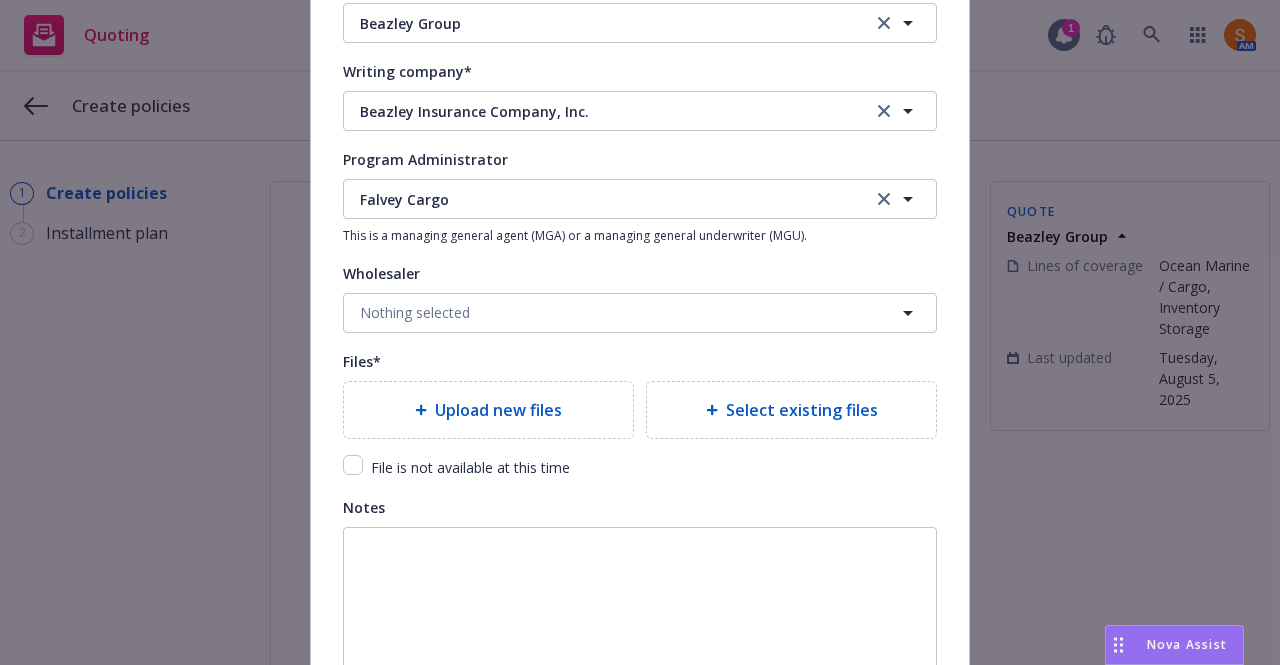 click on "Upload new files" at bounding box center [498, 410] 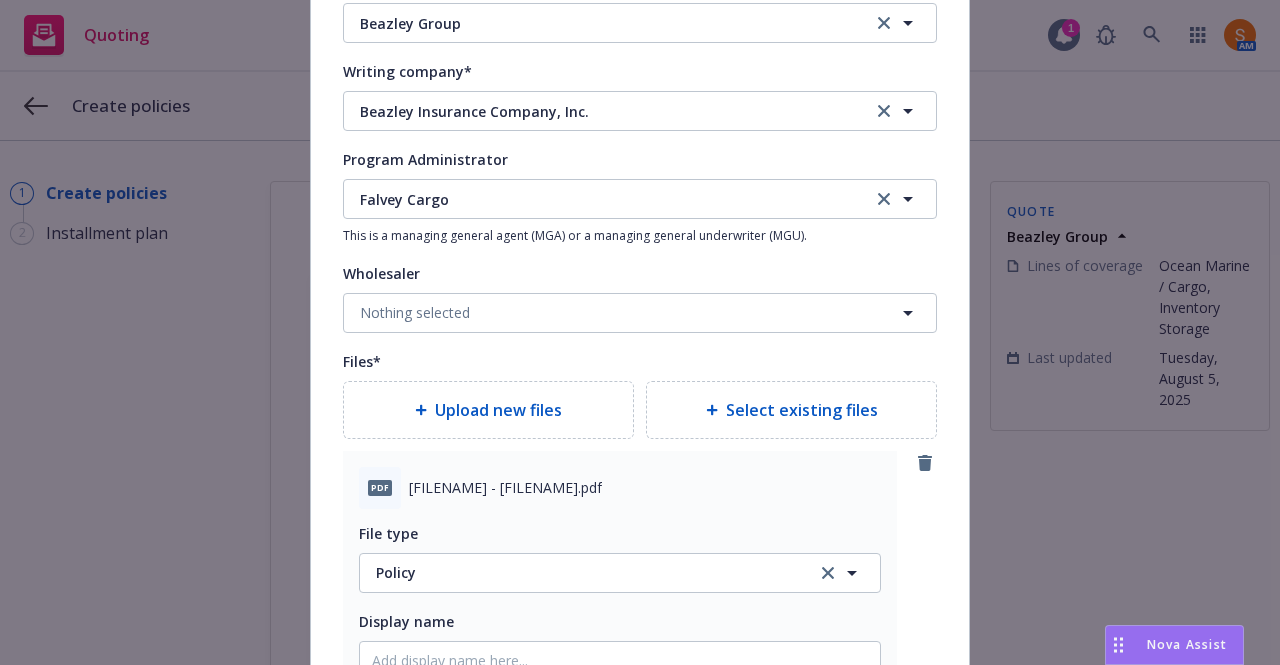 scroll, scrollTop: 2581, scrollLeft: 0, axis: vertical 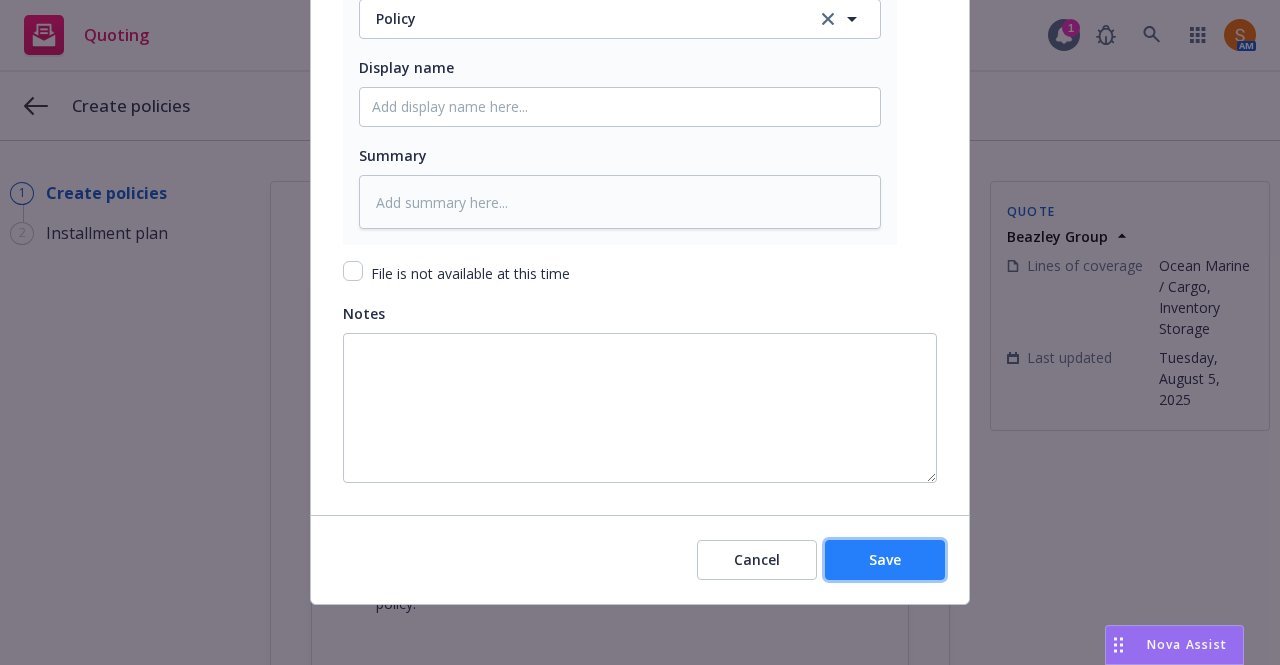 click on "Save" at bounding box center [885, 560] 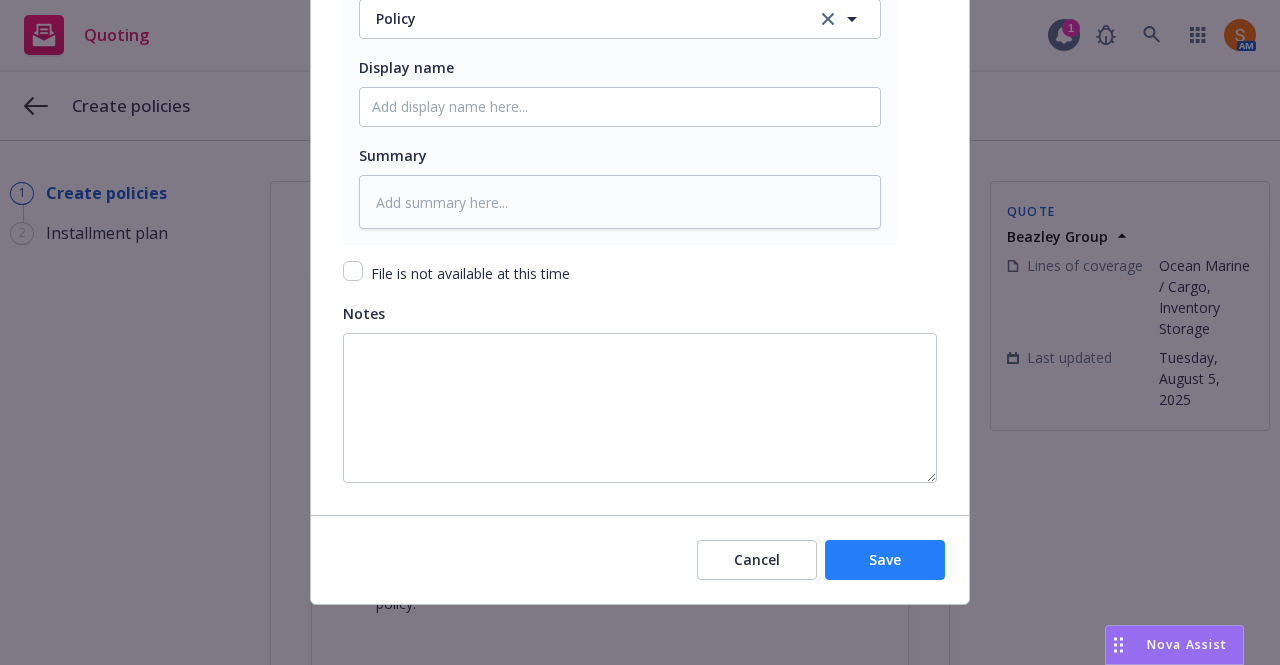 type on "x" 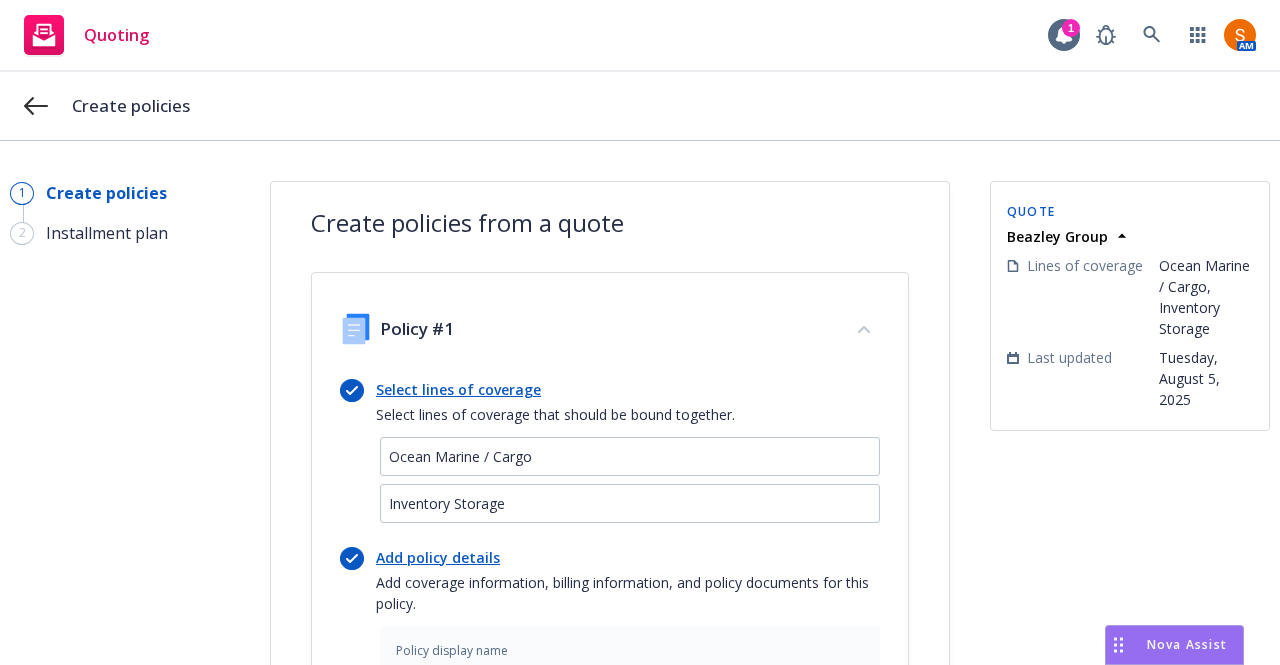 scroll, scrollTop: 760, scrollLeft: 0, axis: vertical 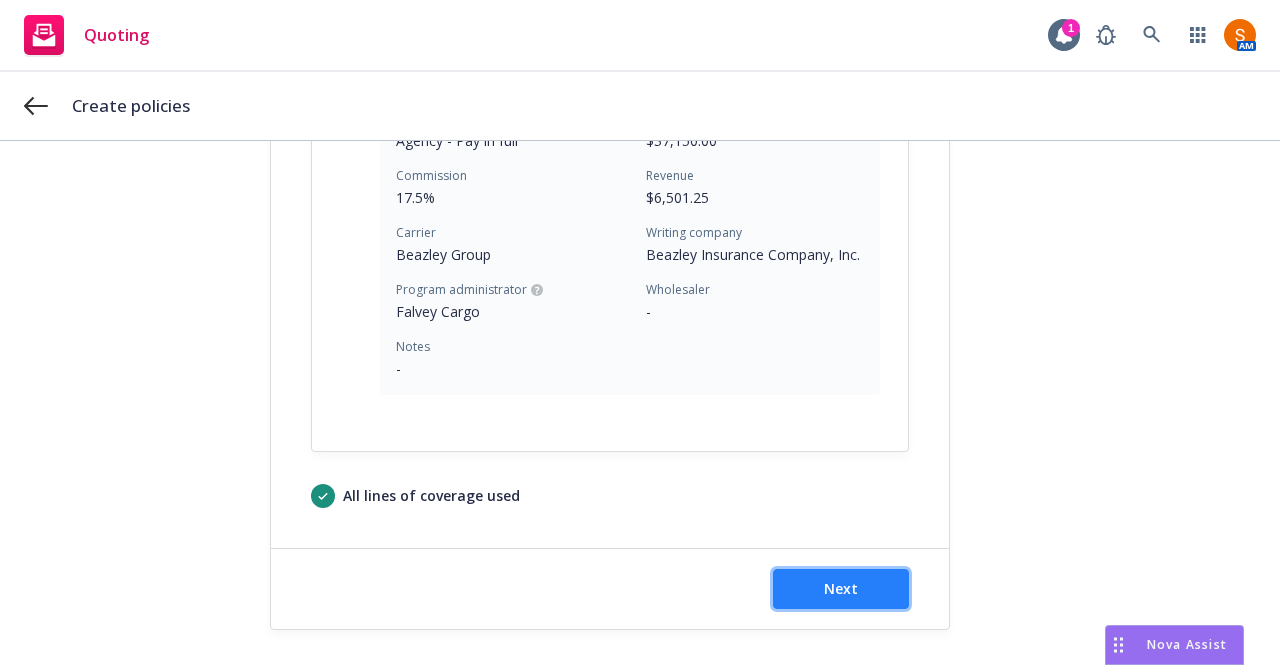 click on "Next" at bounding box center (841, 589) 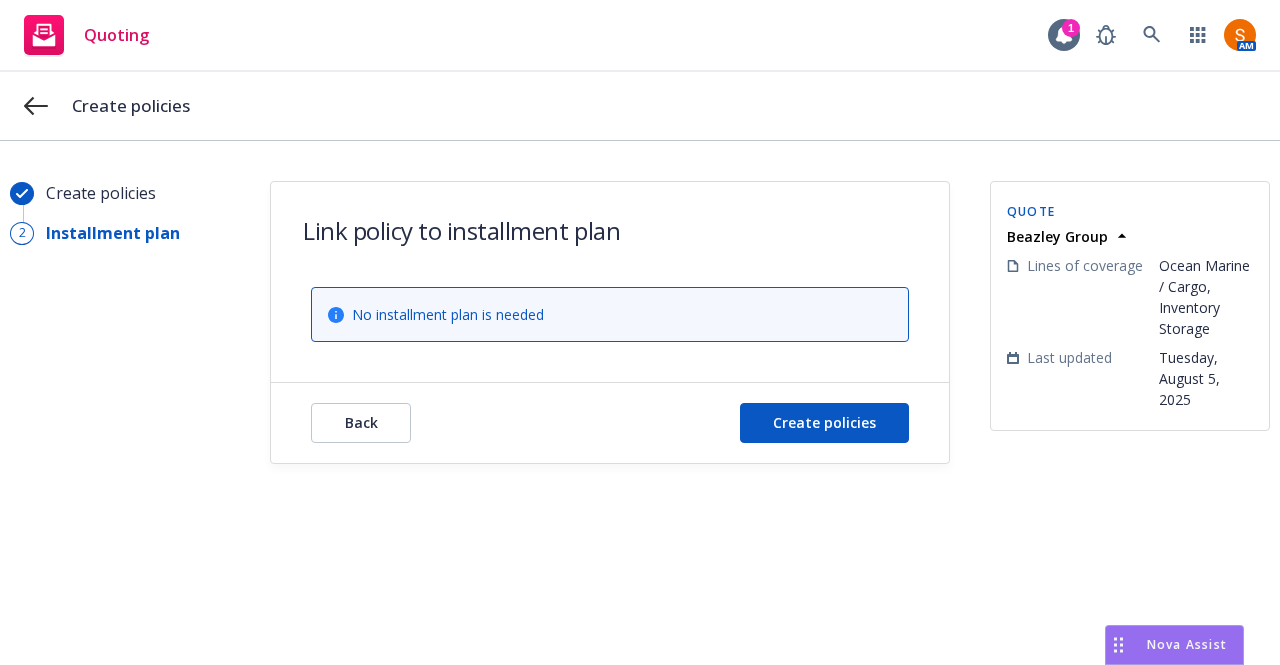 scroll, scrollTop: 0, scrollLeft: 0, axis: both 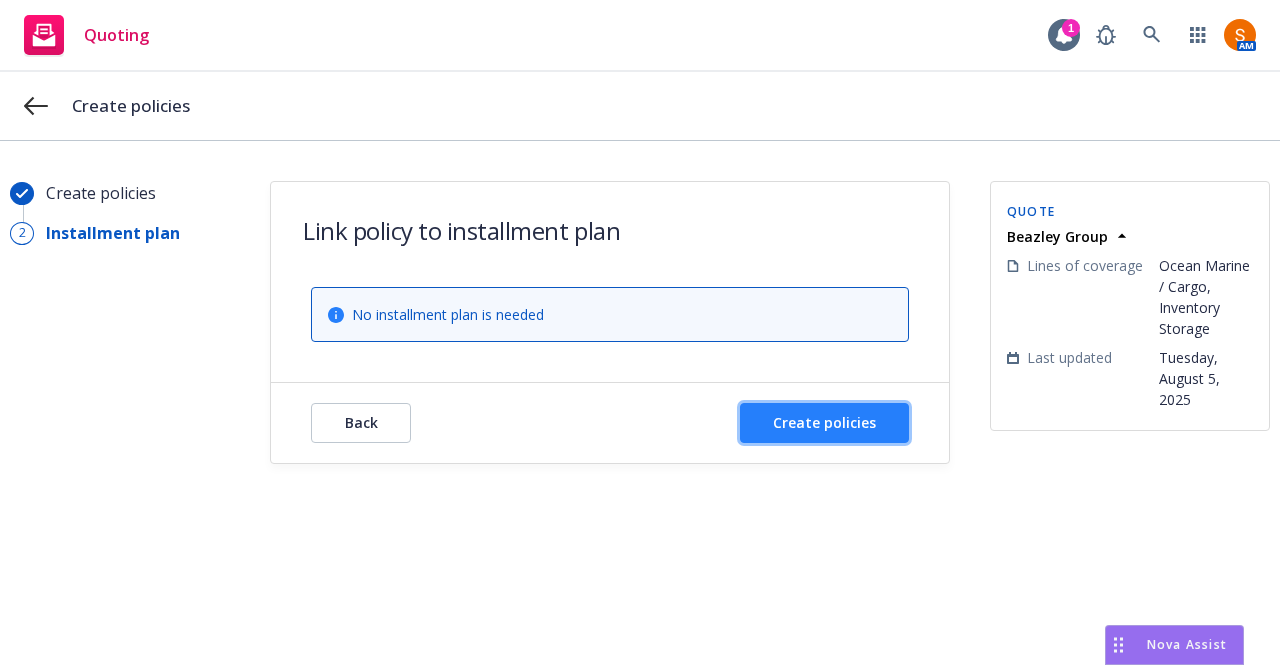 click on "Create policies" at bounding box center [824, 422] 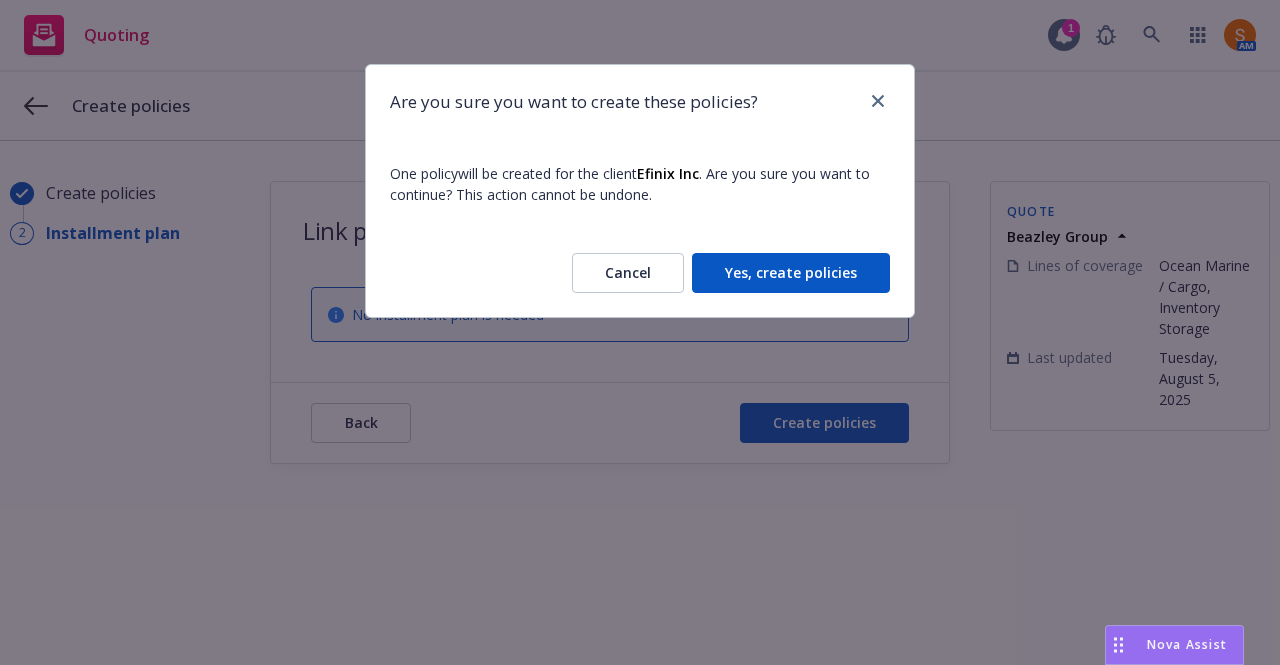 click on "Yes, create policies" at bounding box center (791, 273) 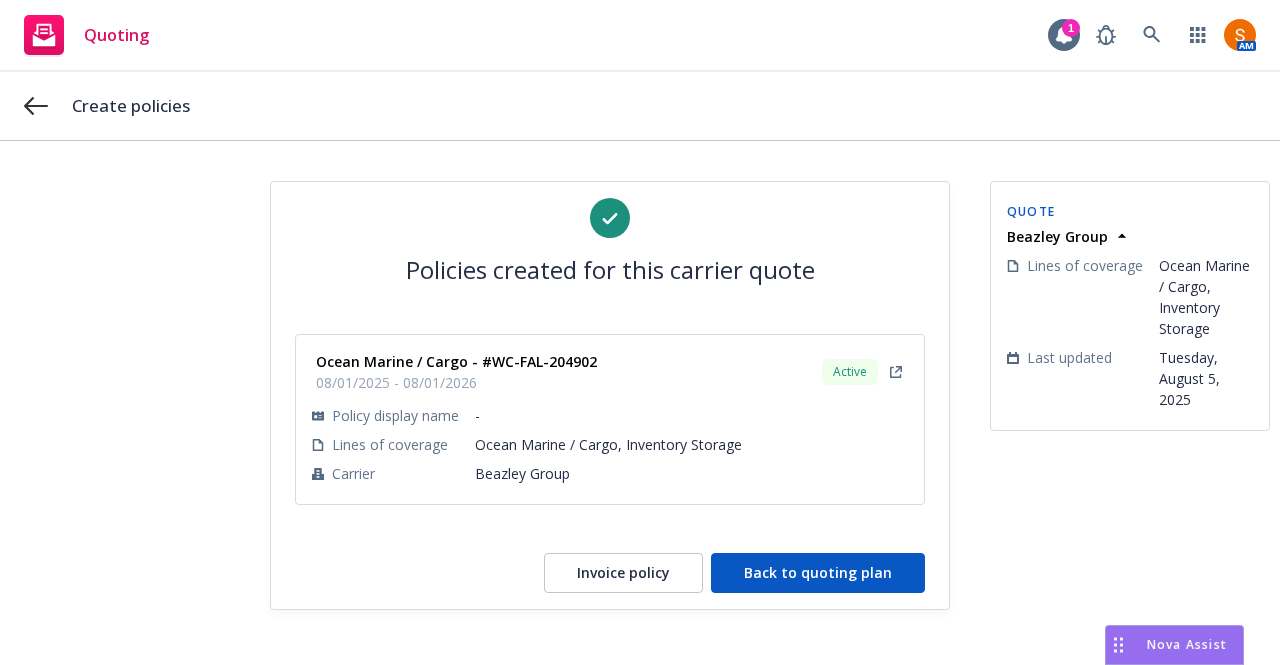 click on "Back to quoting plan" at bounding box center [818, 573] 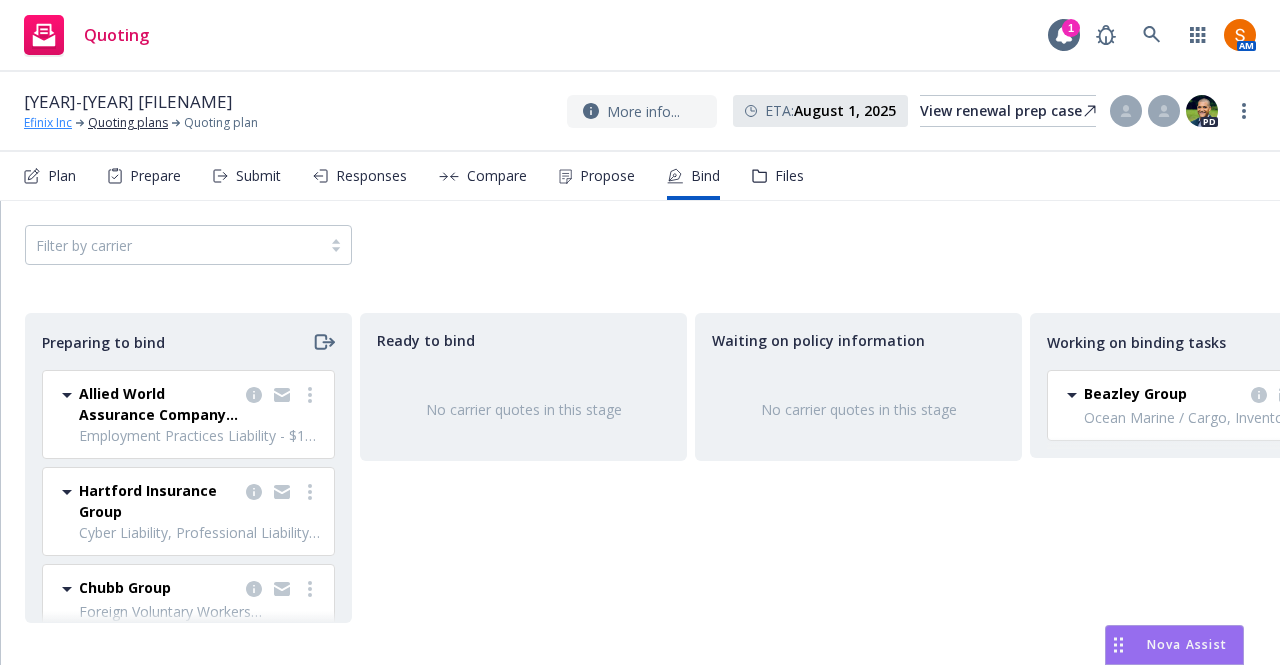click on "Efinix Inc" at bounding box center [48, 123] 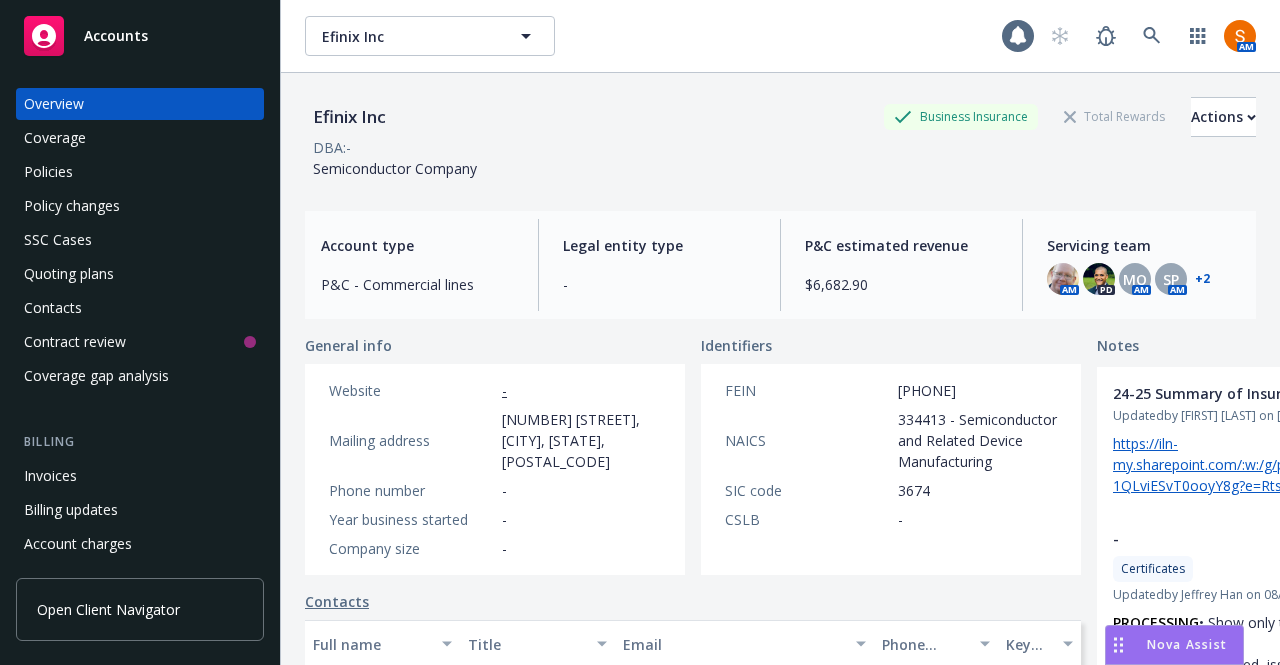 scroll, scrollTop: 0, scrollLeft: 0, axis: both 